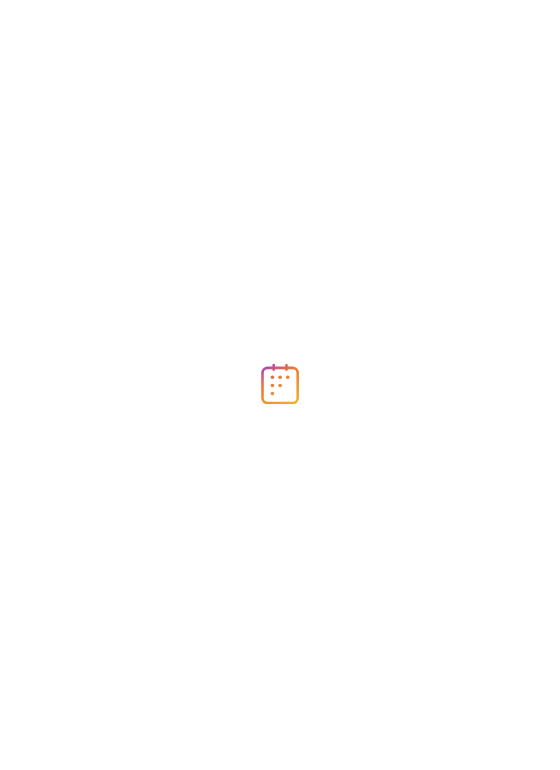 scroll, scrollTop: 0, scrollLeft: 0, axis: both 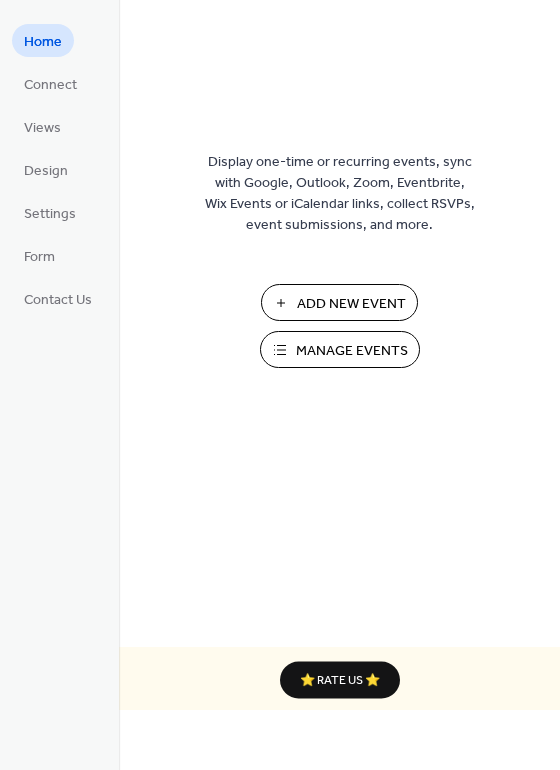 click on "Manage Events" at bounding box center [352, 351] 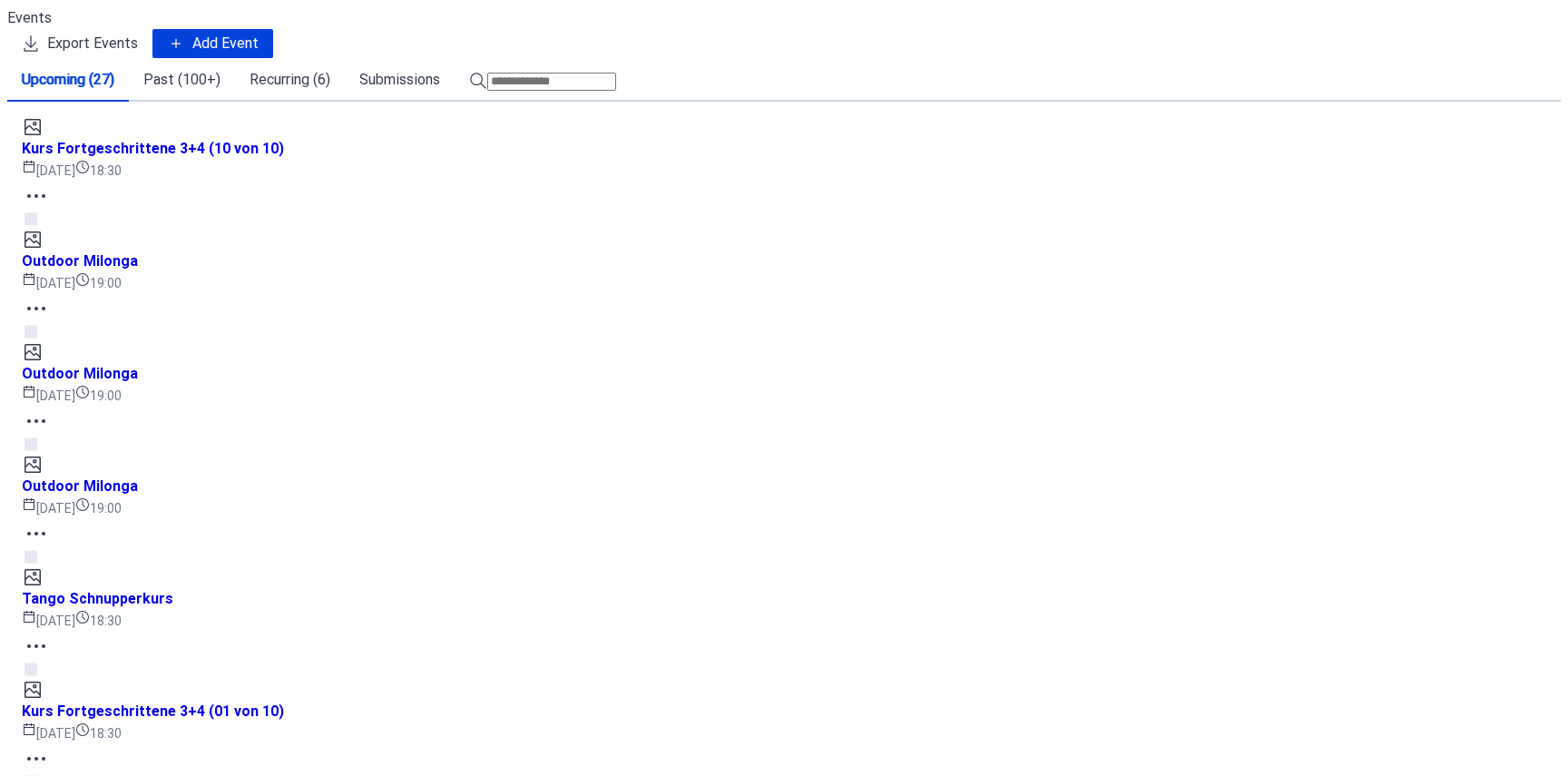 scroll, scrollTop: 0, scrollLeft: 0, axis: both 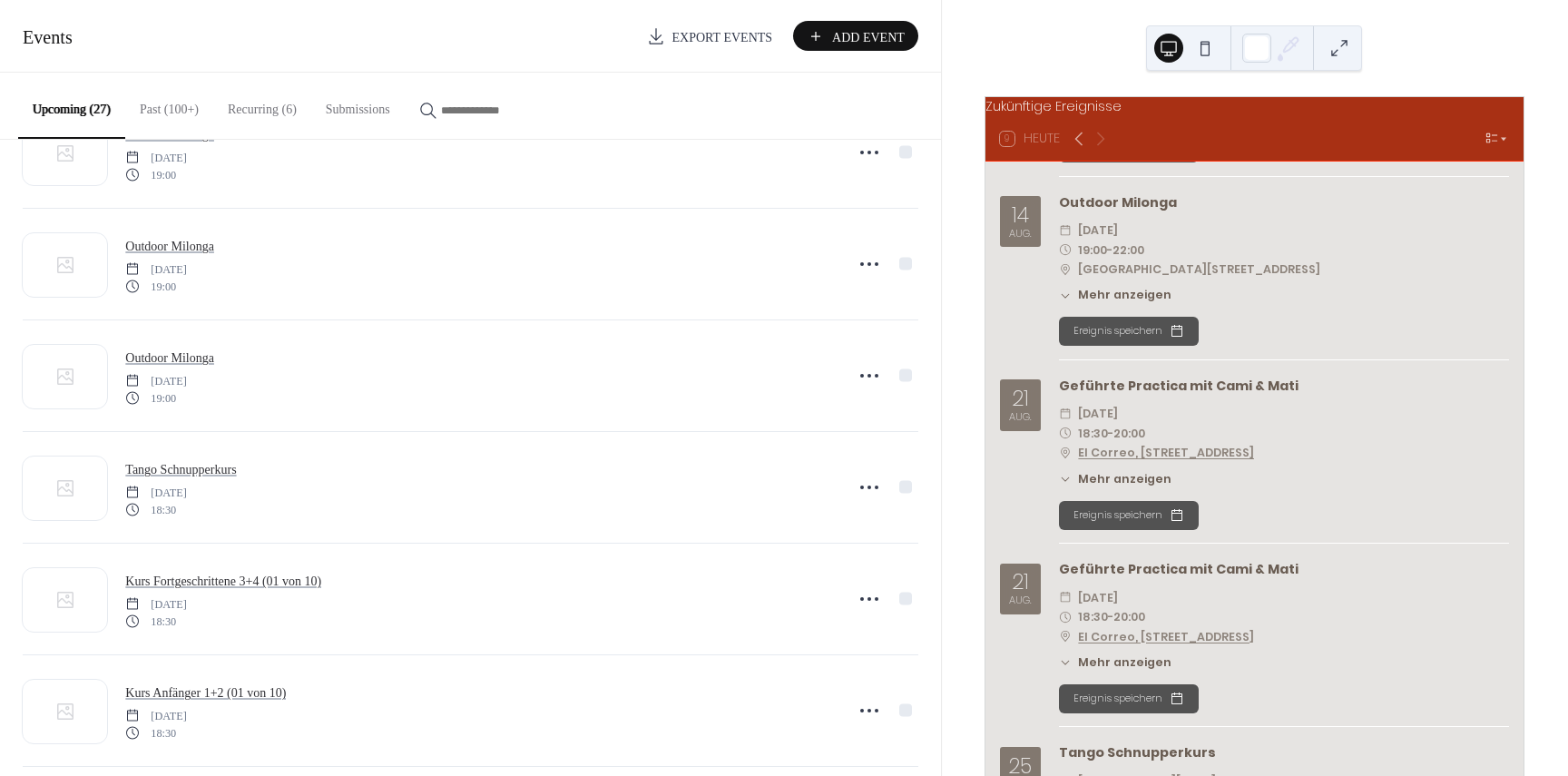 click on "Recurring  (6)" at bounding box center [262, 104] 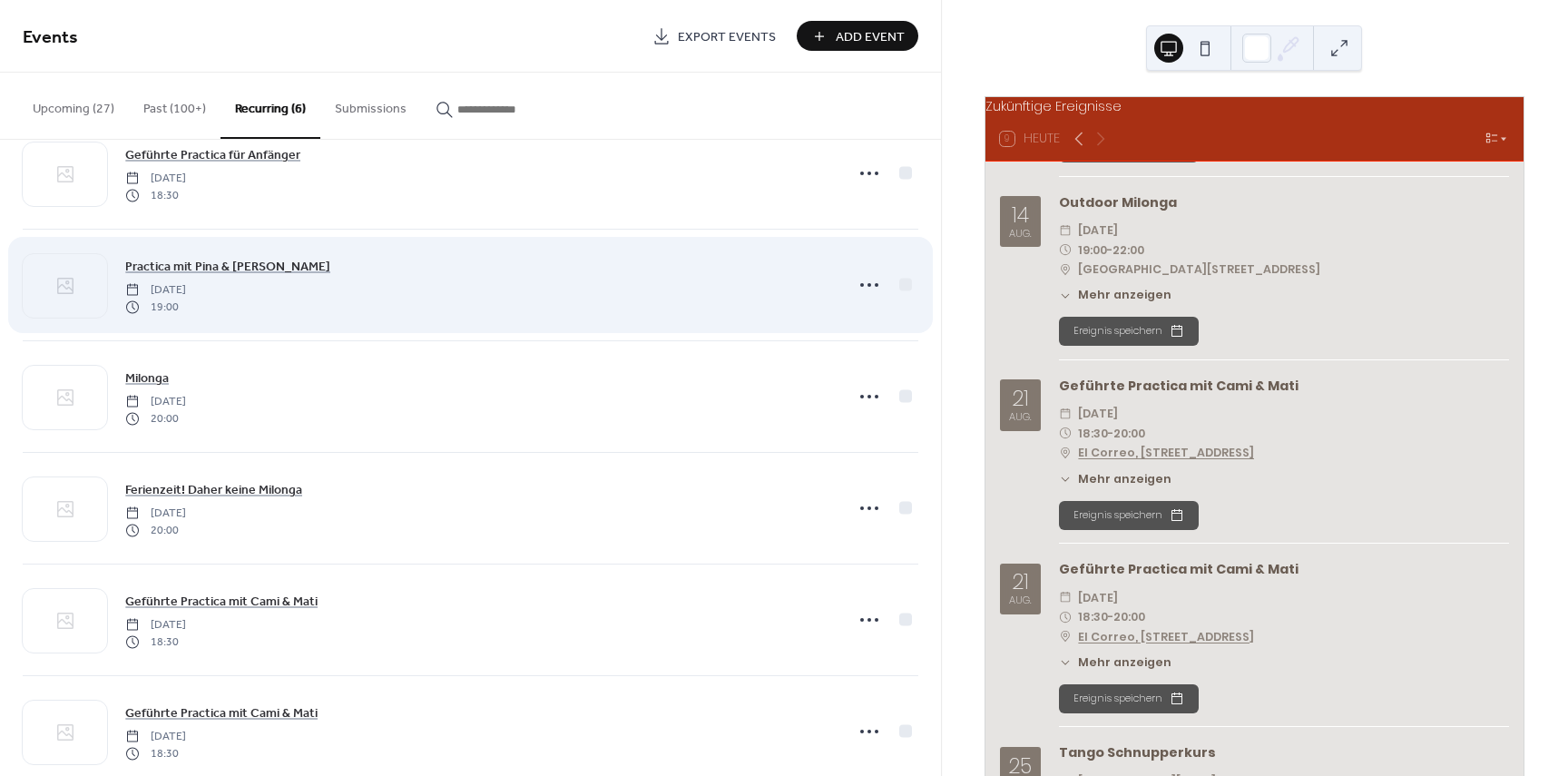scroll, scrollTop: 87, scrollLeft: 0, axis: vertical 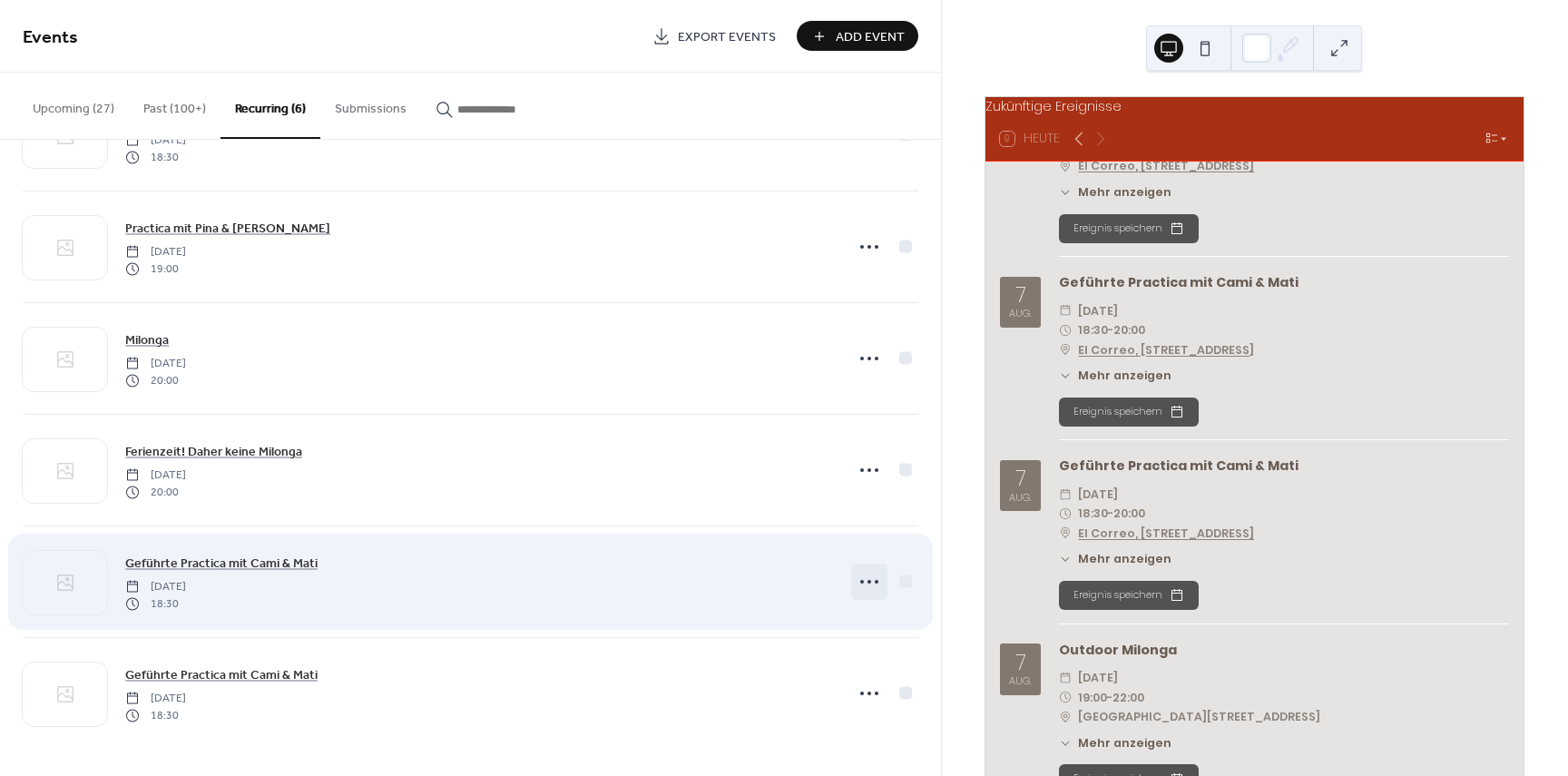 click 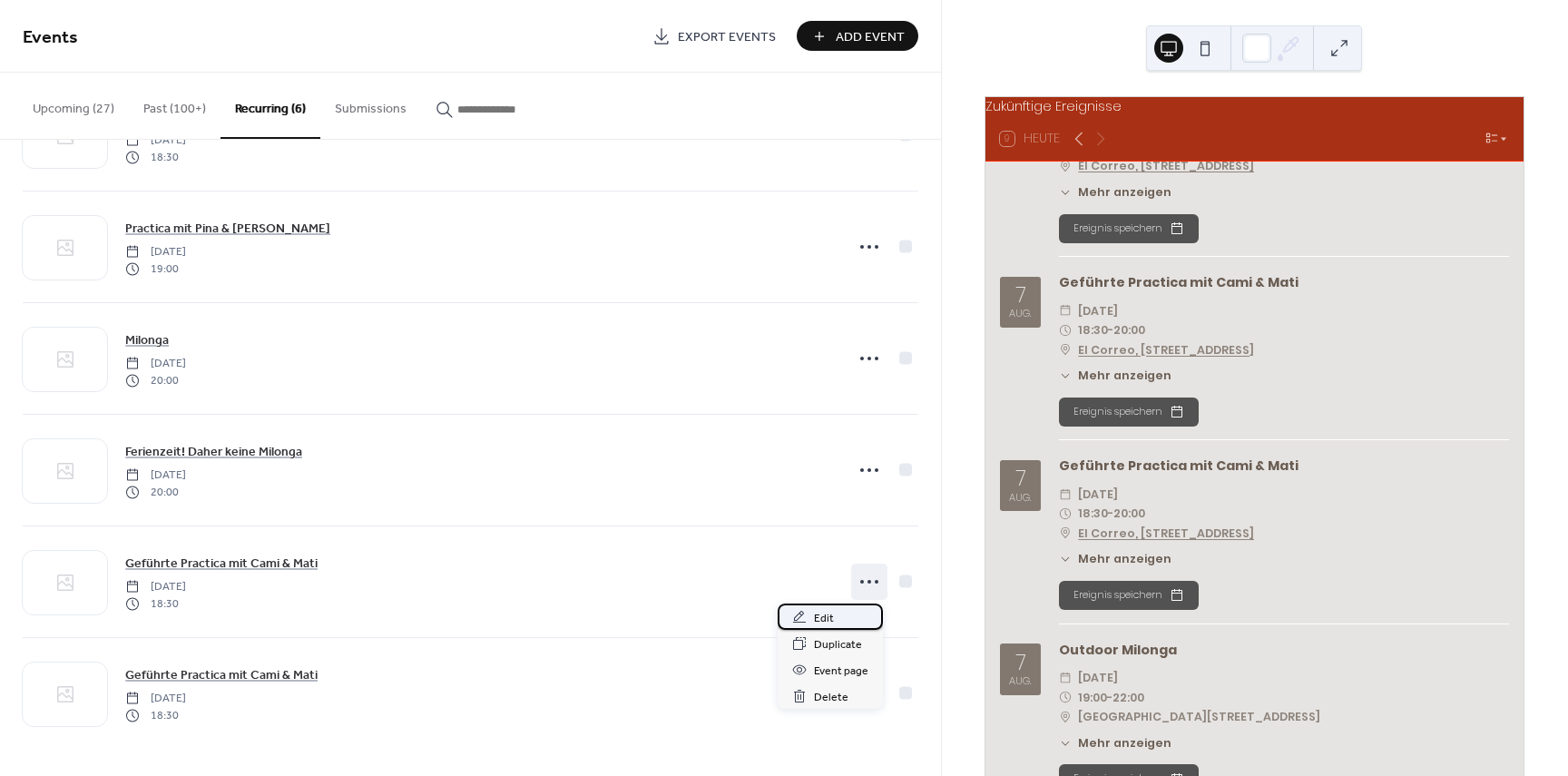 click on "Edit" at bounding box center [824, 618] 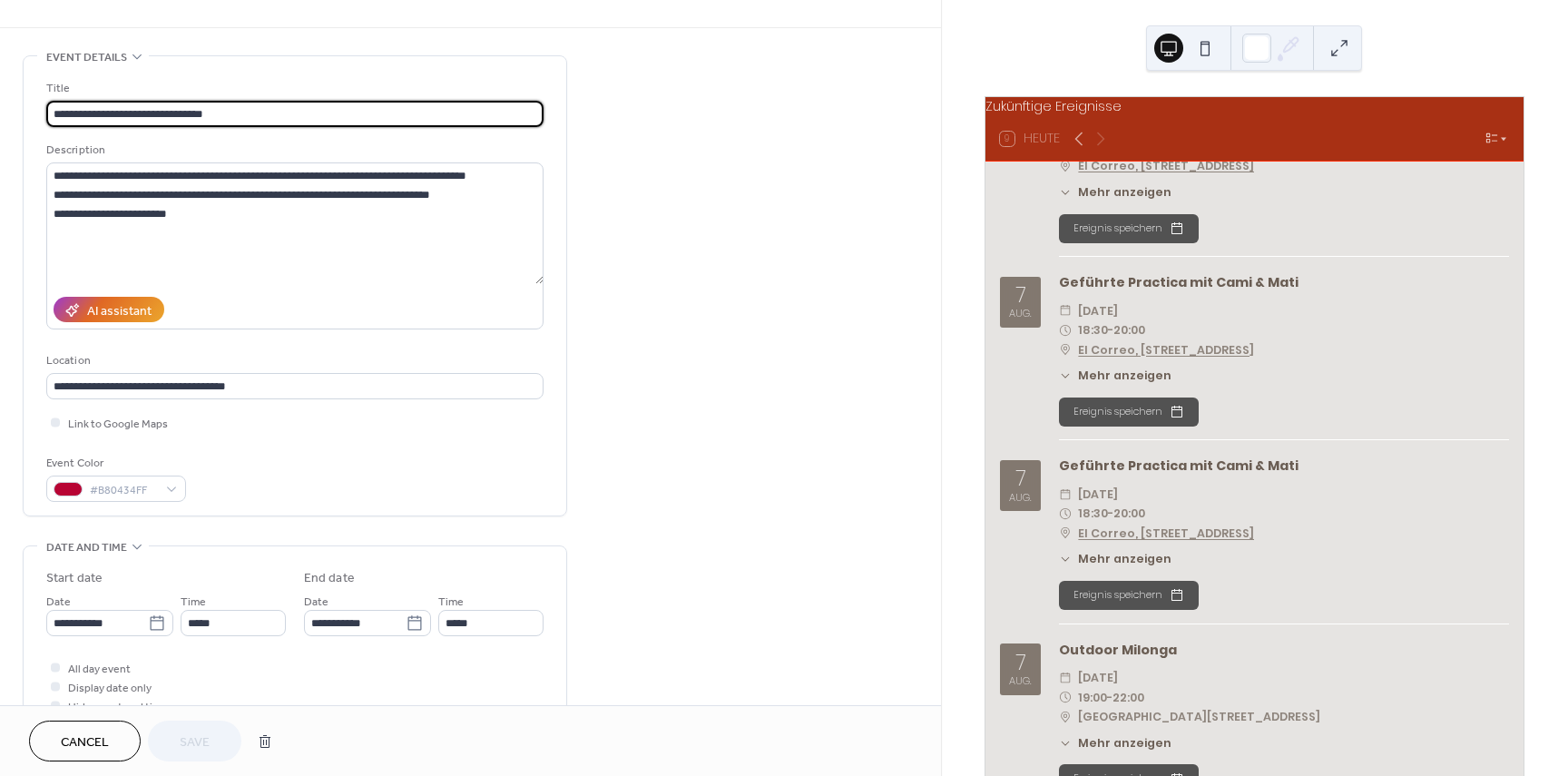 scroll, scrollTop: 0, scrollLeft: 0, axis: both 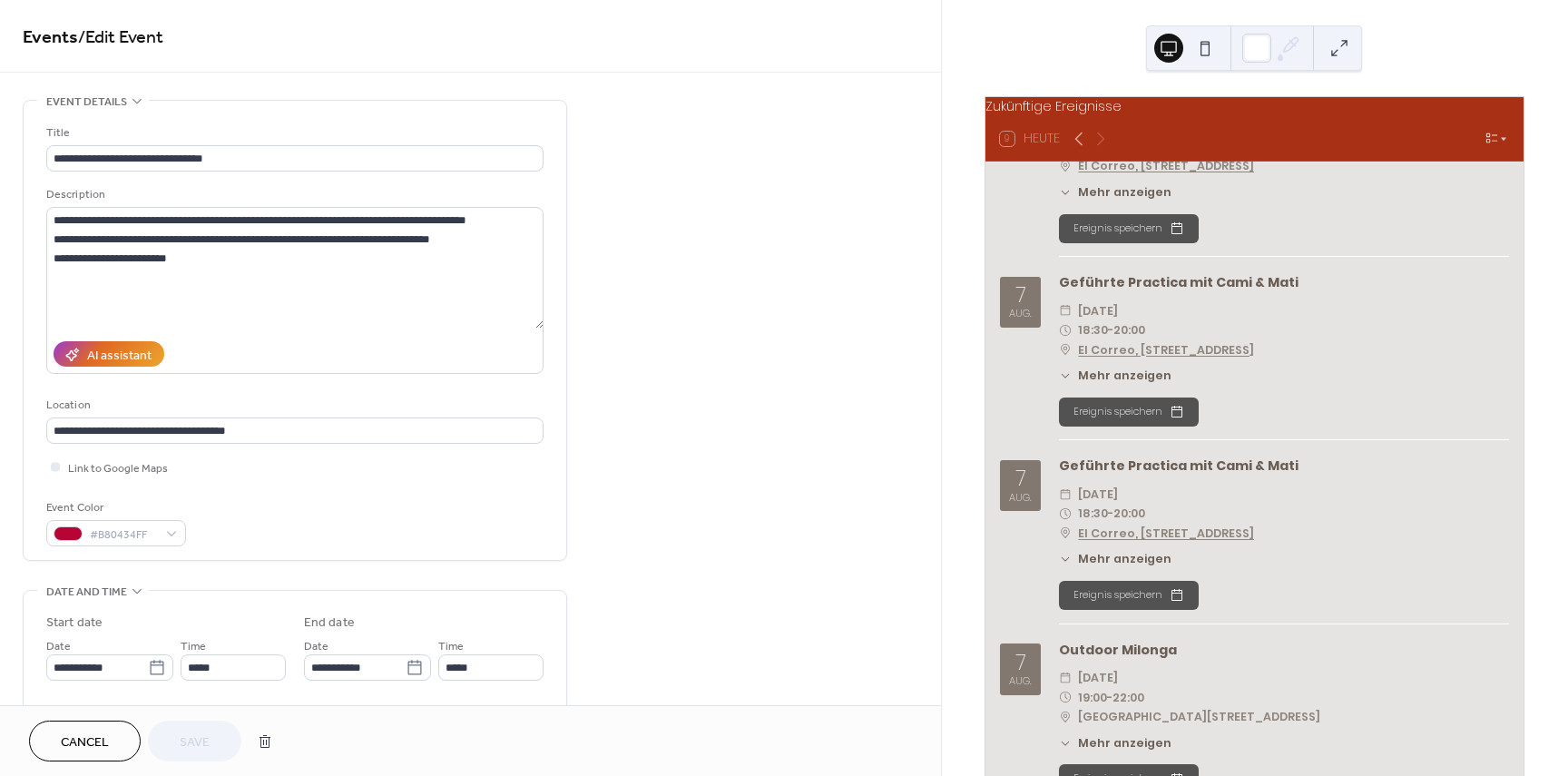 click on "Cancel" at bounding box center (84, 742) 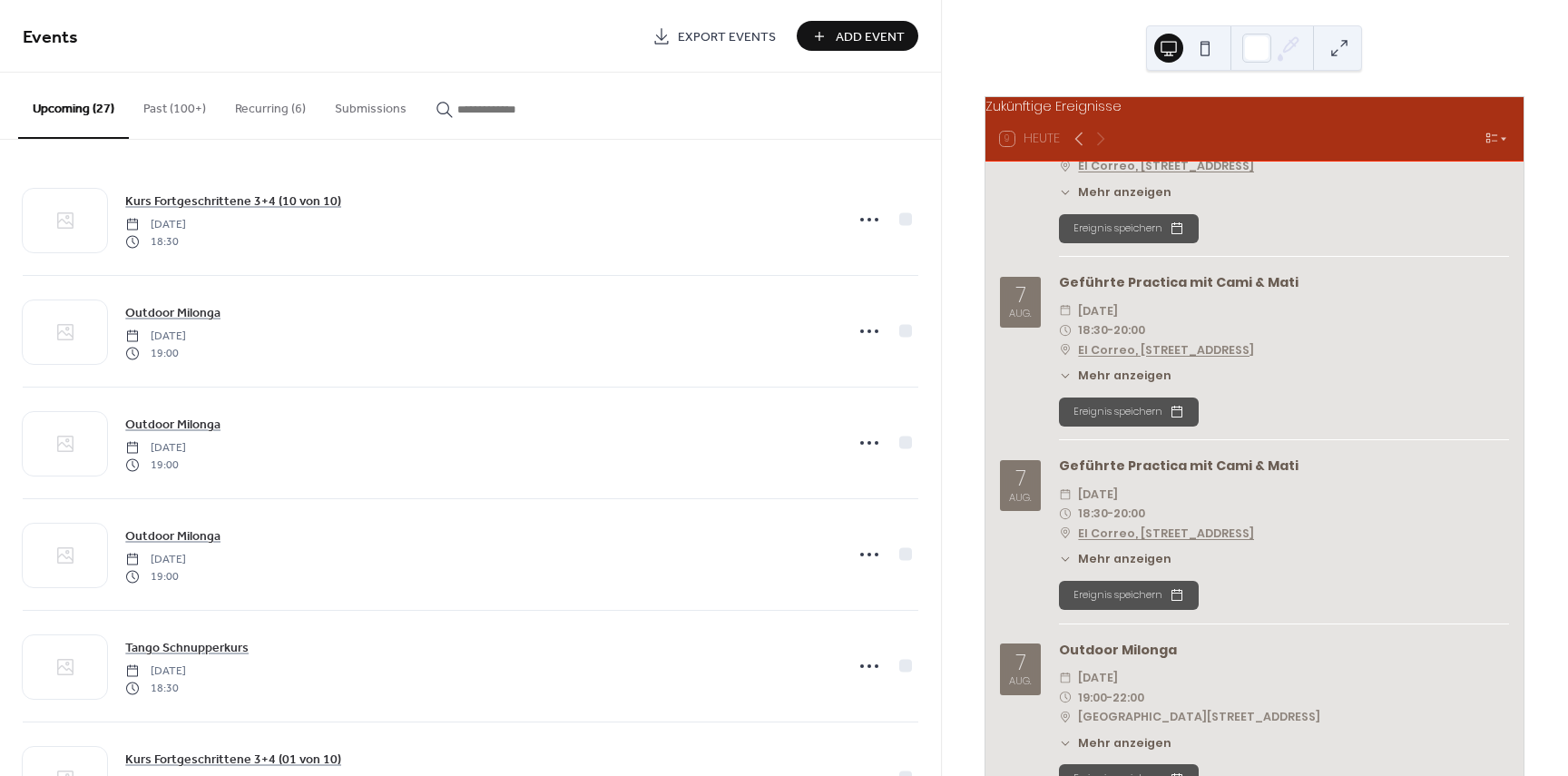 scroll, scrollTop: 0, scrollLeft: 0, axis: both 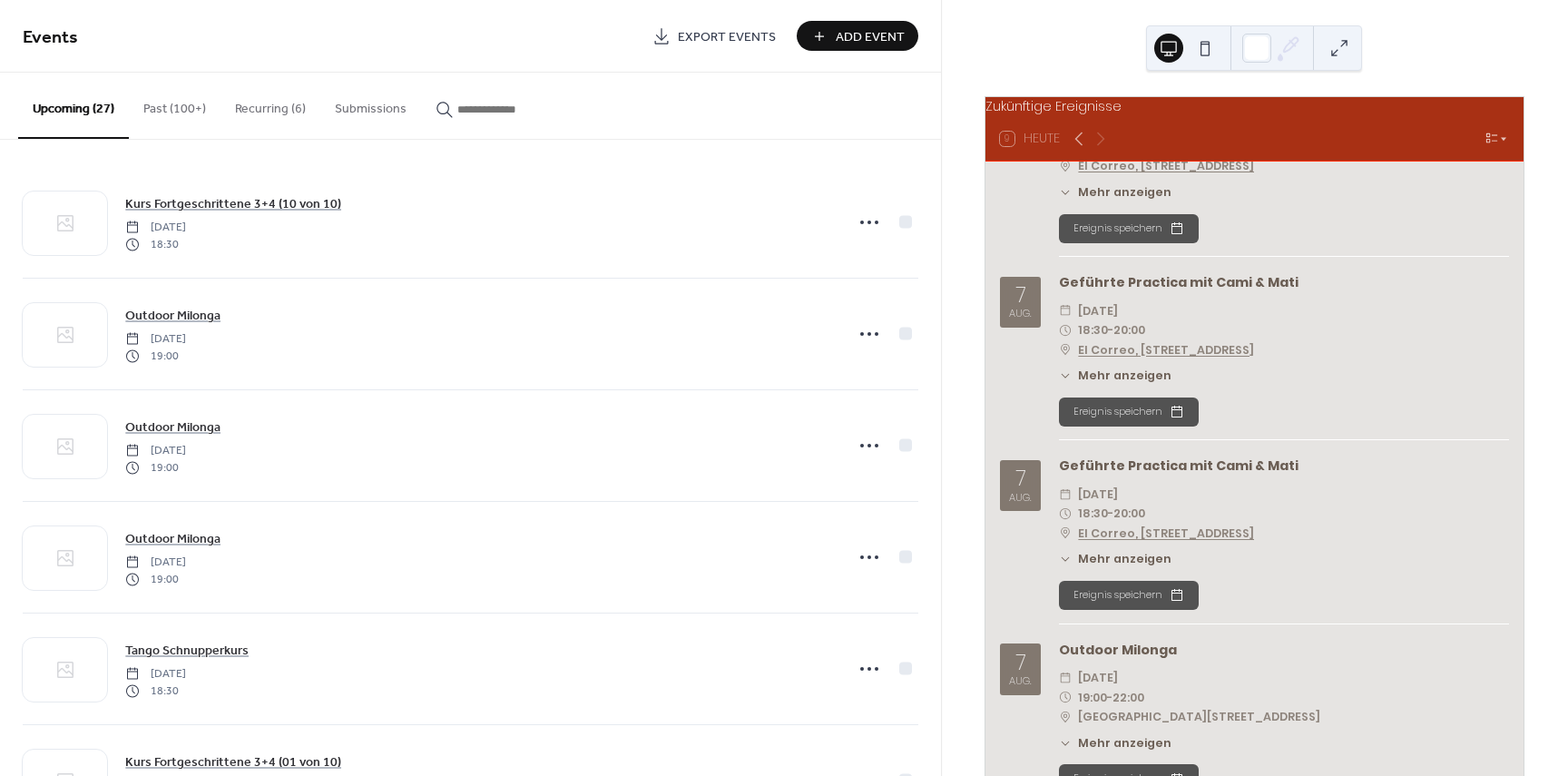 click on "Recurring  (6)" at bounding box center (270, 104) 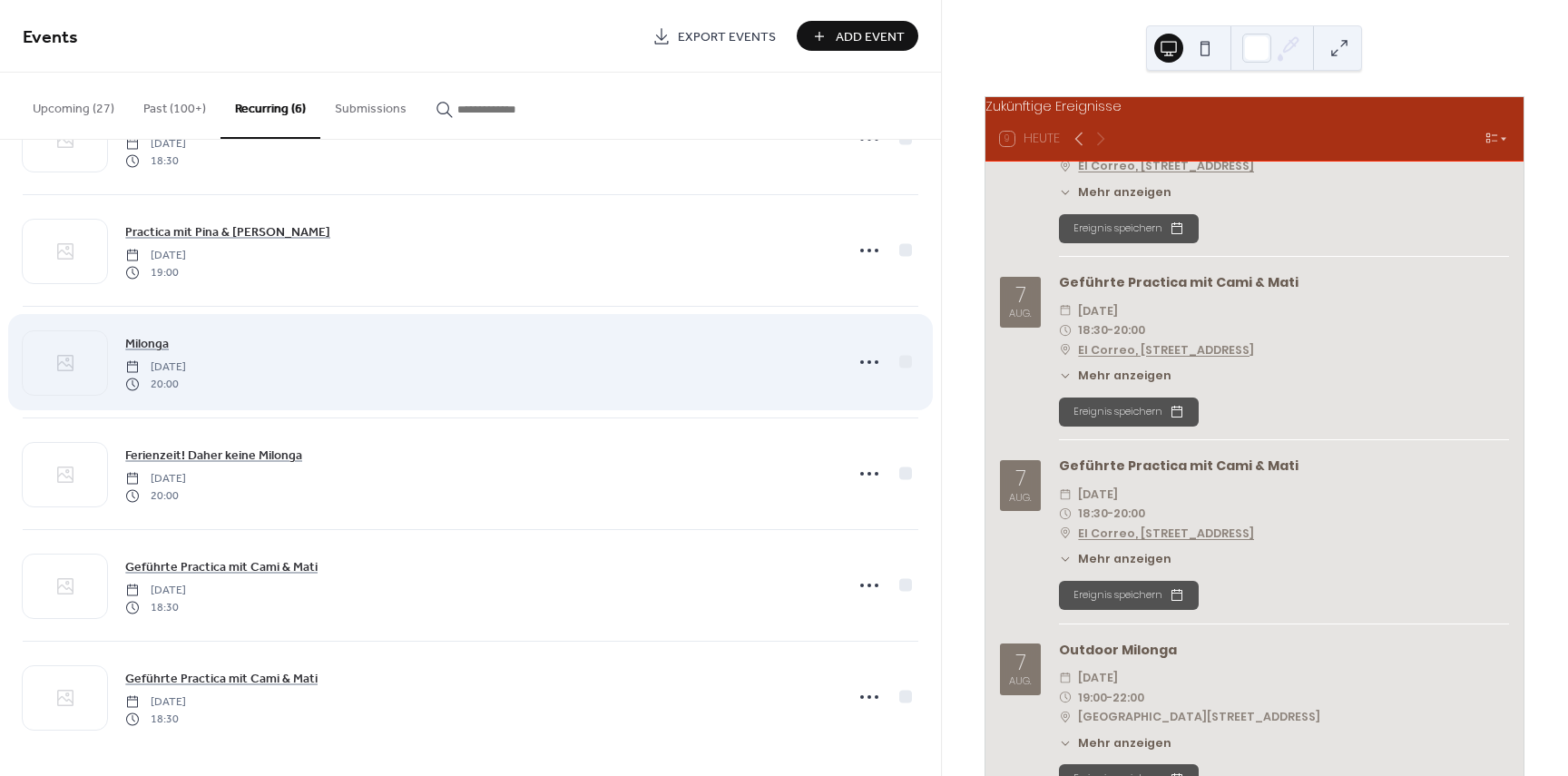 scroll, scrollTop: 87, scrollLeft: 0, axis: vertical 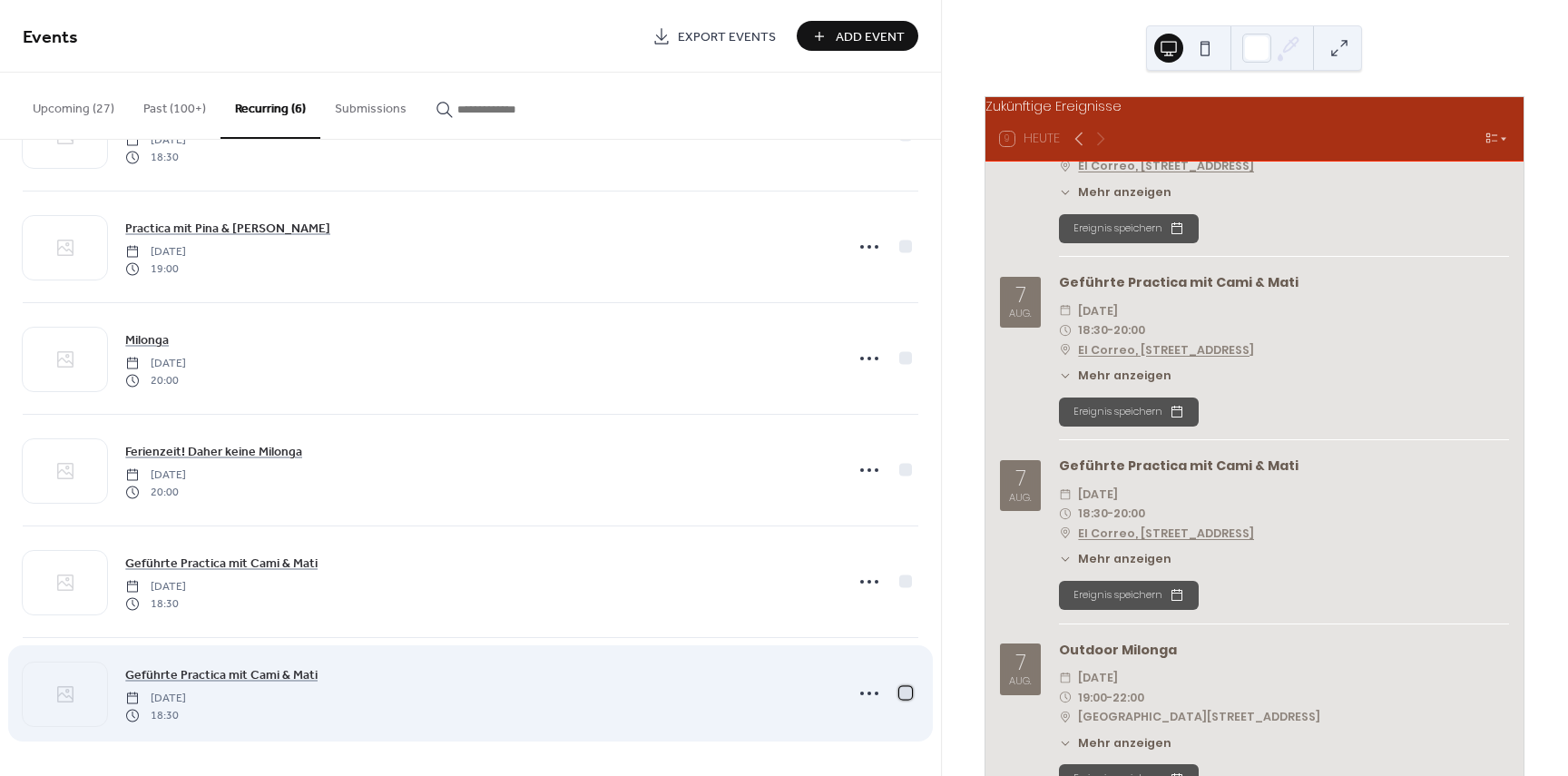 click at bounding box center (906, 693) 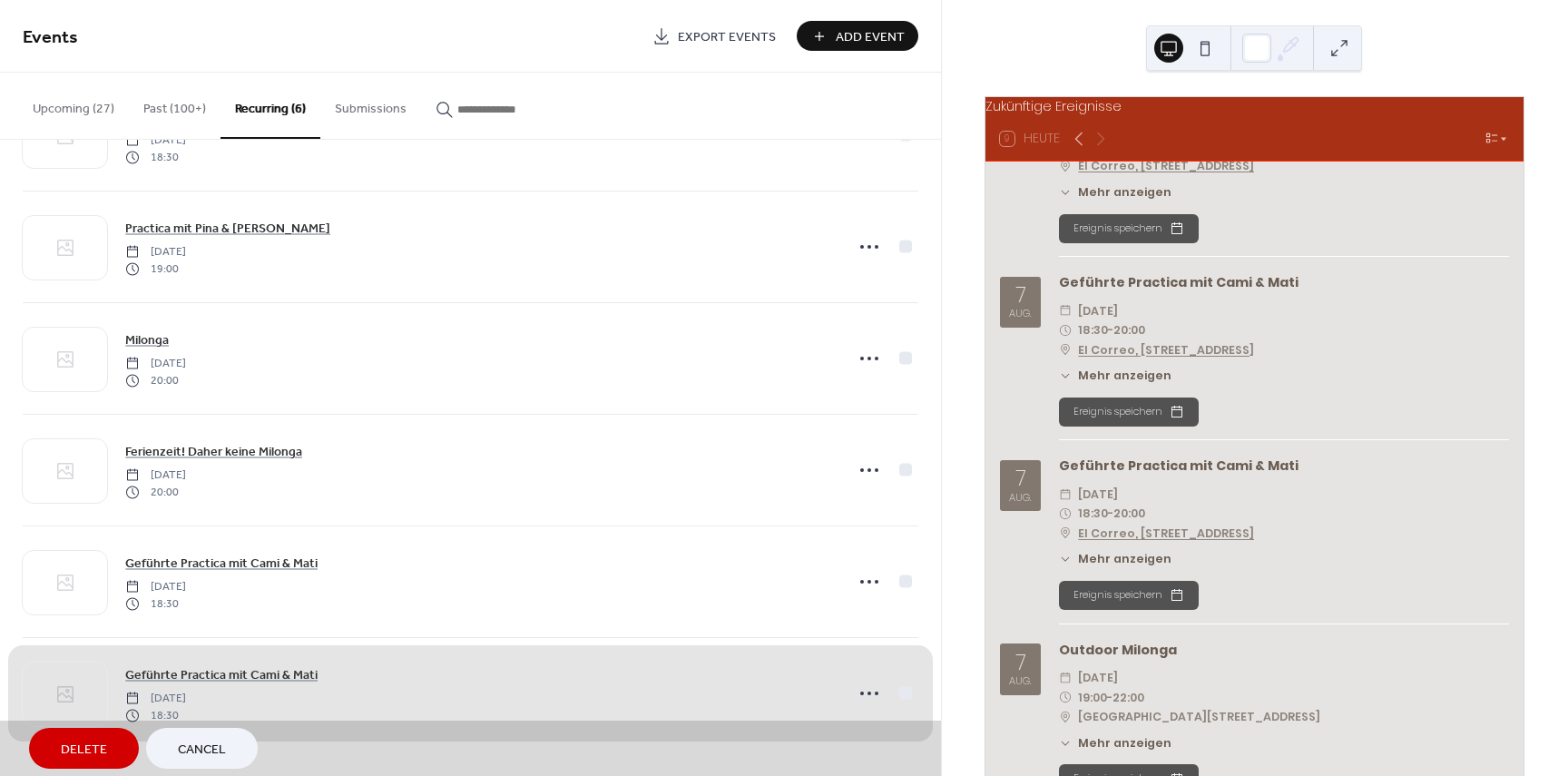 click on "Delete" at bounding box center [83, 750] 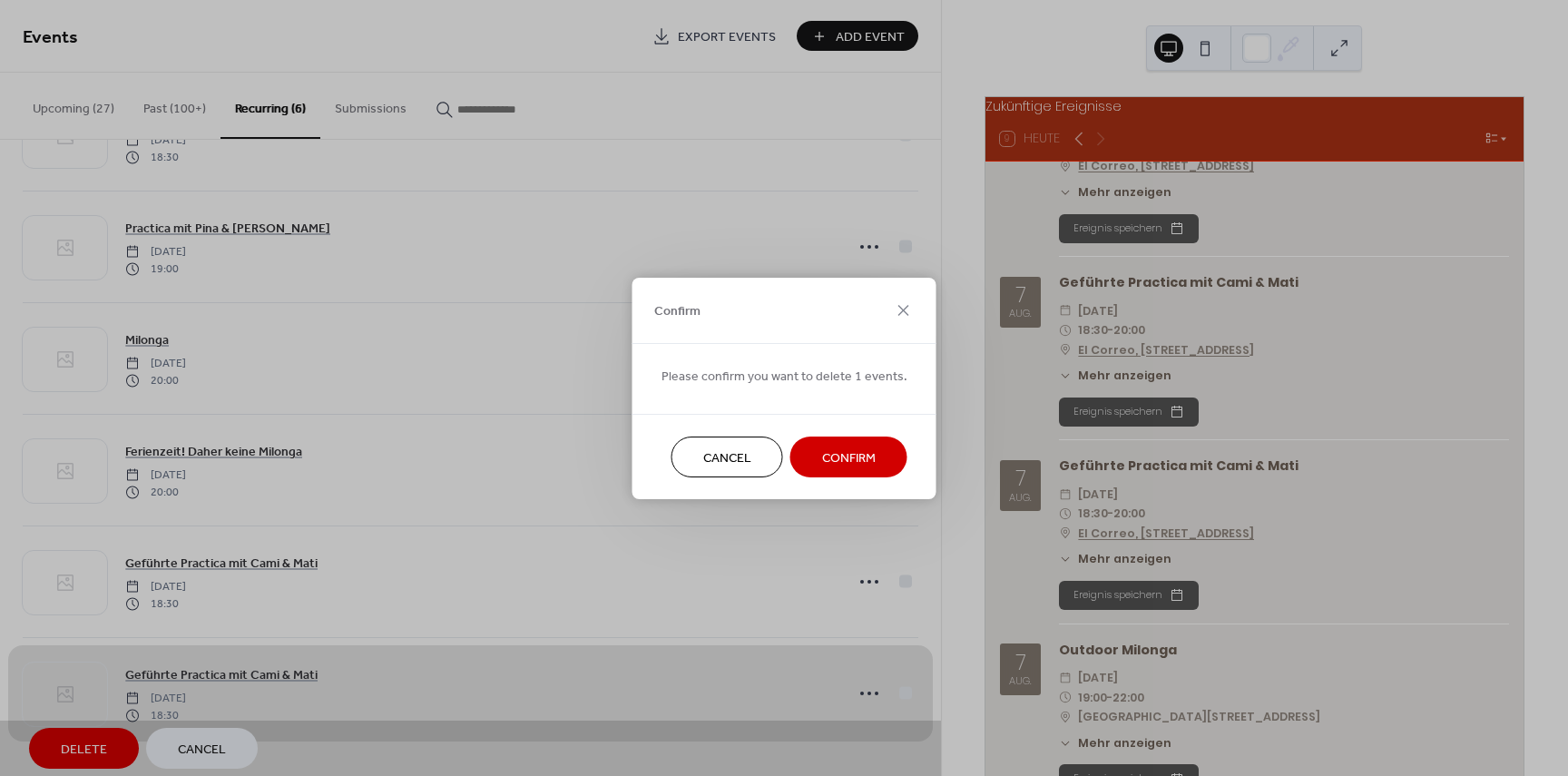 click on "Confirm" at bounding box center (848, 457) 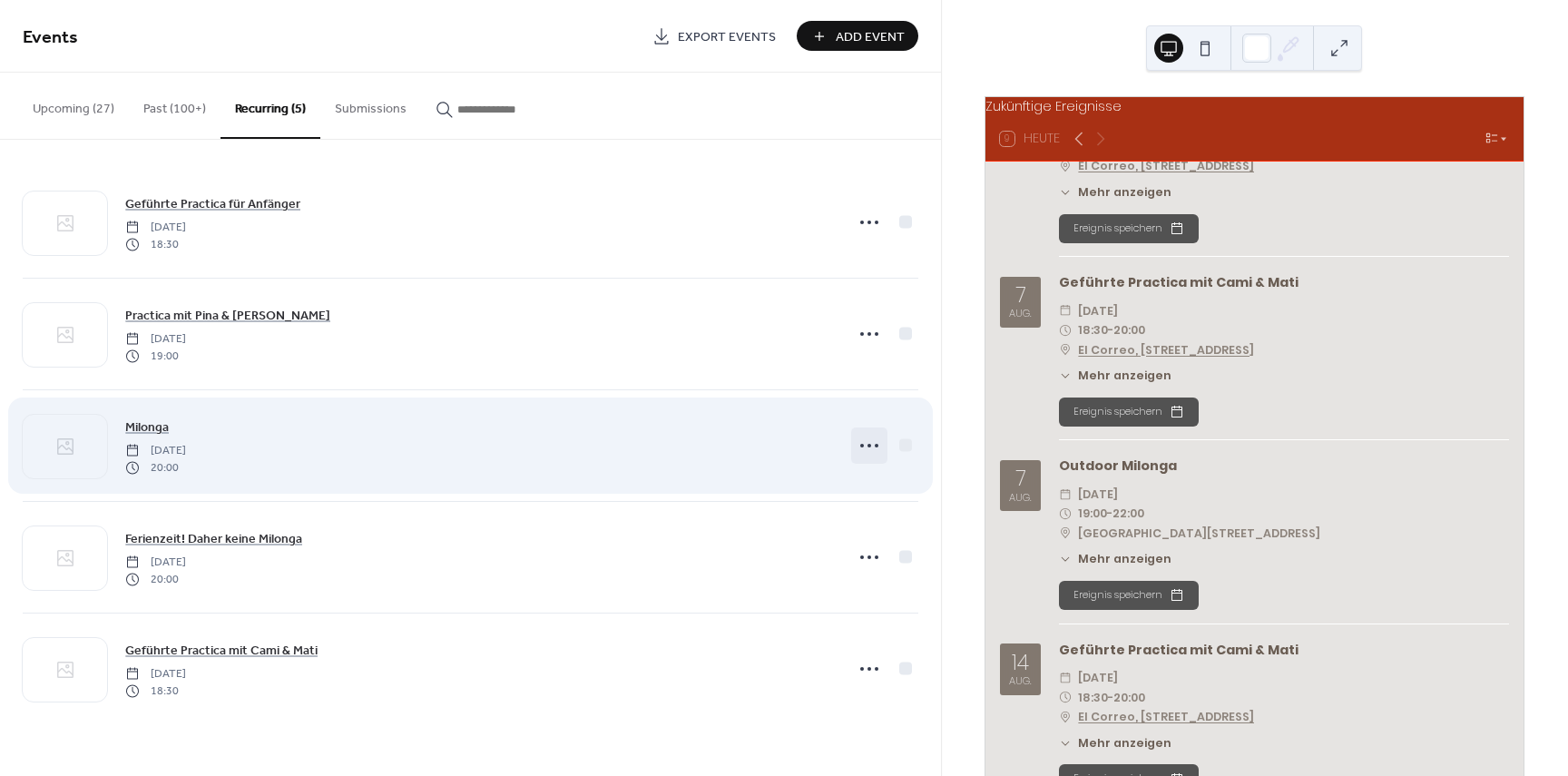 scroll, scrollTop: 0, scrollLeft: 0, axis: both 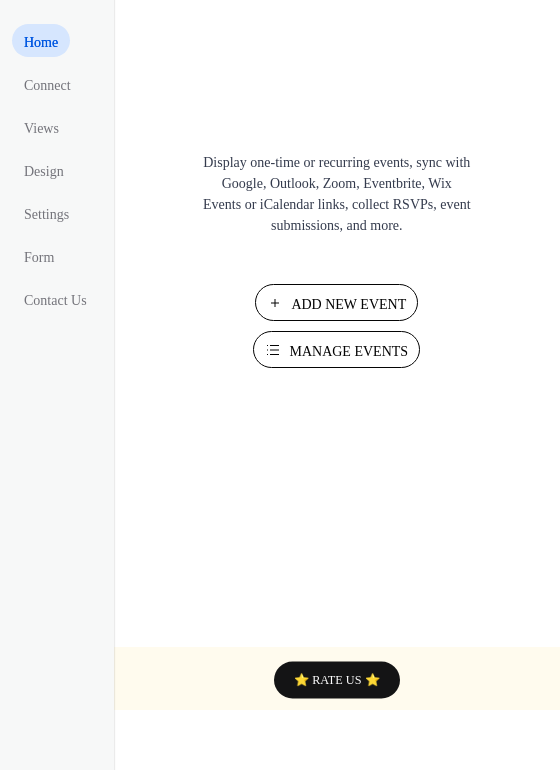 click on "Manage Events" at bounding box center (348, 351) 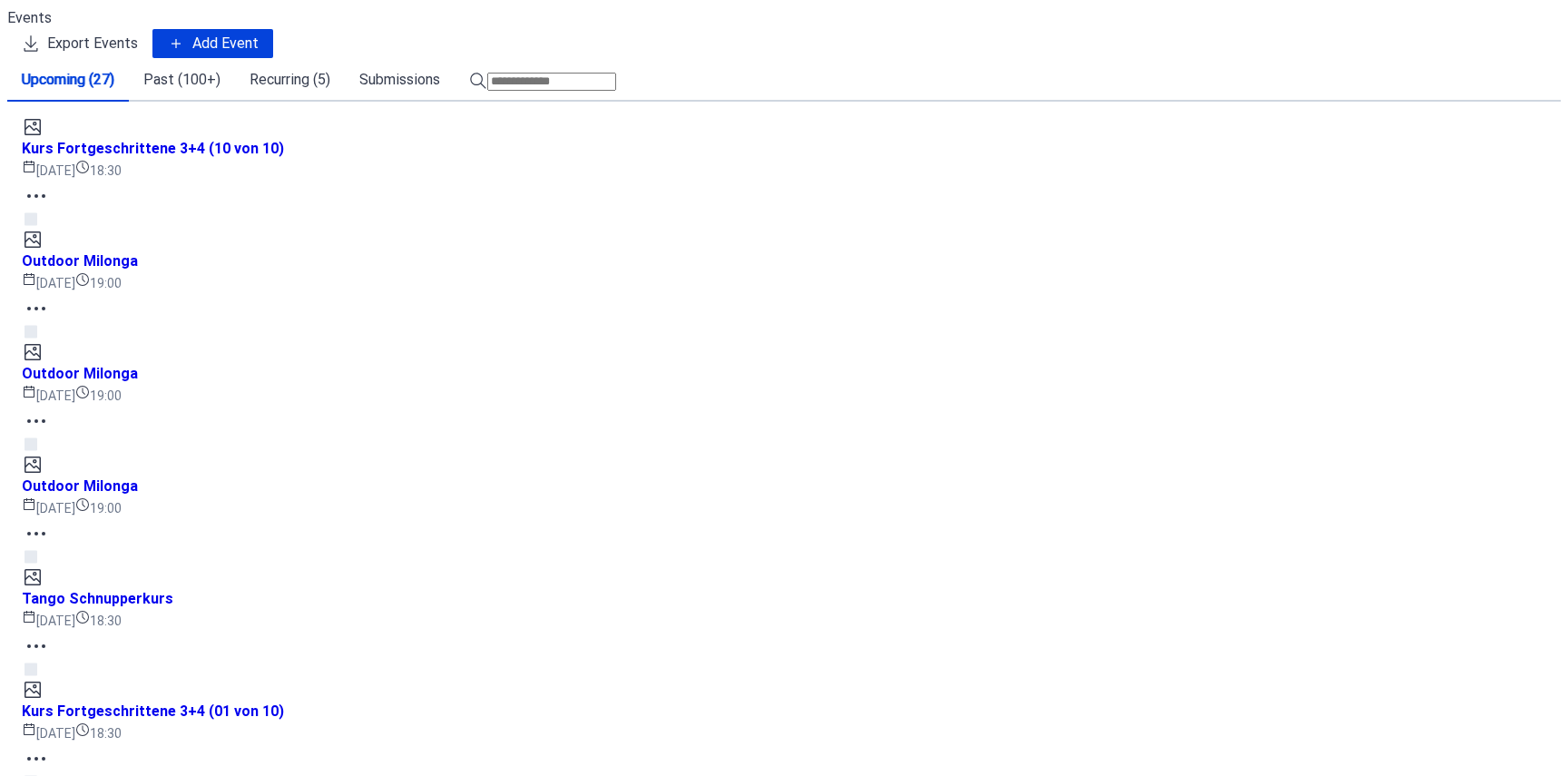 scroll, scrollTop: 0, scrollLeft: 0, axis: both 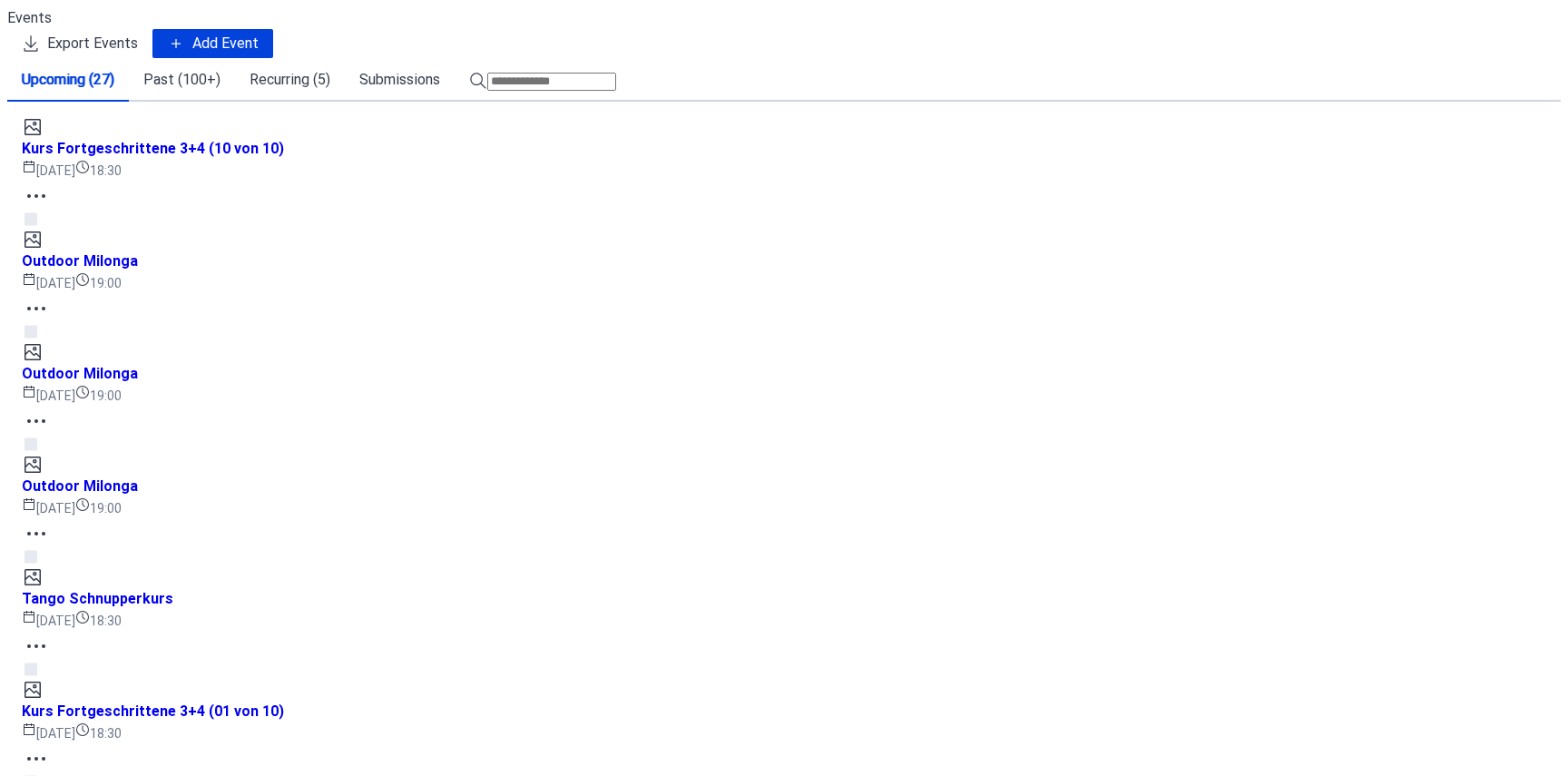 click on "Recurring  (5)" at bounding box center (289, 80) 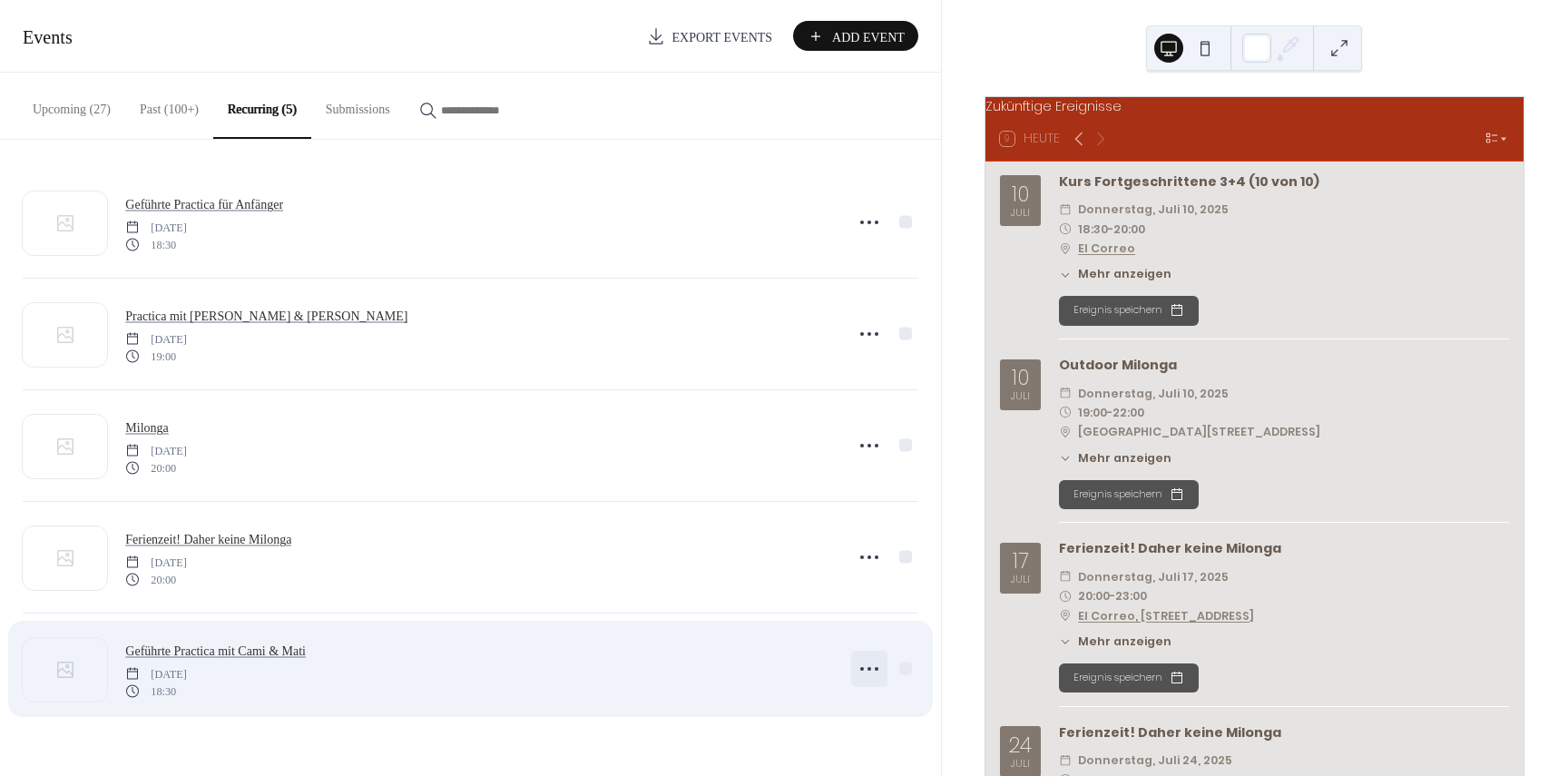 click 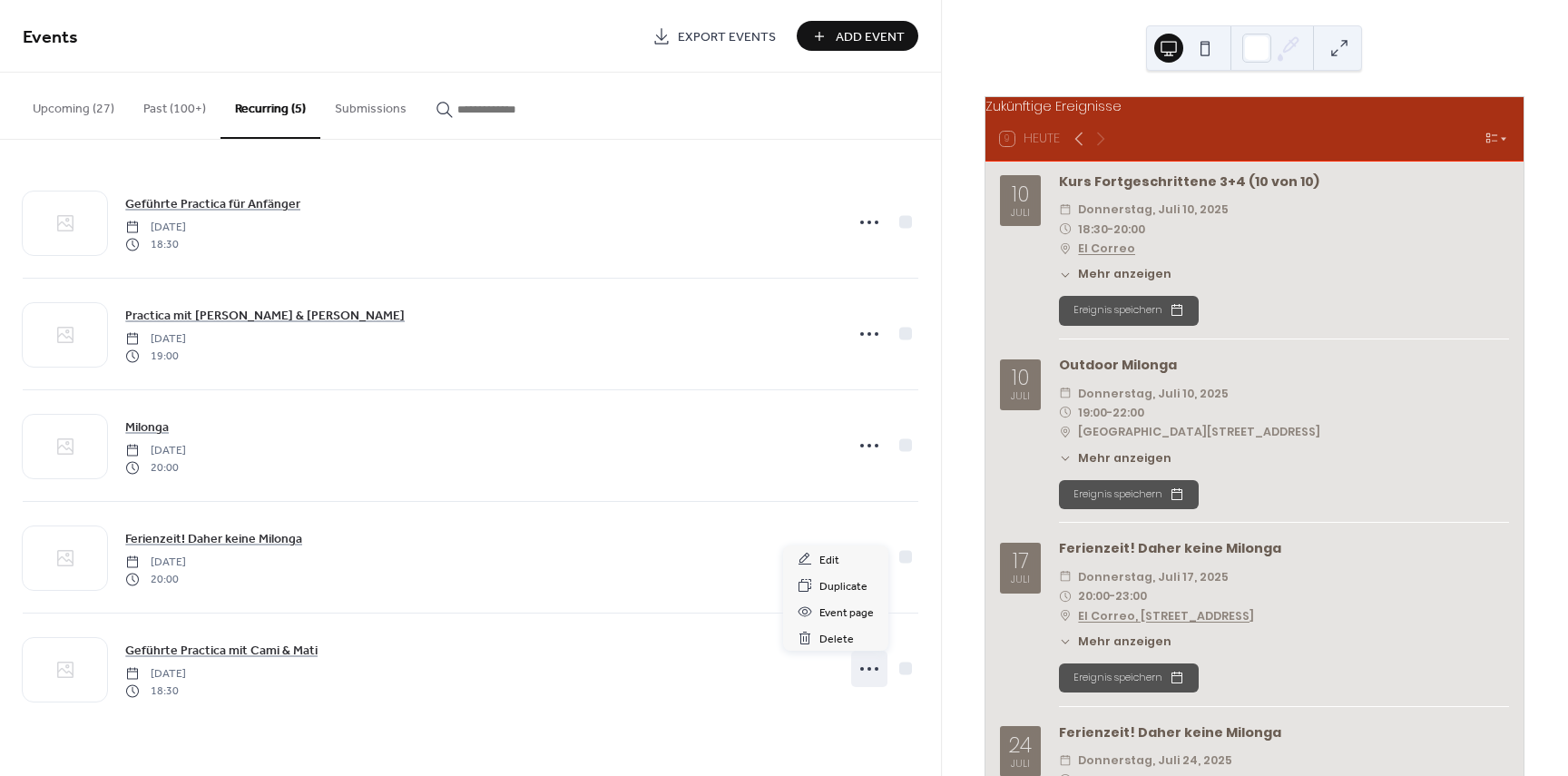 click on "Add Event" at bounding box center (858, 35) 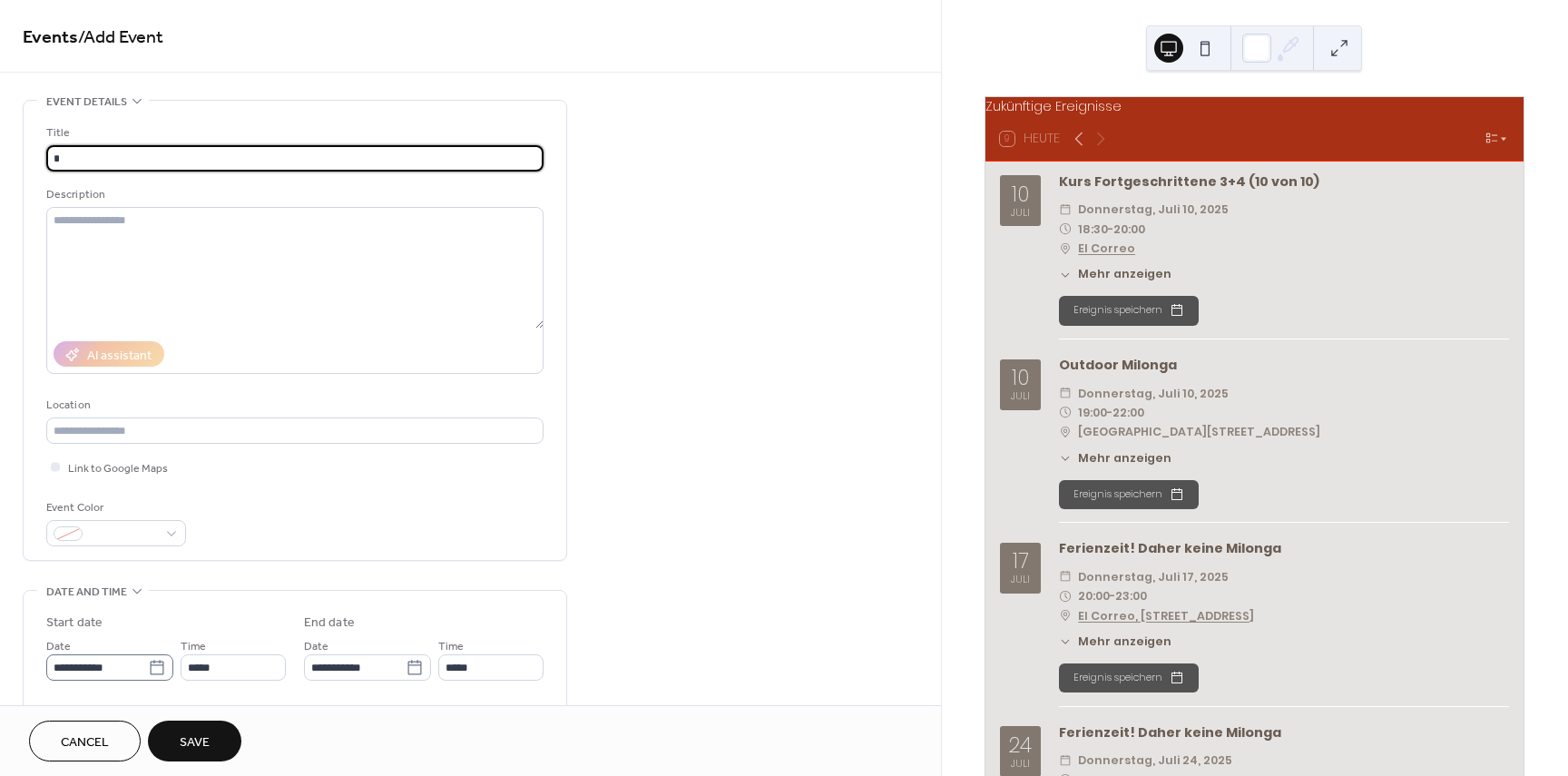 type on "*" 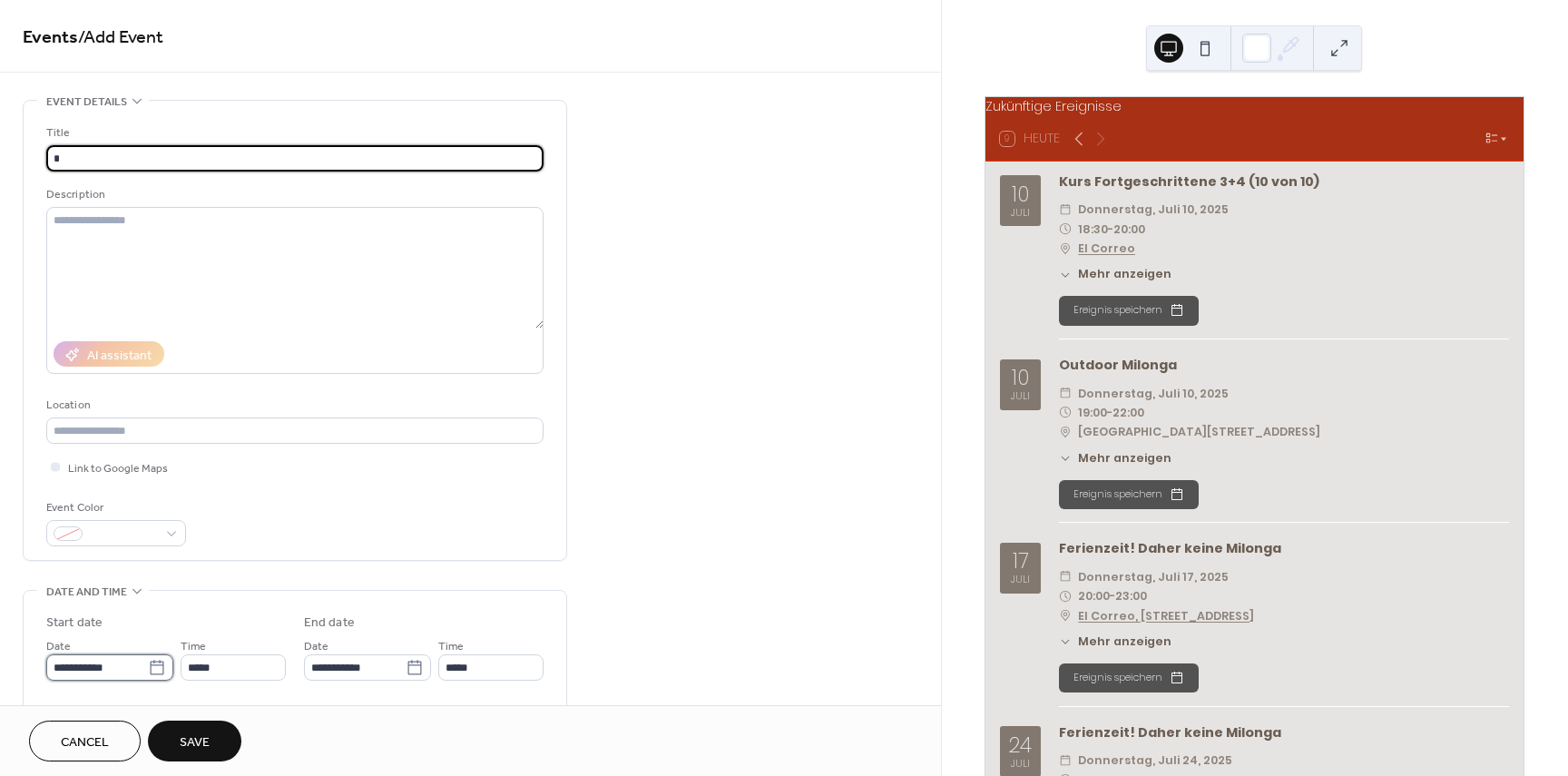 click on "**********" at bounding box center [97, 667] 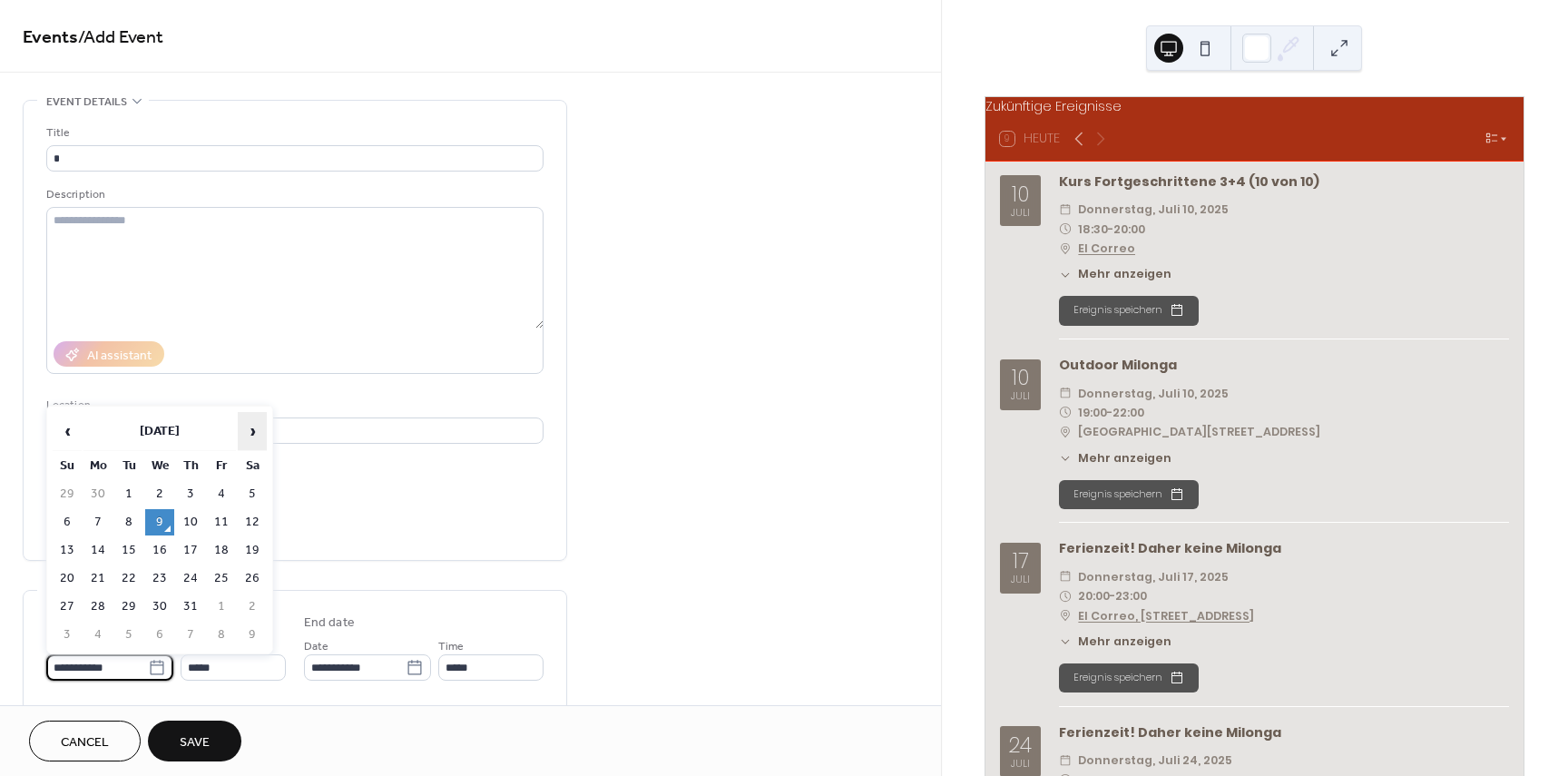click on "›" at bounding box center [252, 431] 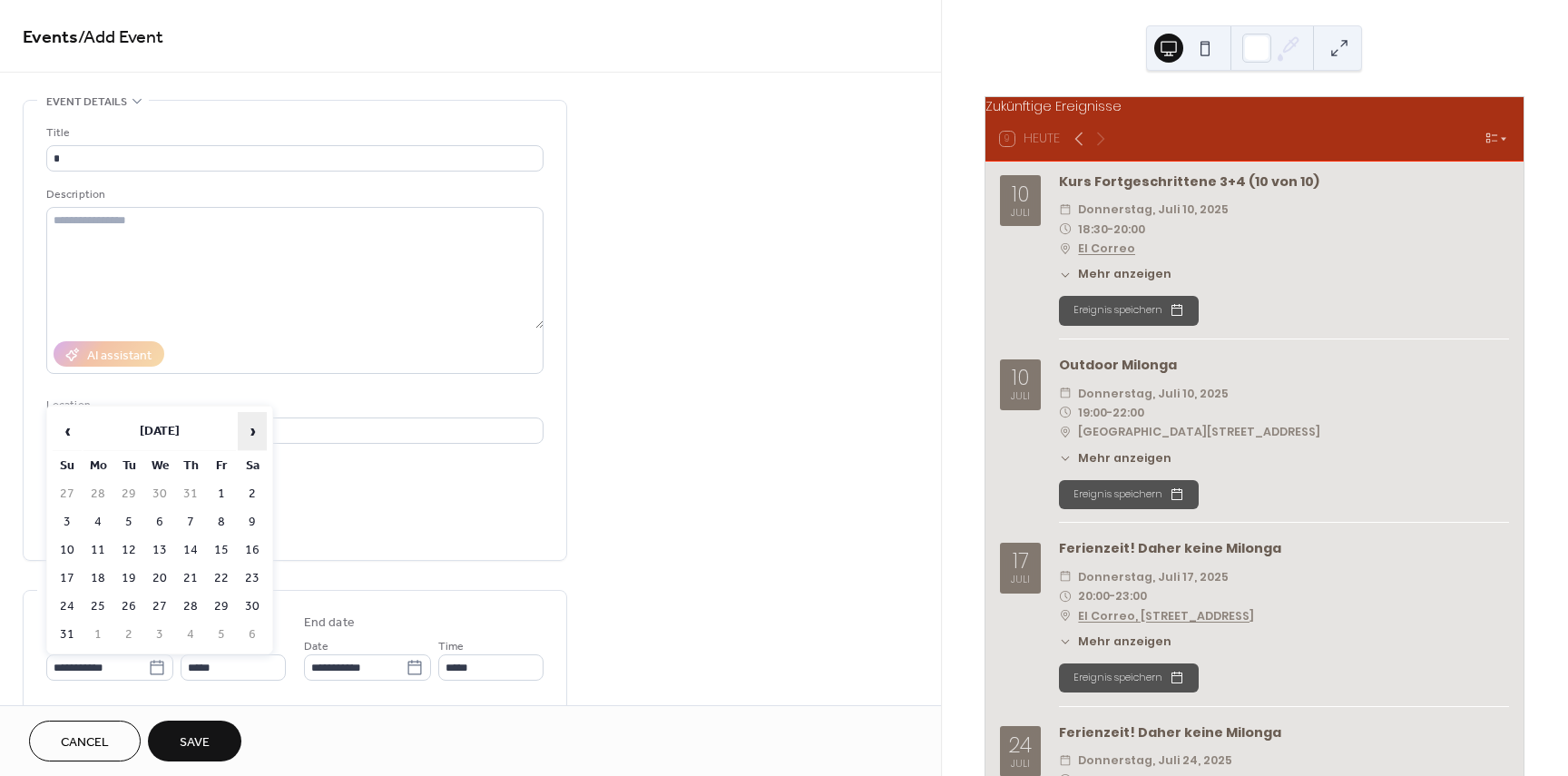 click on "›" at bounding box center [252, 431] 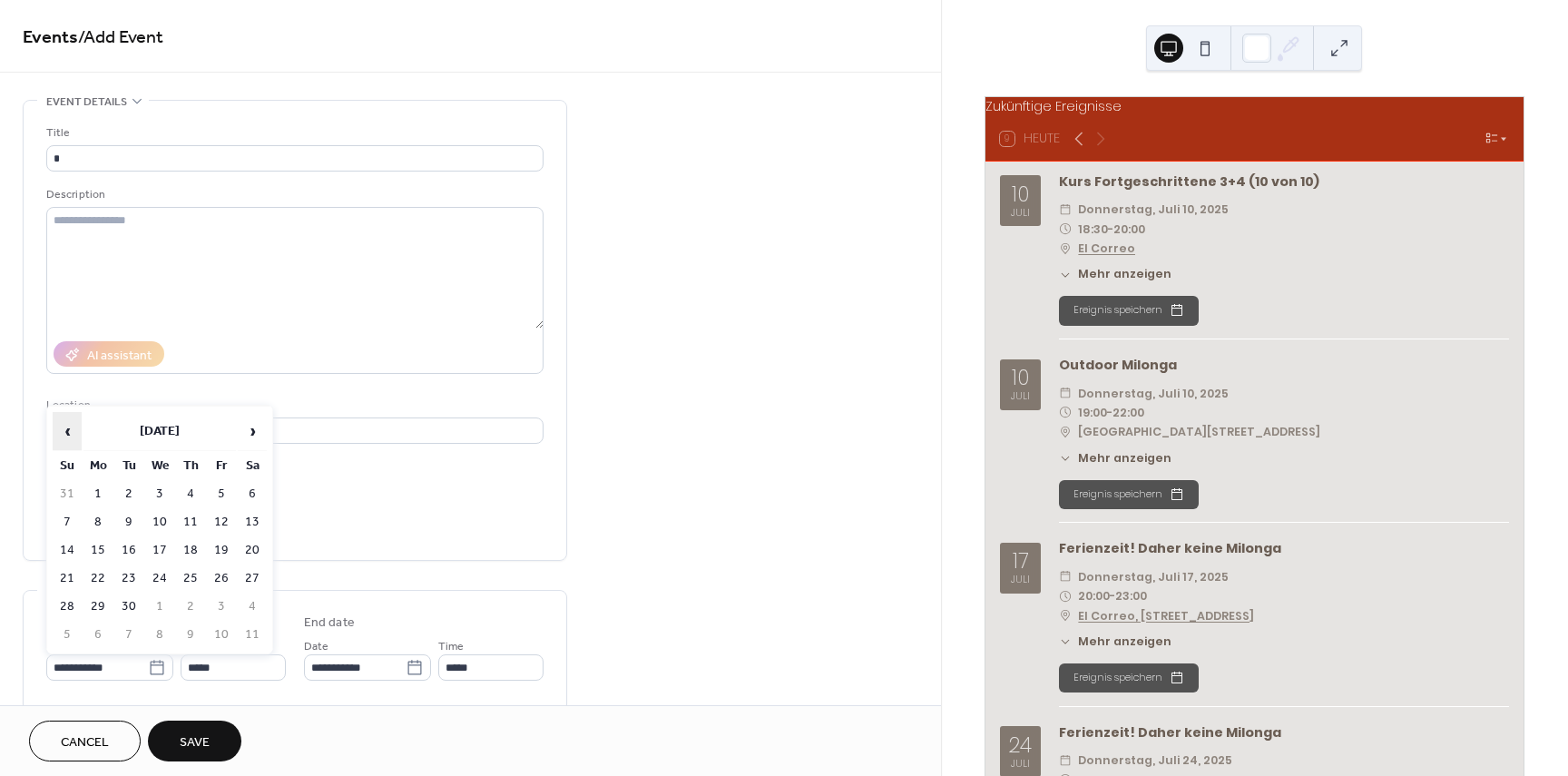 click on "‹" at bounding box center [67, 431] 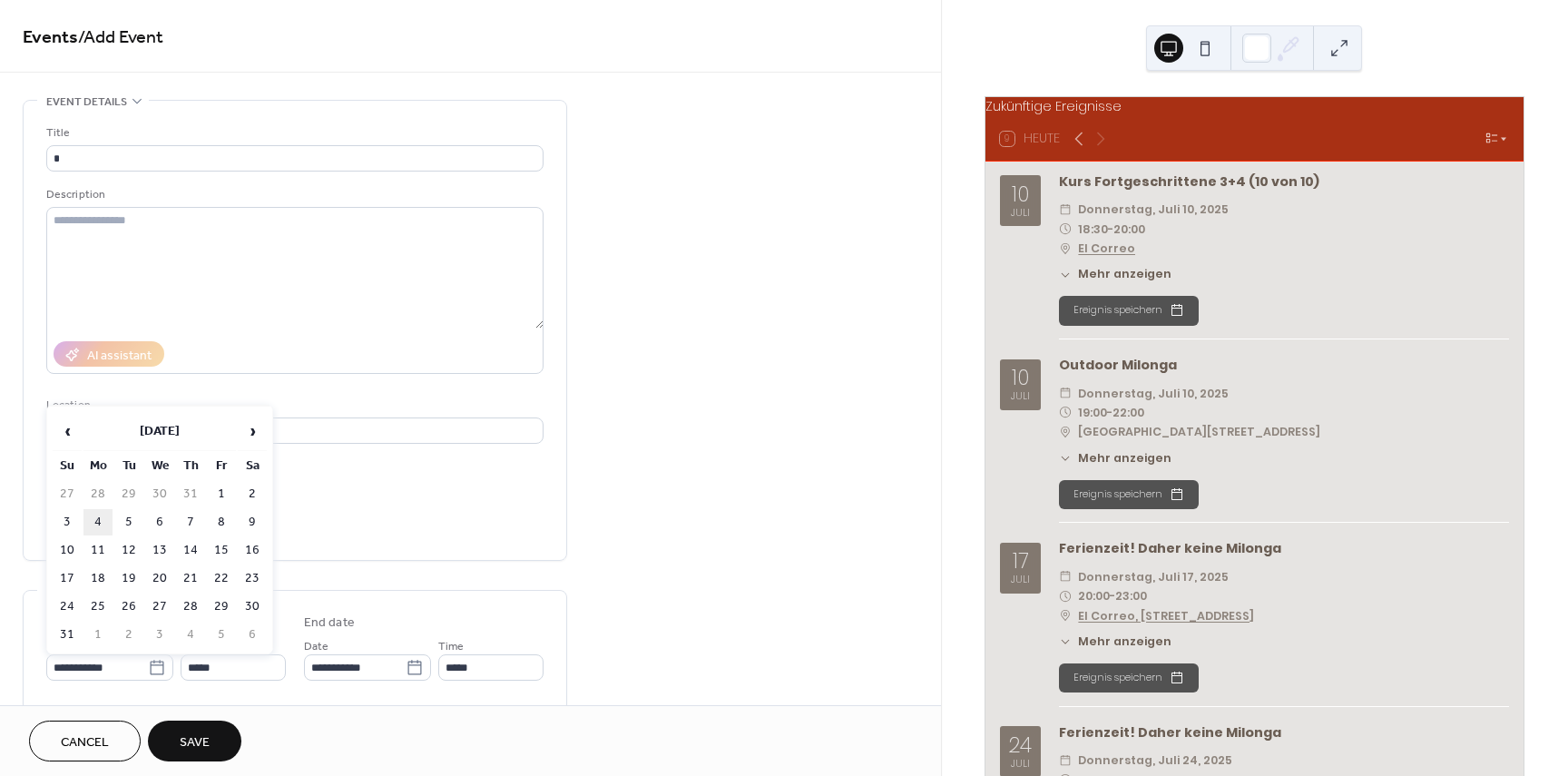click on "4" at bounding box center (98, 522) 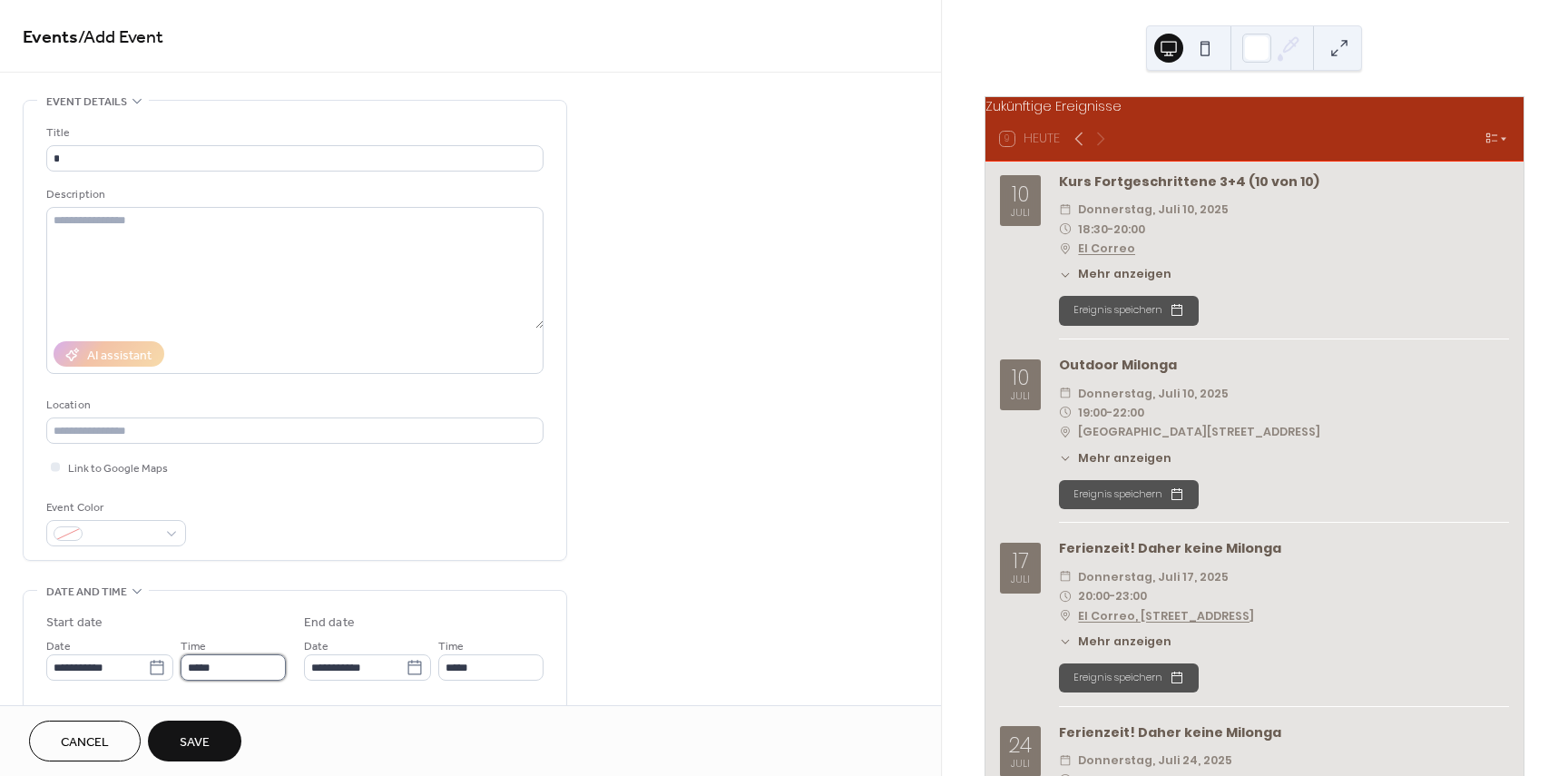 click on "*****" at bounding box center [233, 667] 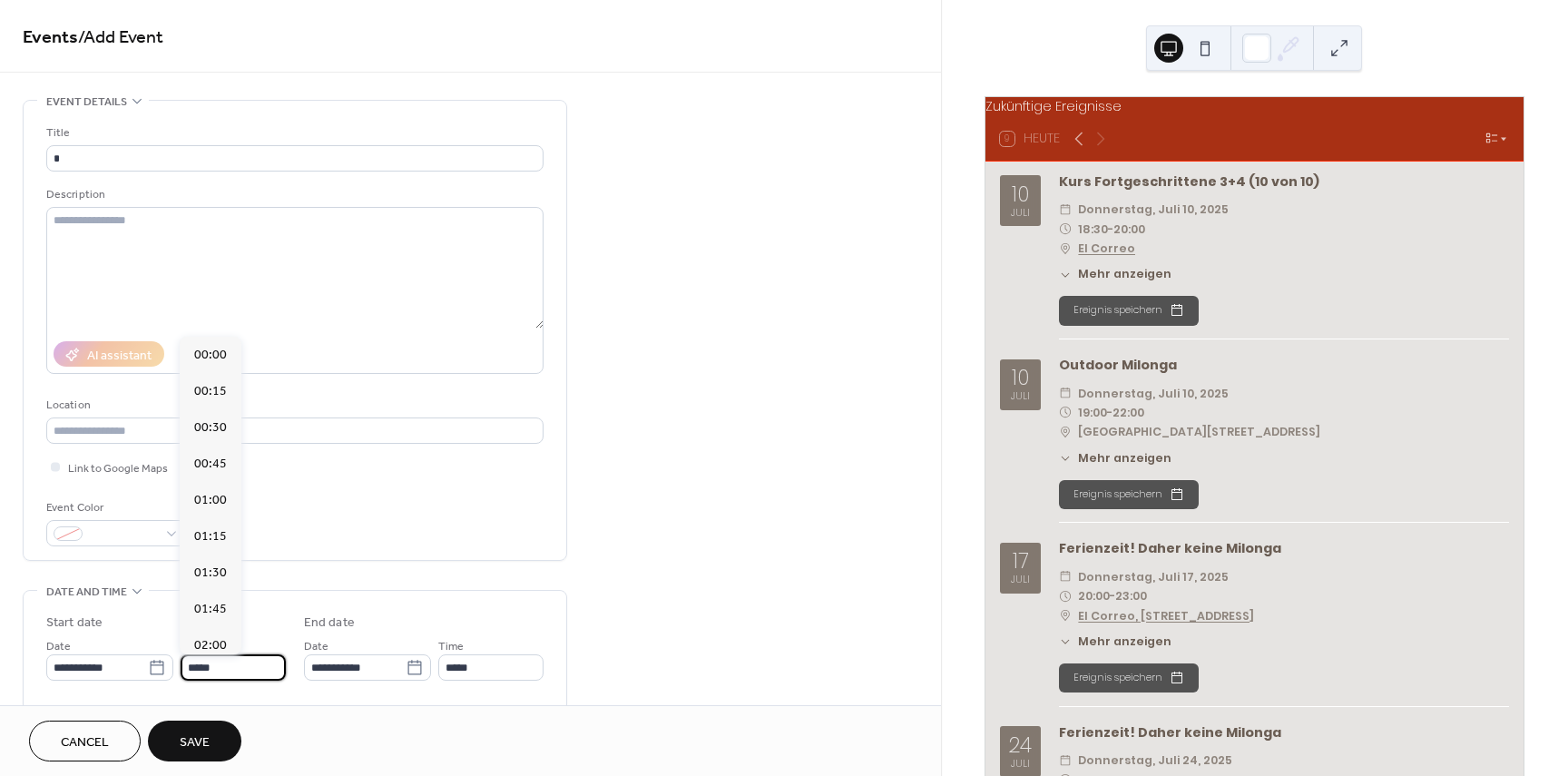 scroll, scrollTop: 1786, scrollLeft: 0, axis: vertical 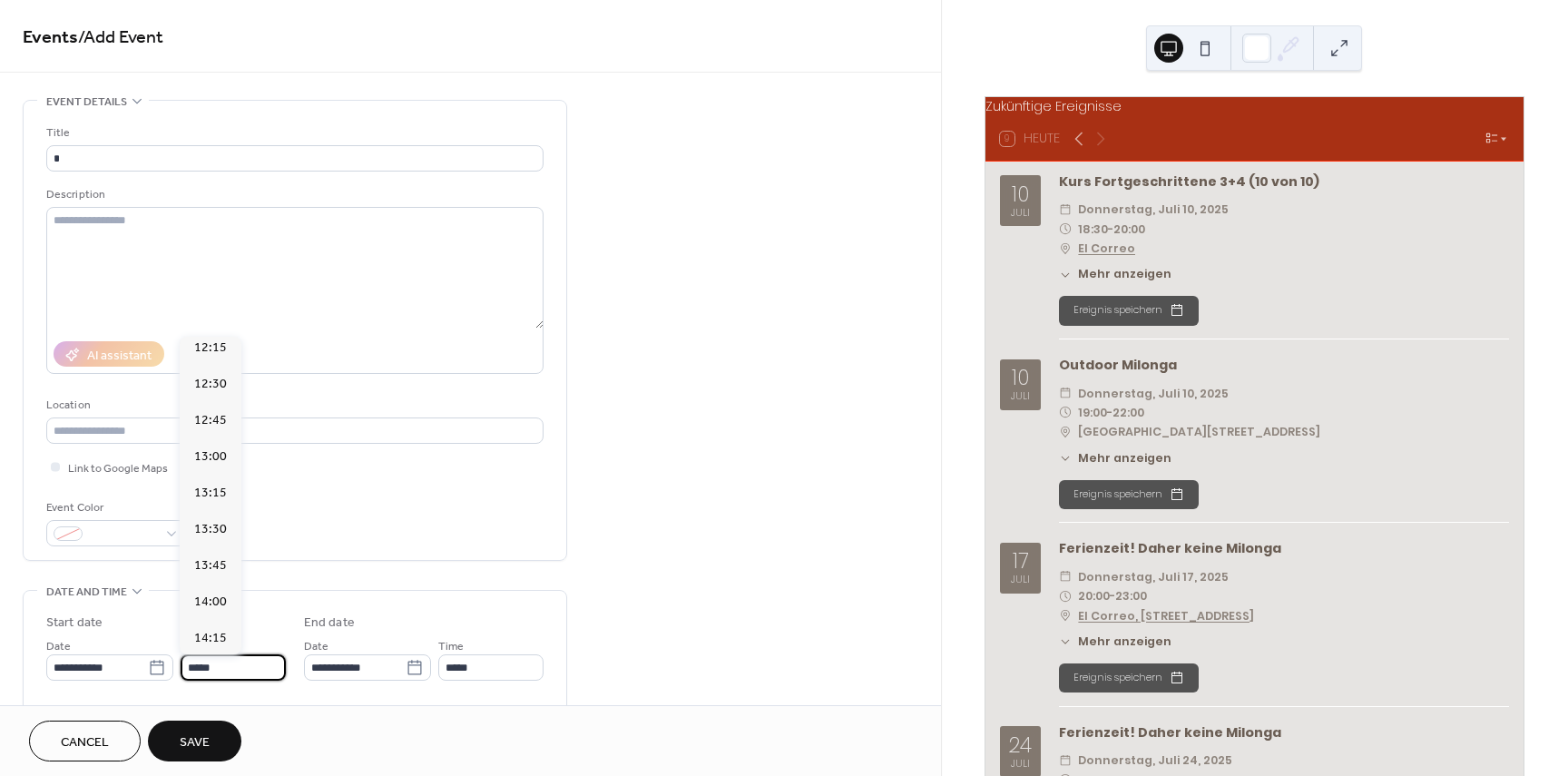 click on "*****" at bounding box center (233, 667) 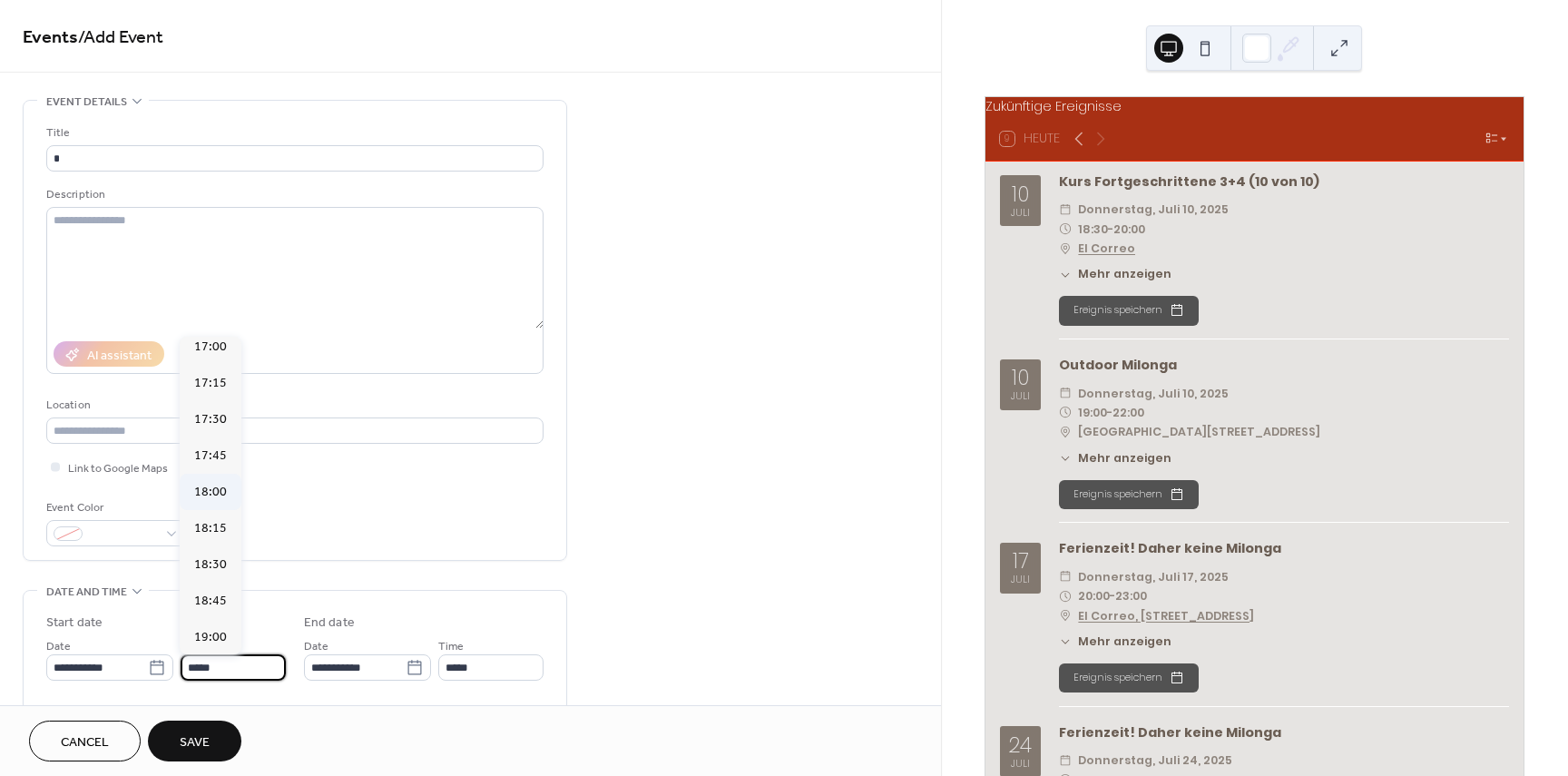 scroll, scrollTop: 2512, scrollLeft: 0, axis: vertical 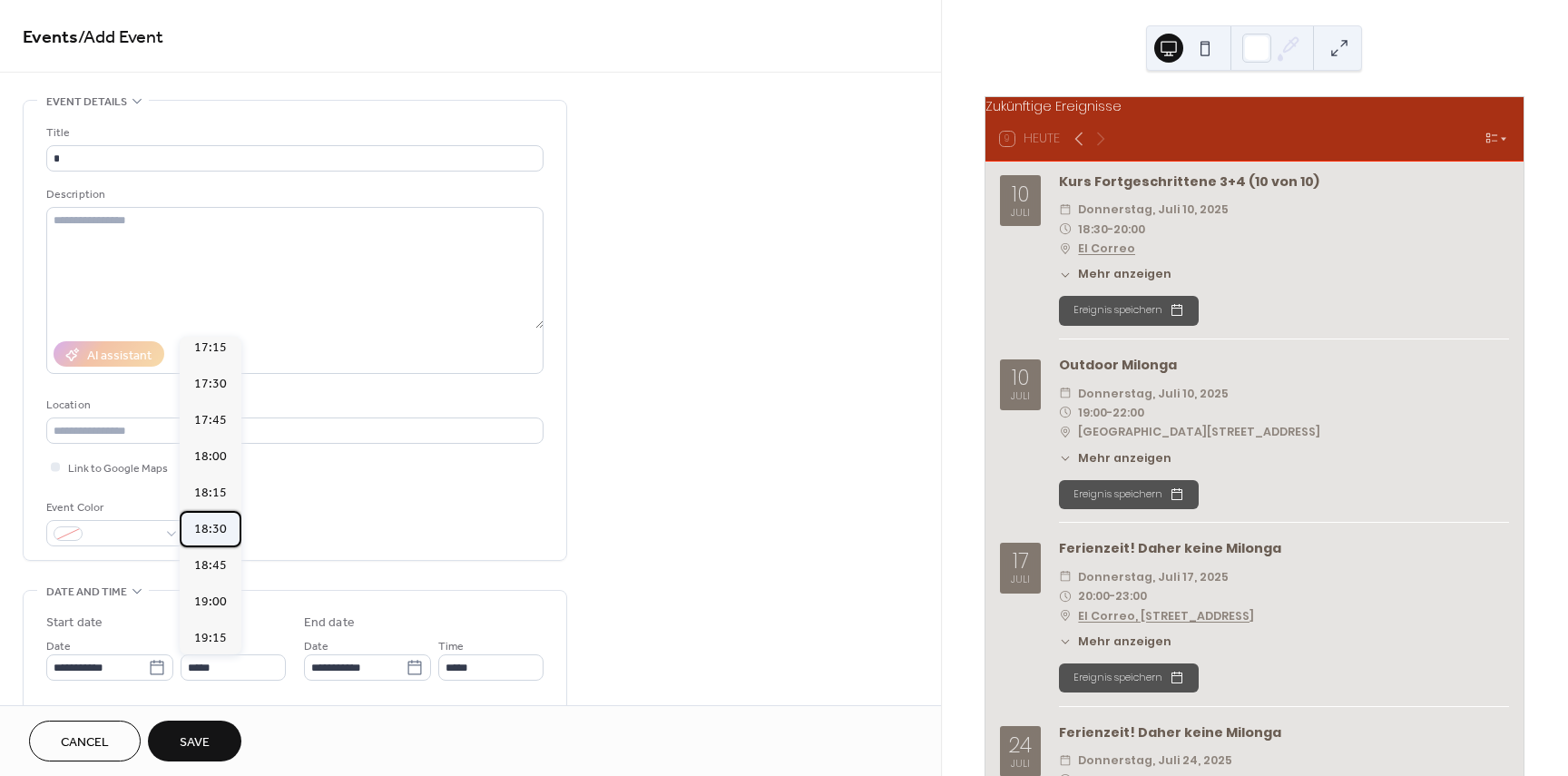 click on "18:30" at bounding box center [211, 529] 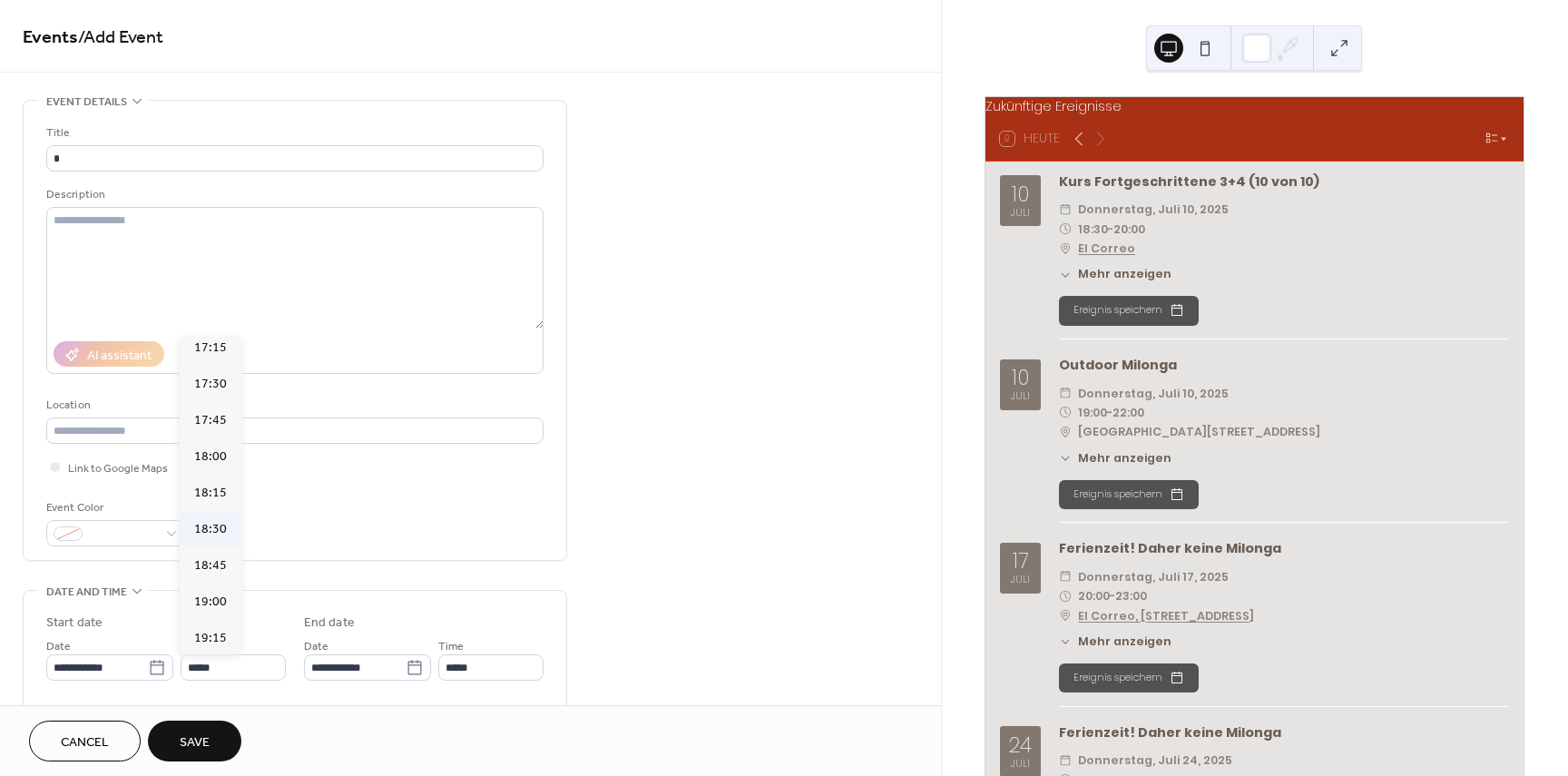 type on "*****" 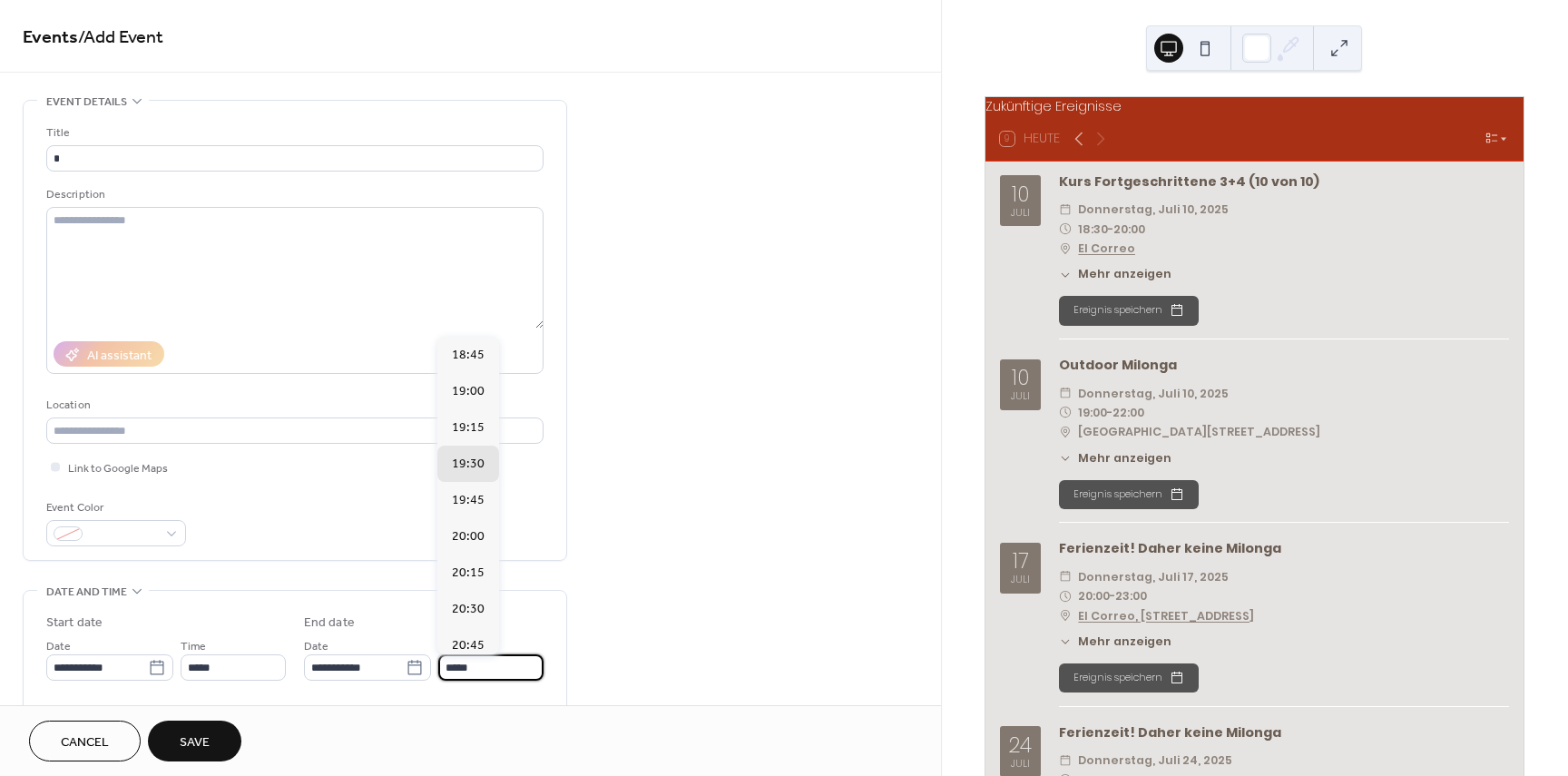 drag, startPoint x: 479, startPoint y: 666, endPoint x: 435, endPoint y: 662, distance: 44.18144 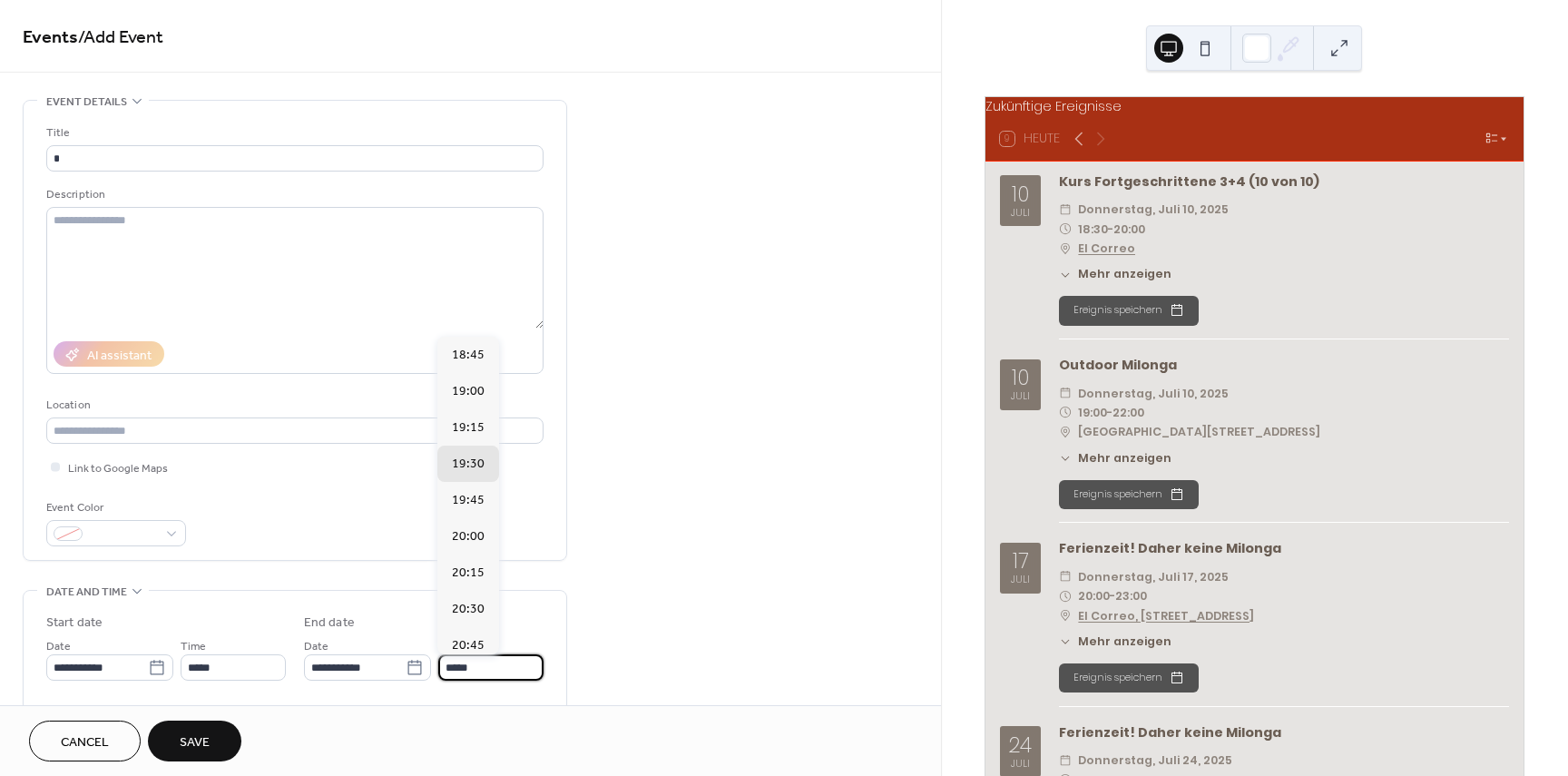 click on "**********" at bounding box center [424, 658] 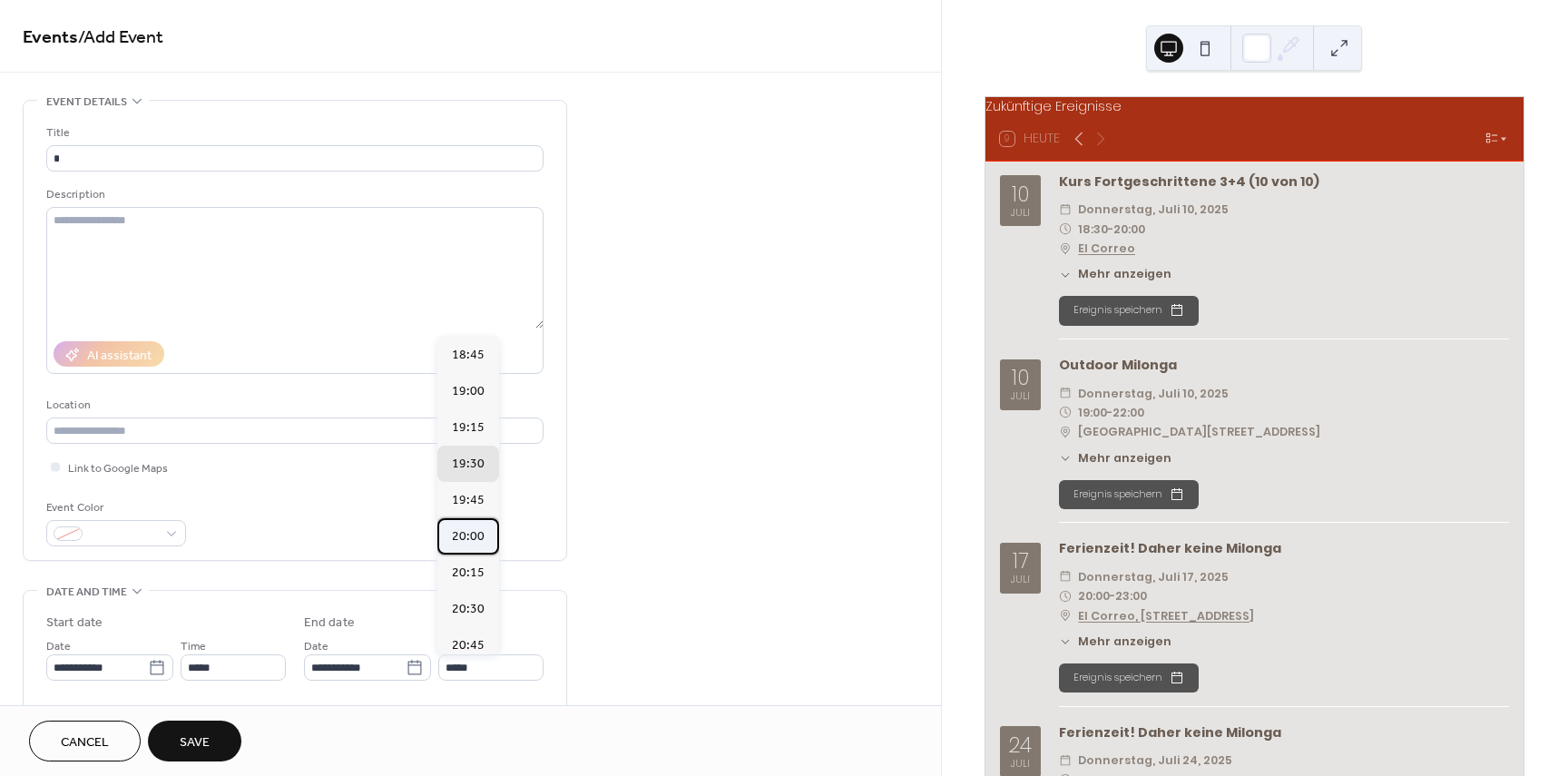 click on "20:00" at bounding box center (468, 536) 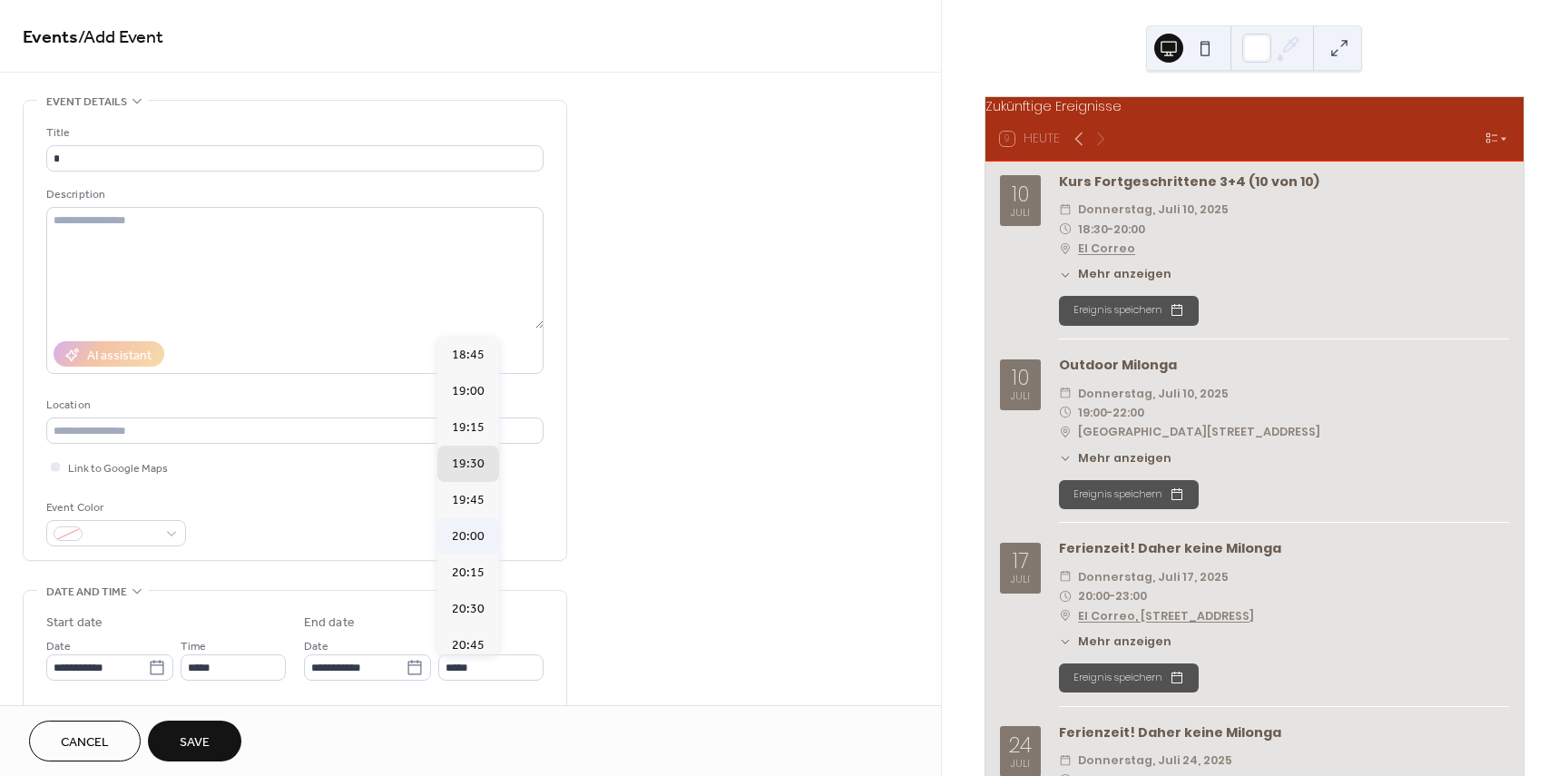 type on "*****" 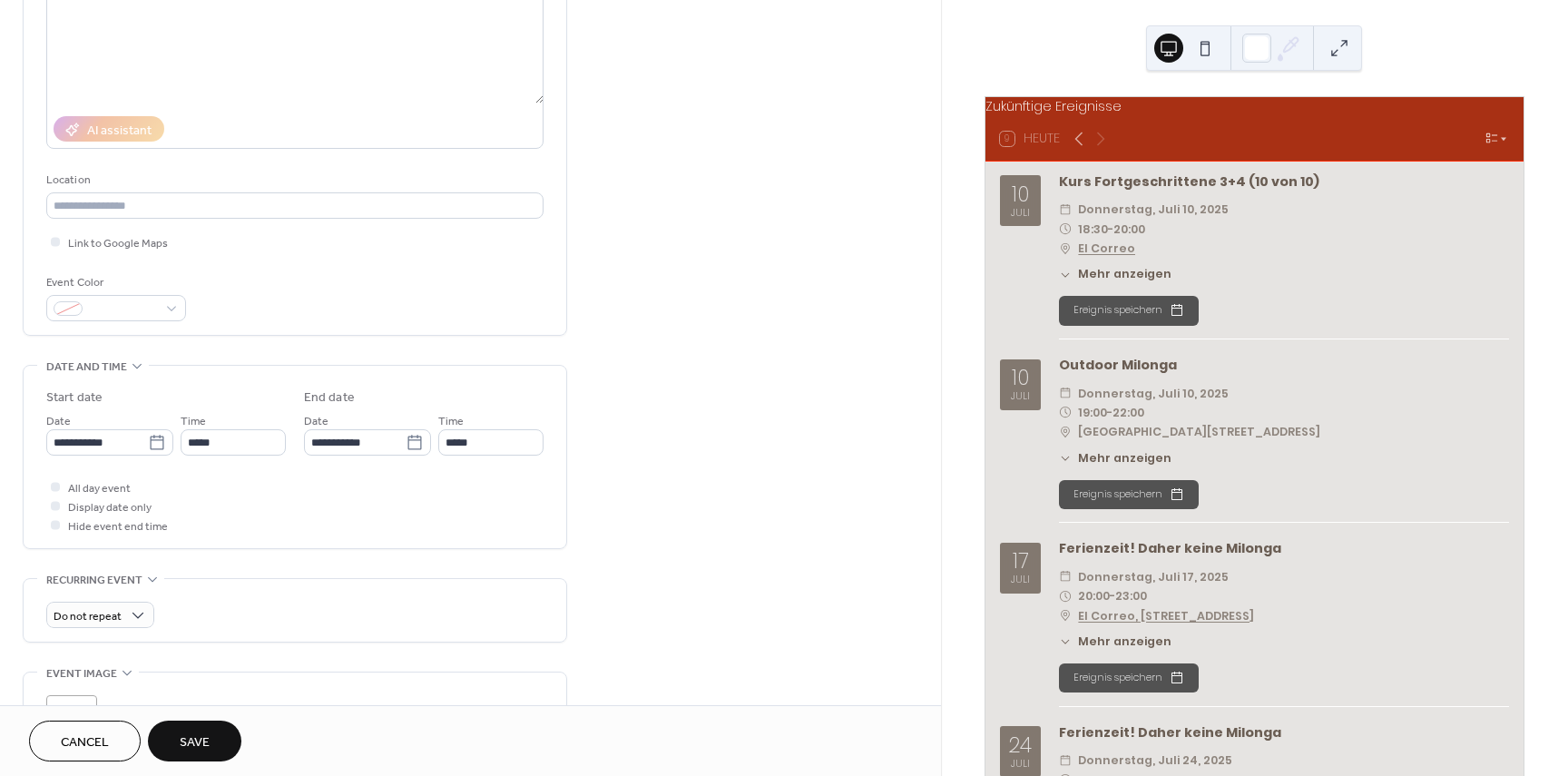 scroll, scrollTop: 272, scrollLeft: 0, axis: vertical 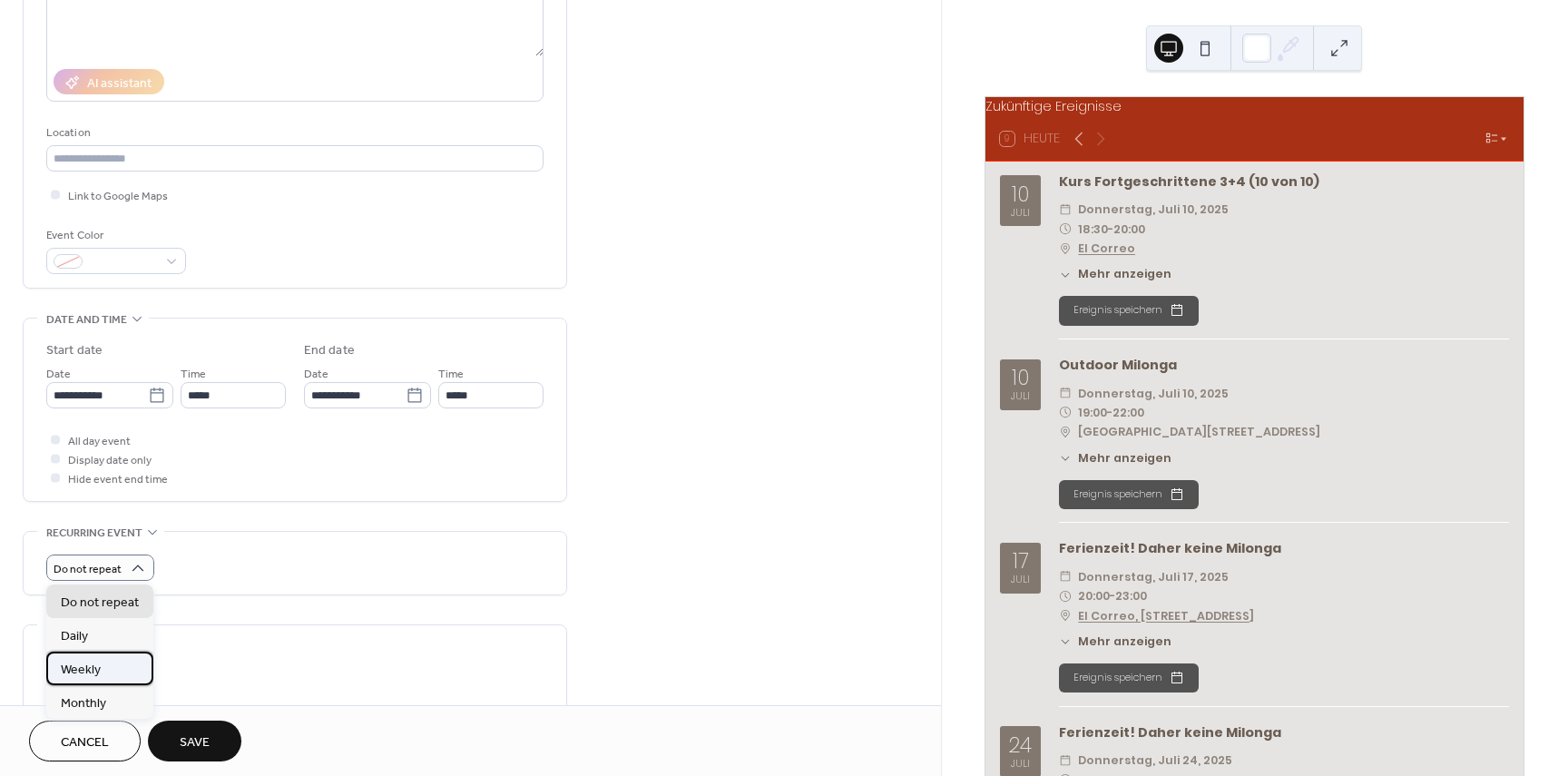 click on "Weekly" at bounding box center (100, 668) 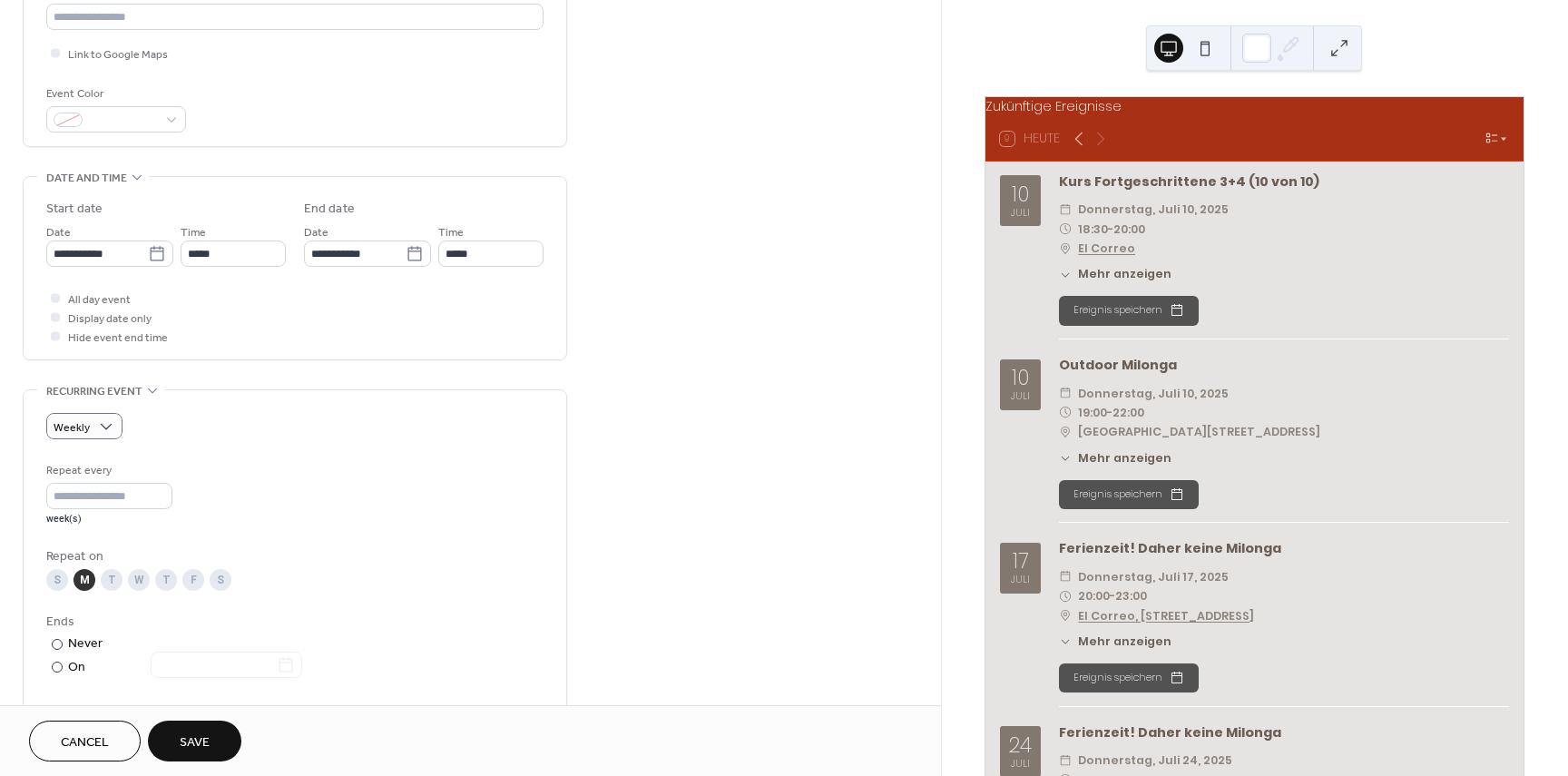 scroll, scrollTop: 454, scrollLeft: 0, axis: vertical 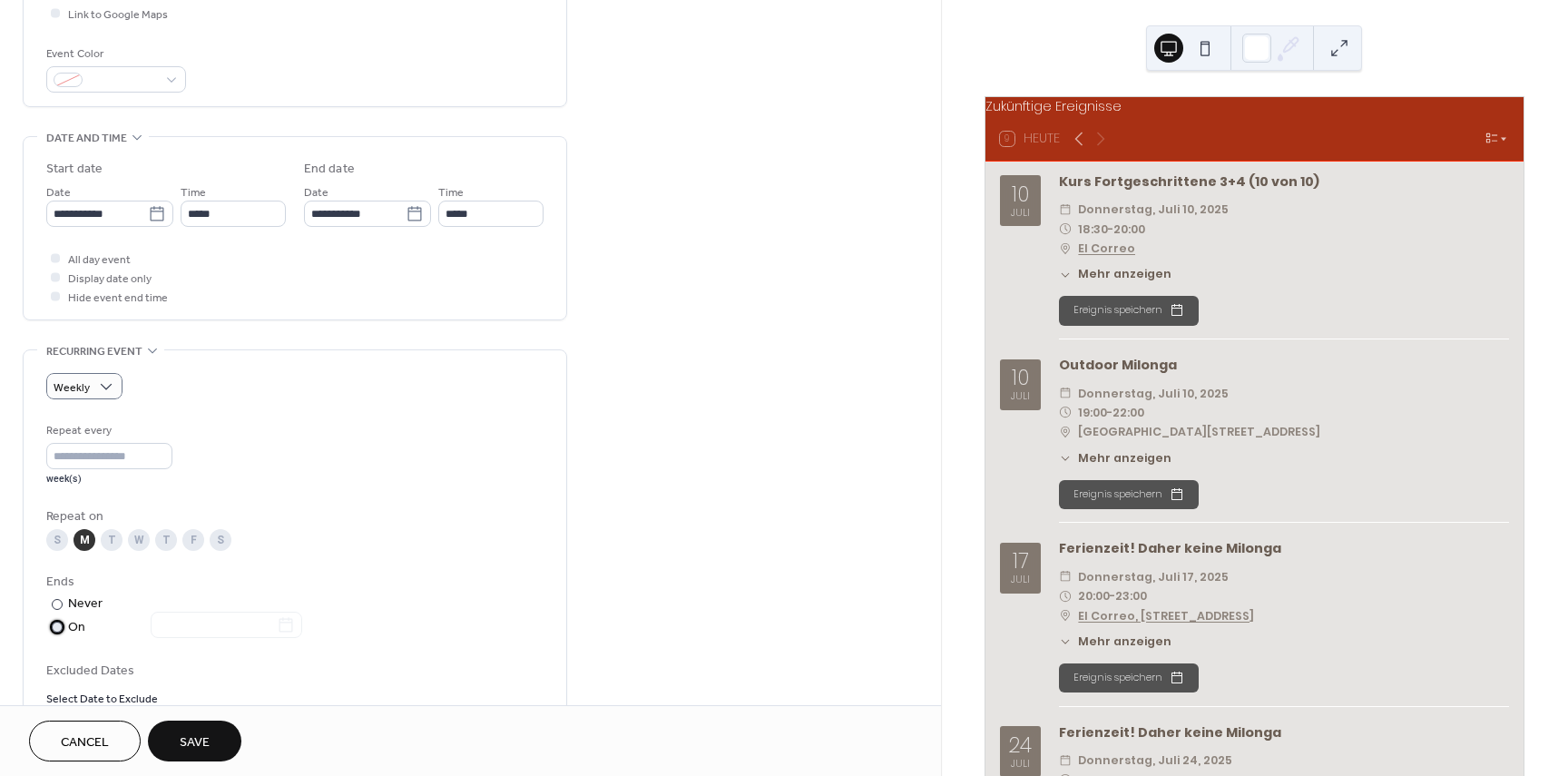 click on "On" at bounding box center [185, 627] 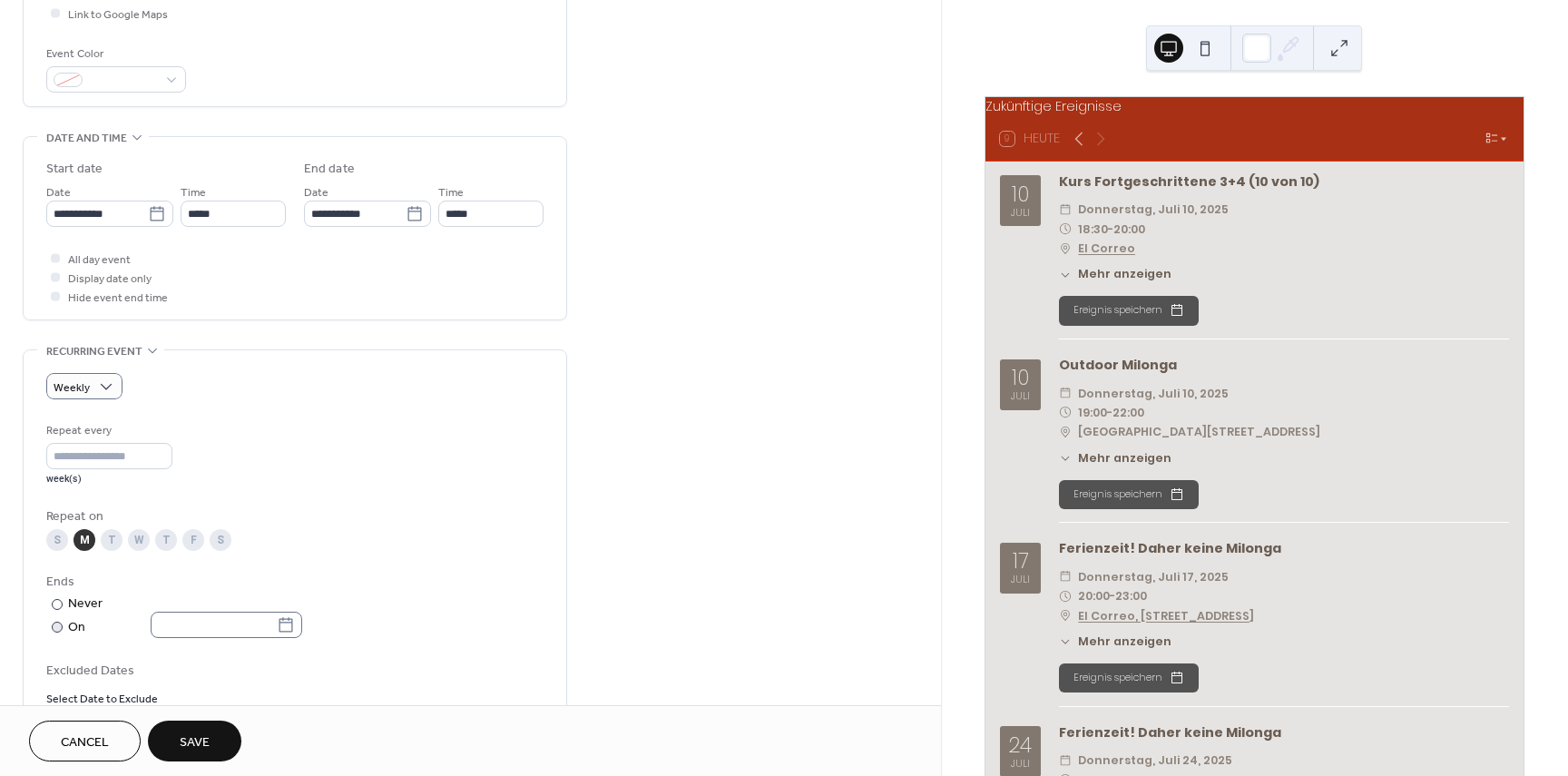 click 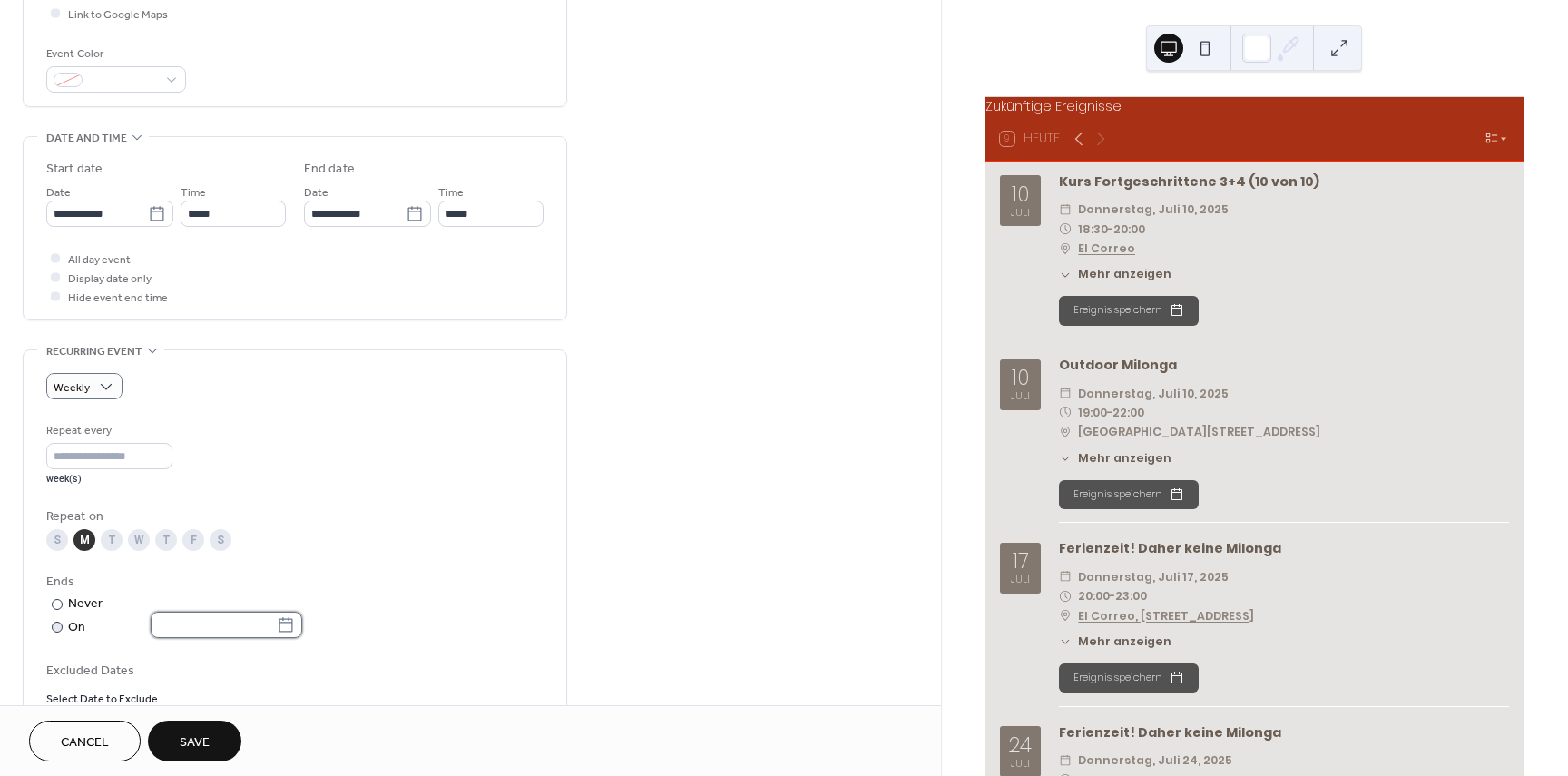 click at bounding box center (213, 624) 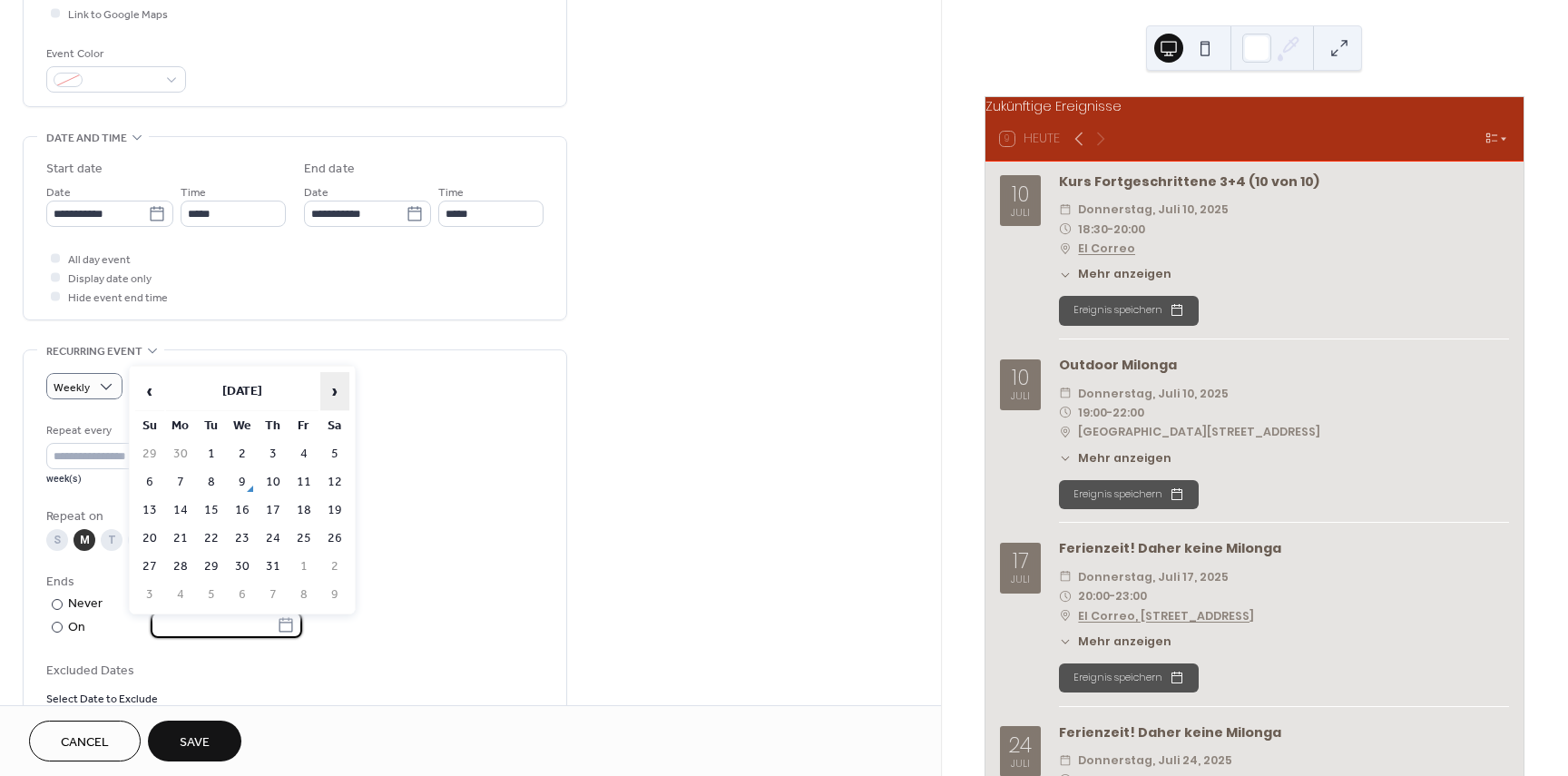 click on "›" at bounding box center [335, 391] 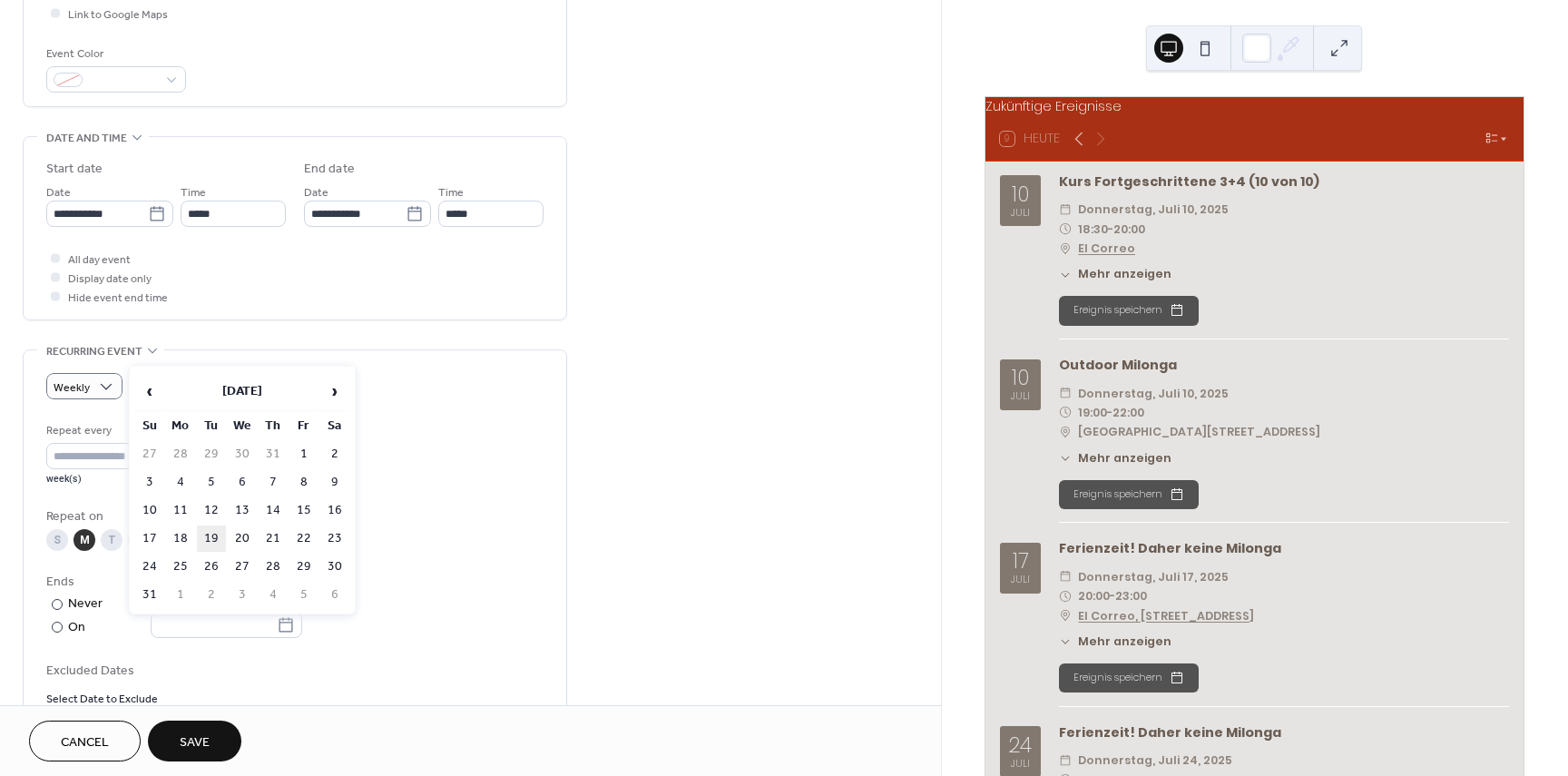 click on "19" at bounding box center [211, 538] 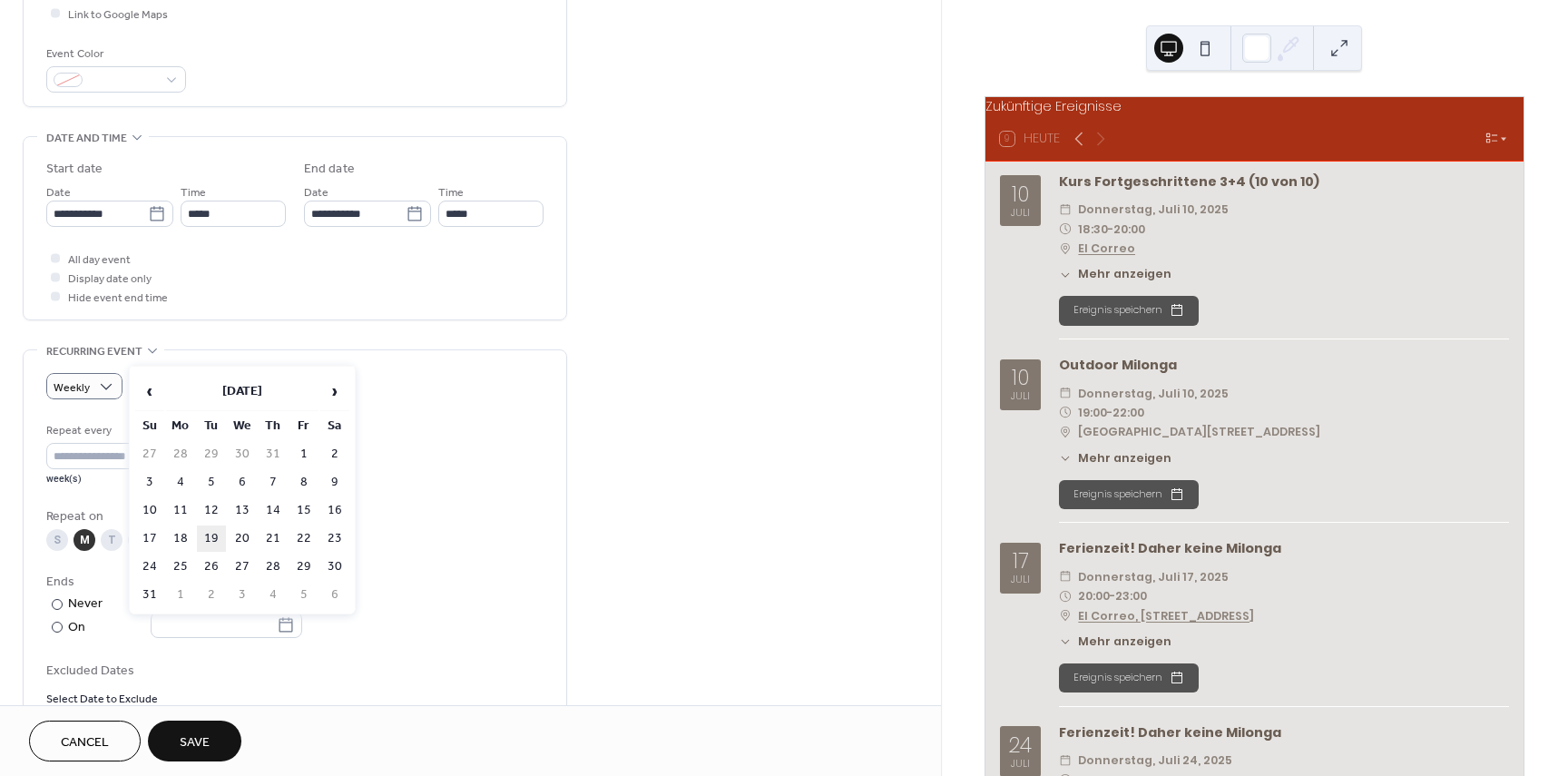 type on "**********" 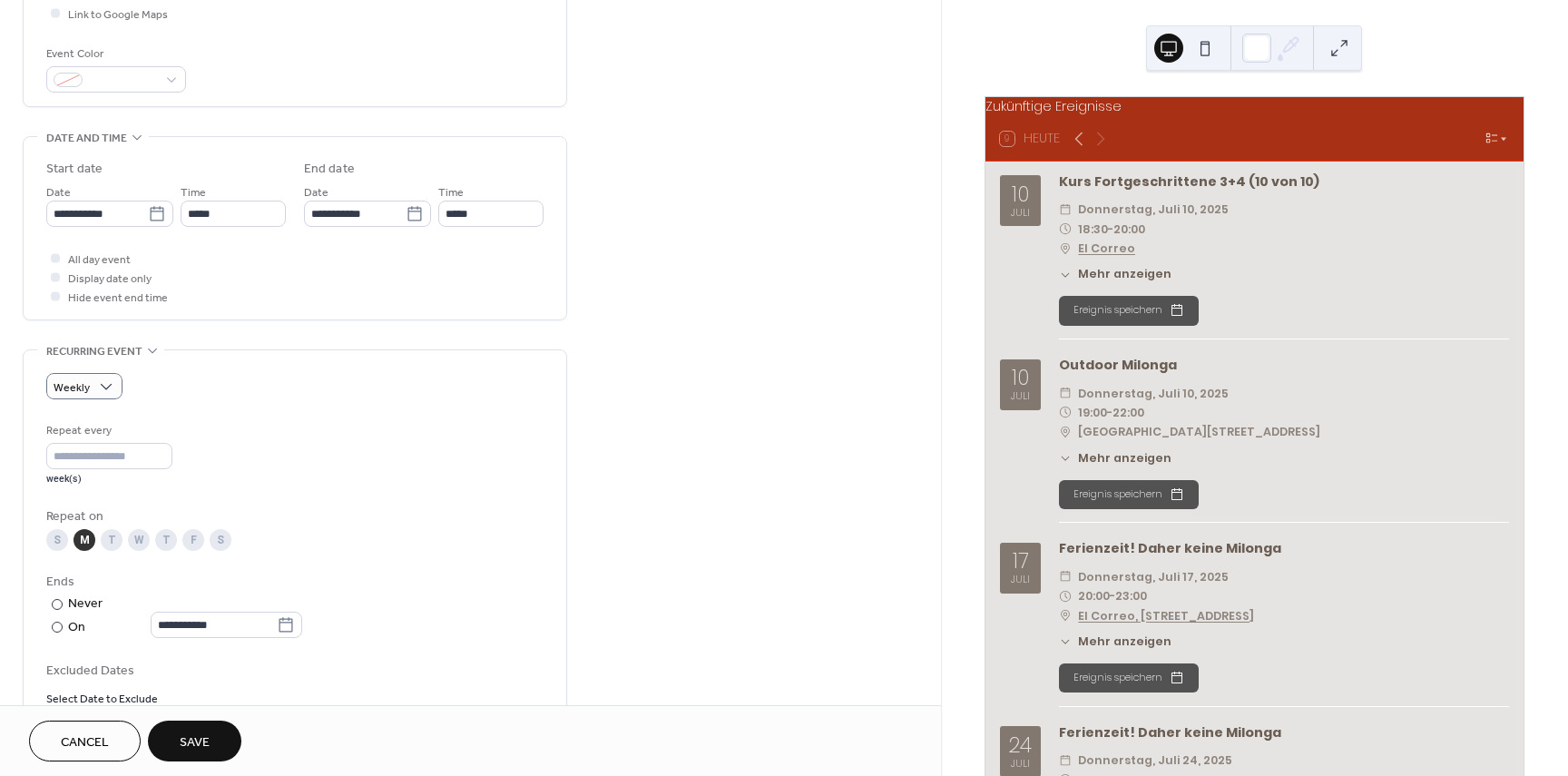 click on "Save" at bounding box center (194, 741) 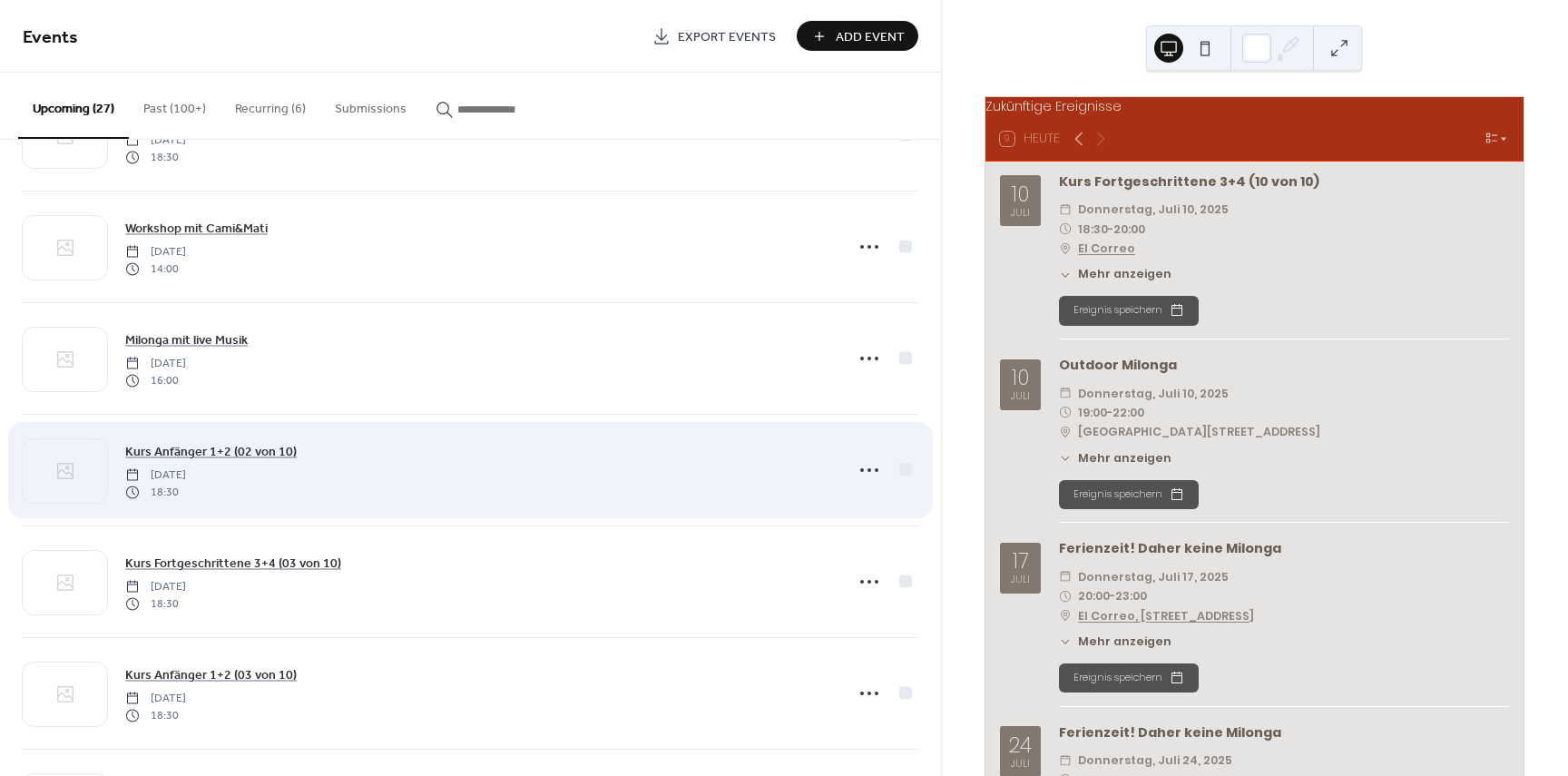 scroll, scrollTop: 998, scrollLeft: 0, axis: vertical 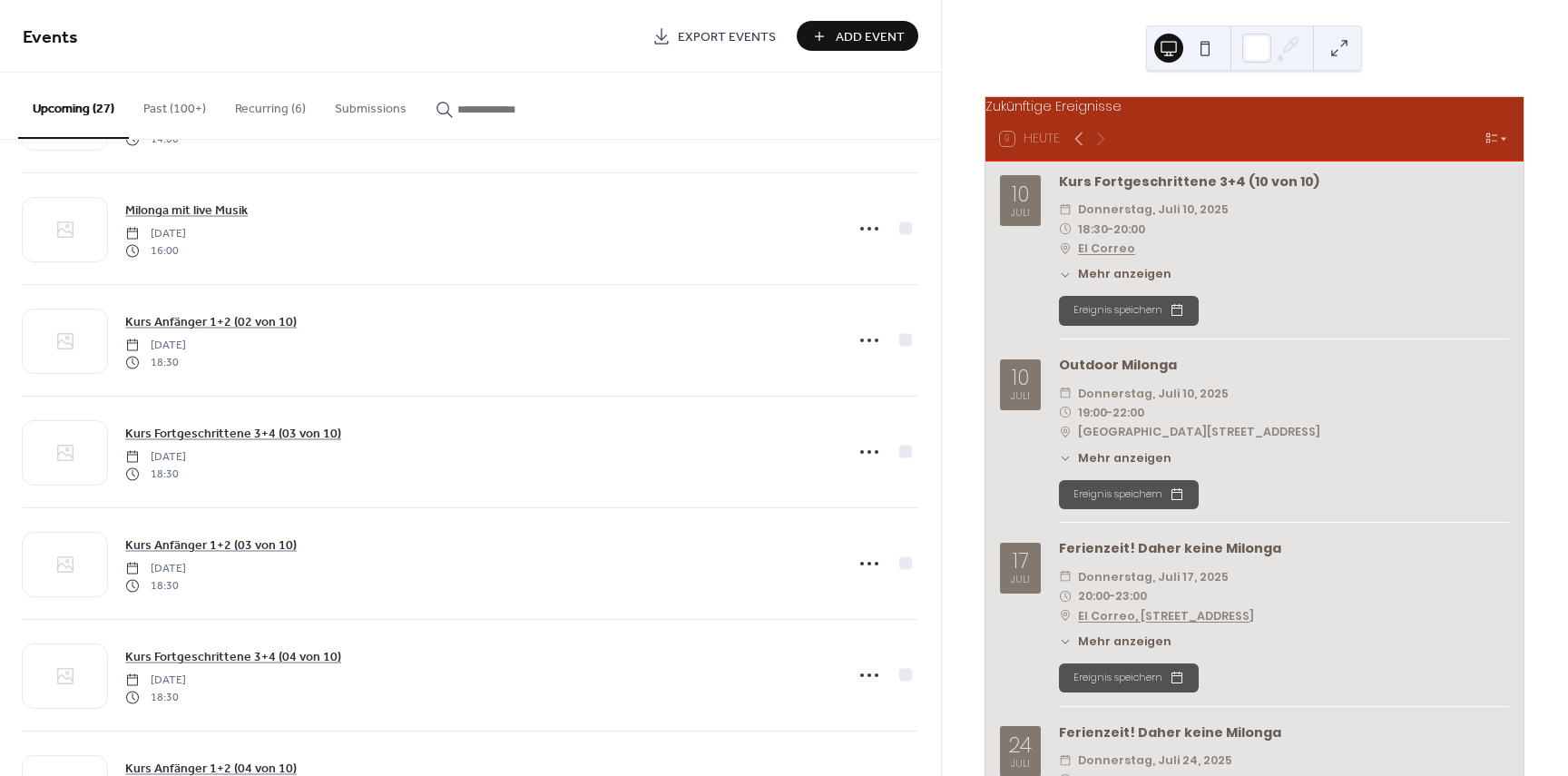 click on "Recurring  (6)" at bounding box center [270, 104] 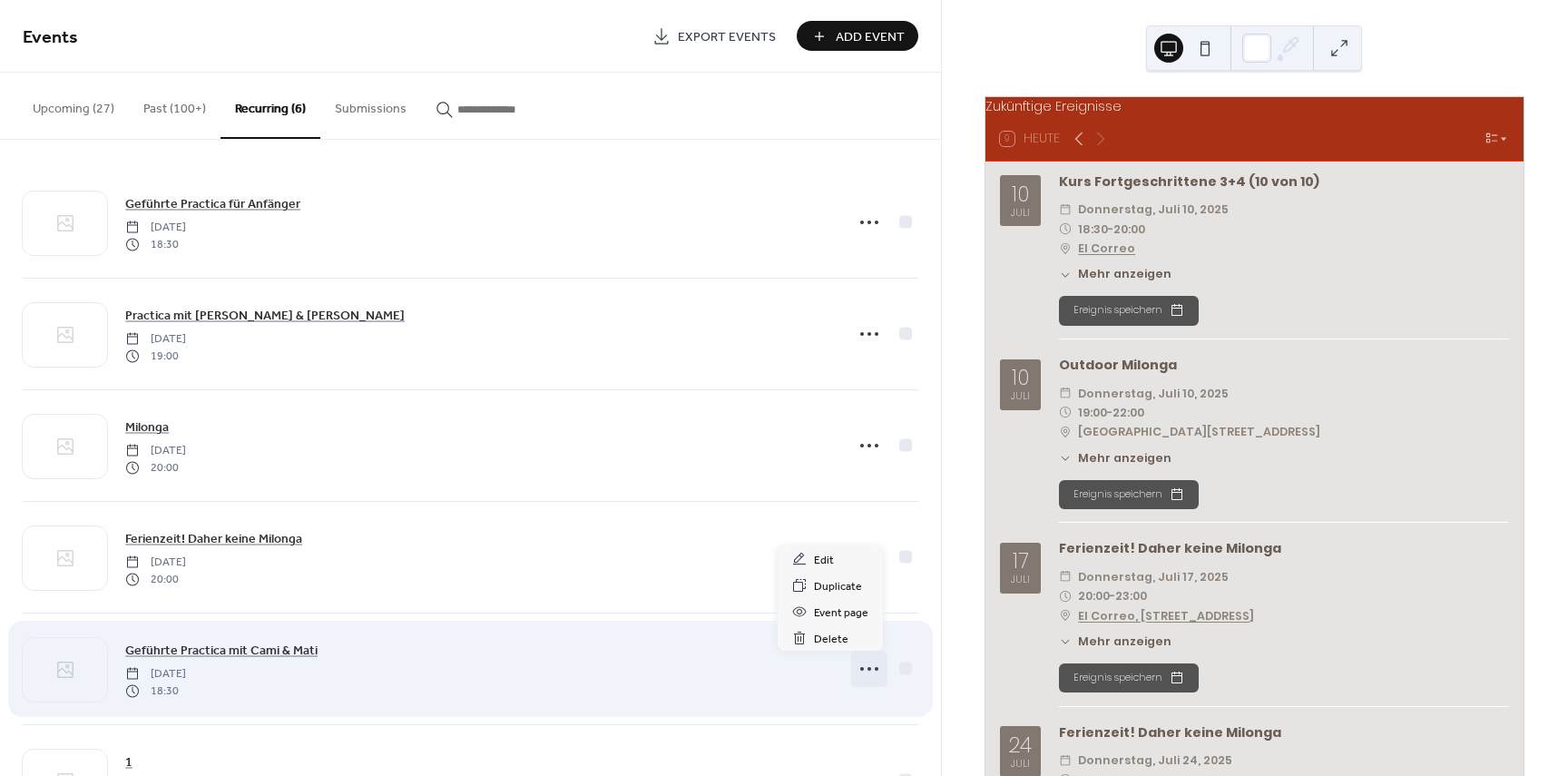 click 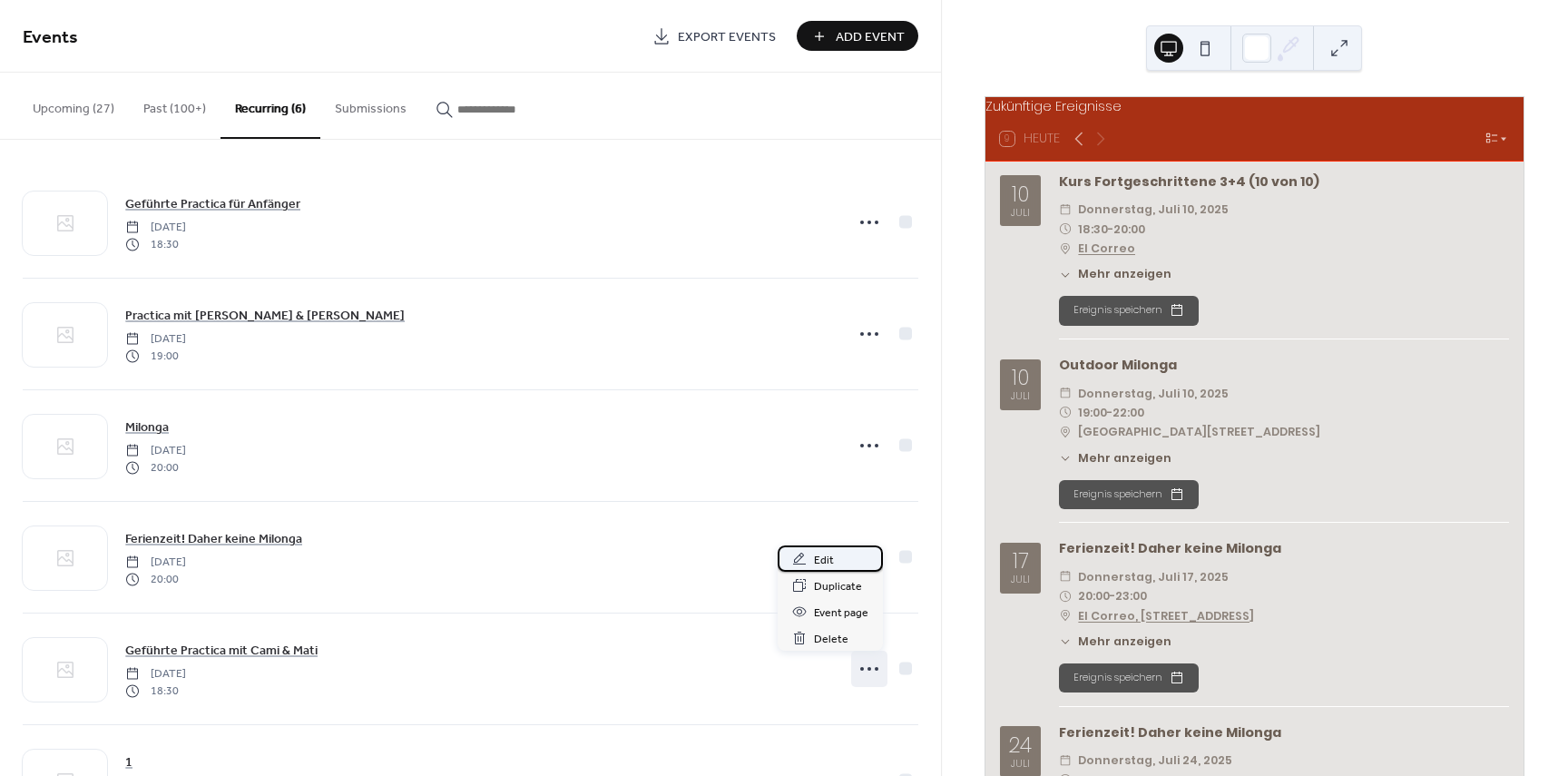 click on "Edit" at bounding box center [824, 560] 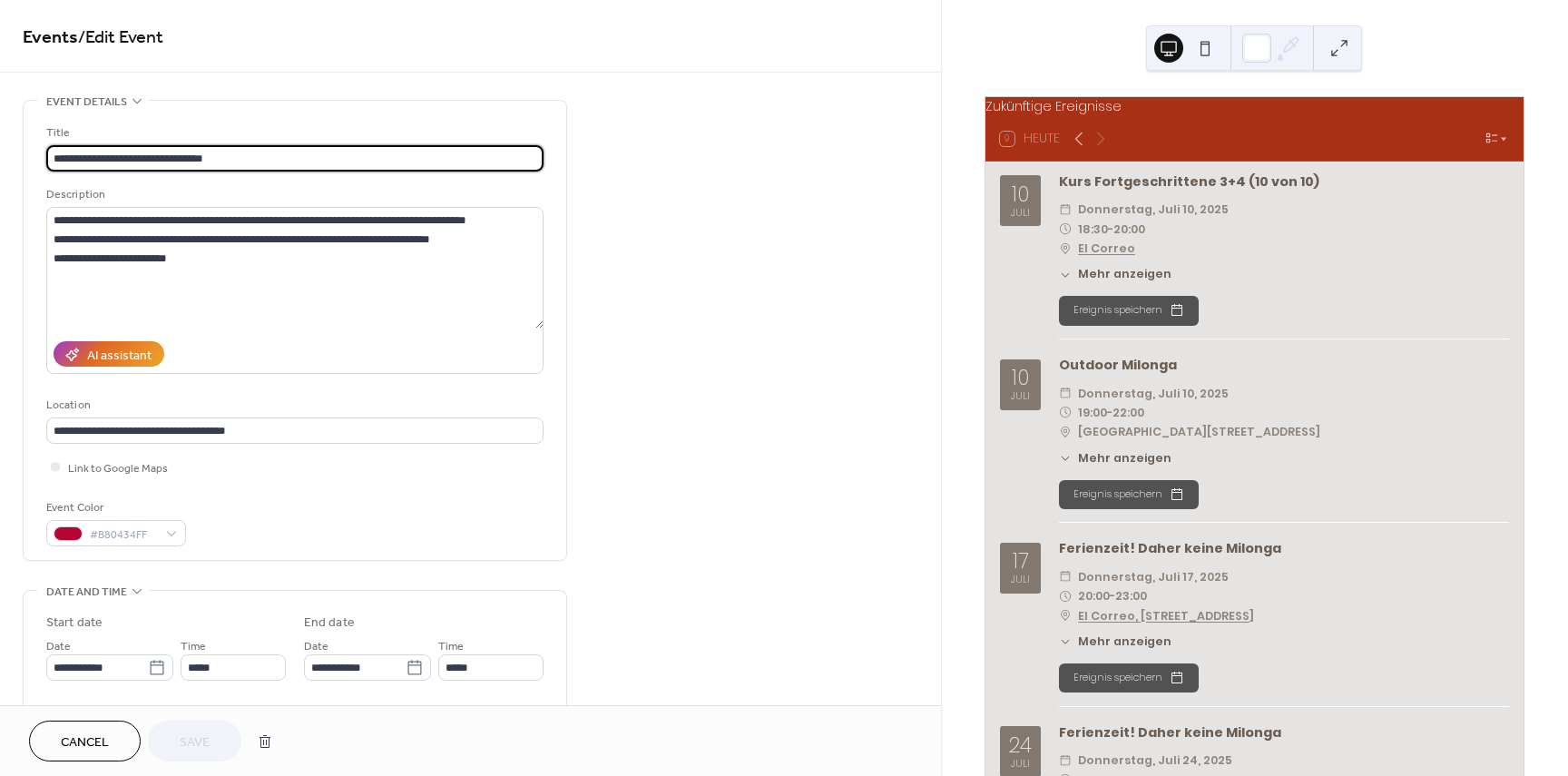 drag, startPoint x: 244, startPoint y: 152, endPoint x: 9, endPoint y: 152, distance: 235 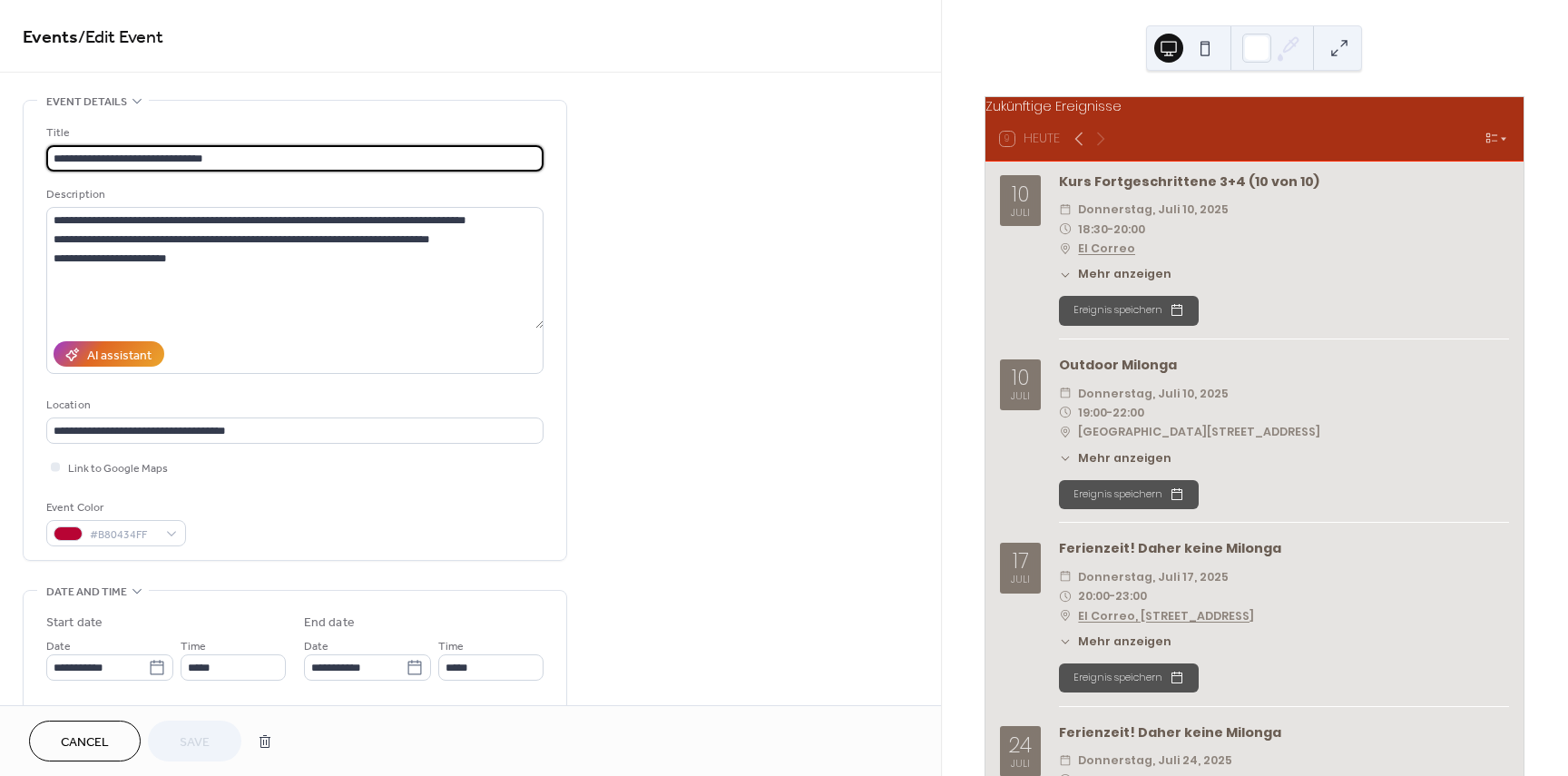 click on "**********" at bounding box center (470, 806) 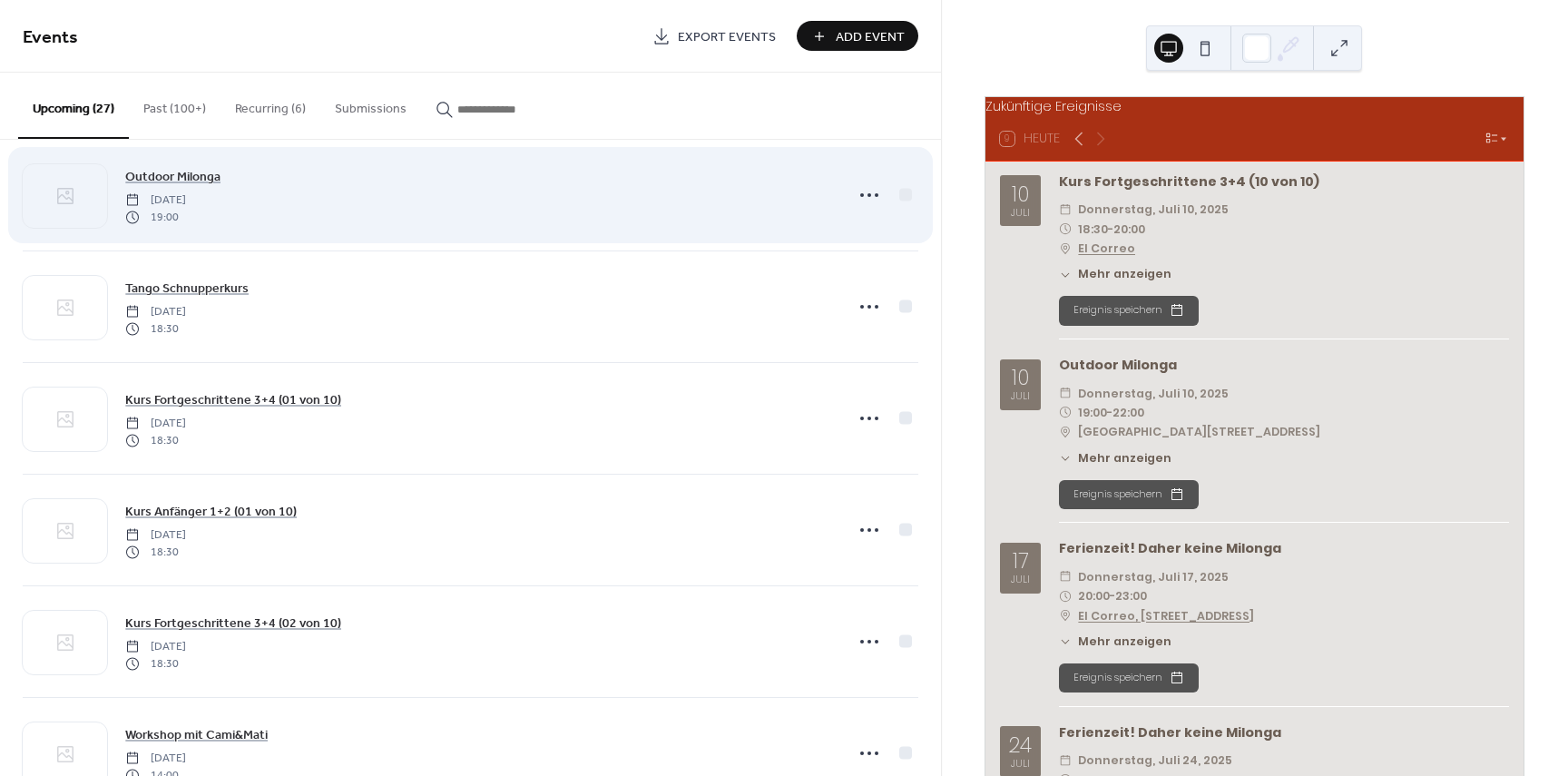 scroll, scrollTop: 363, scrollLeft: 0, axis: vertical 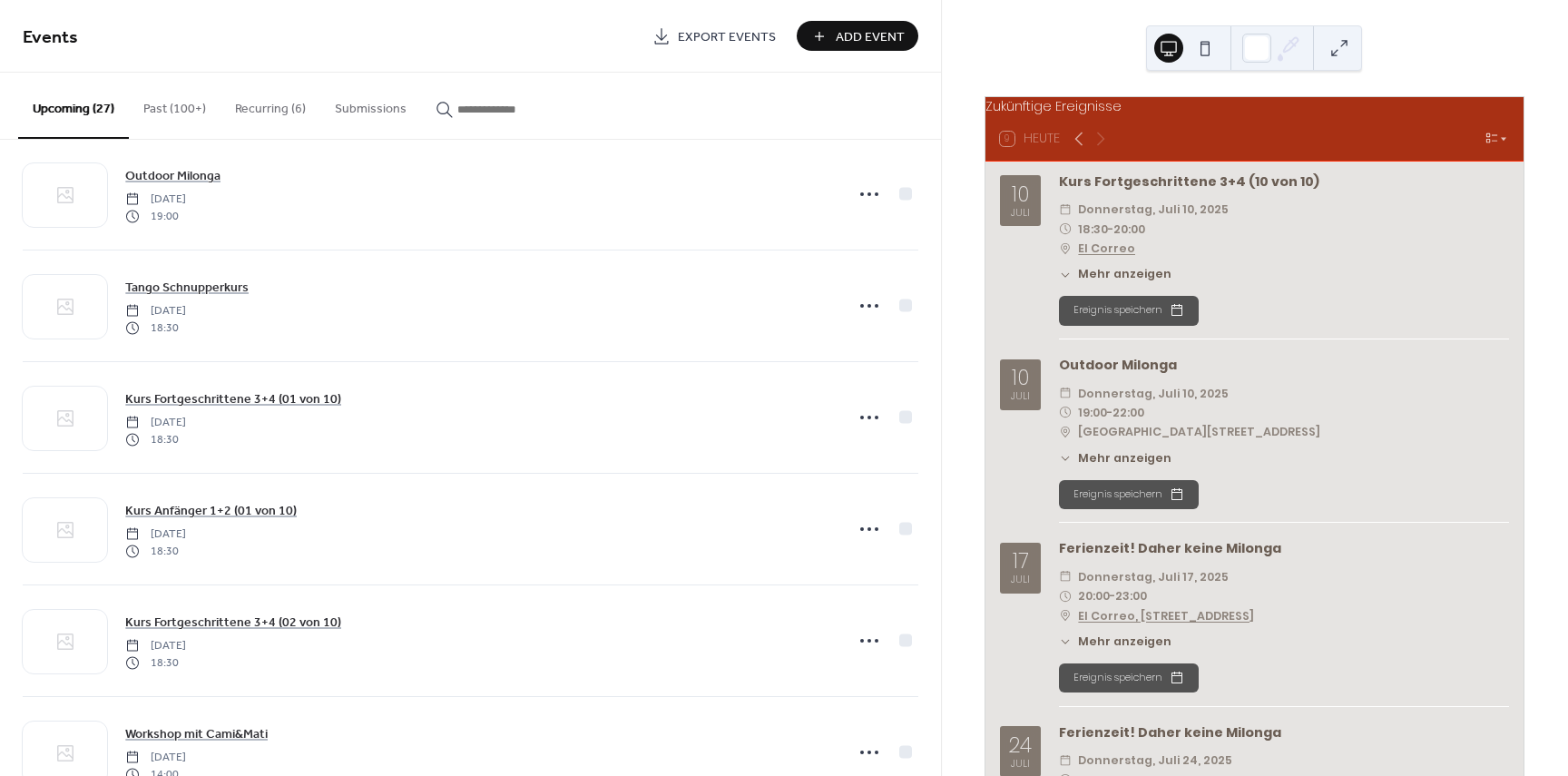 click on "Recurring  (6)" at bounding box center (270, 104) 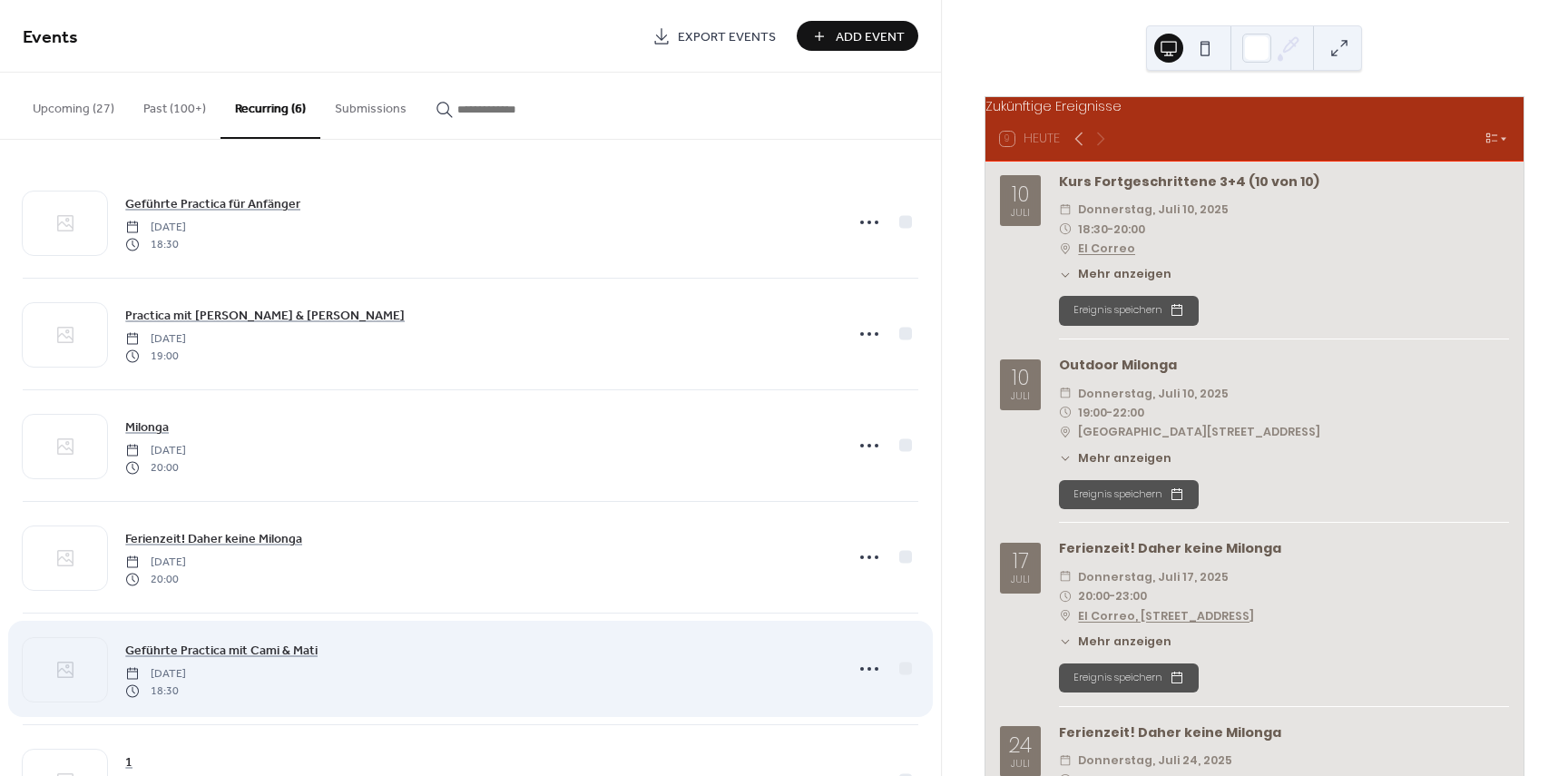 scroll, scrollTop: 87, scrollLeft: 0, axis: vertical 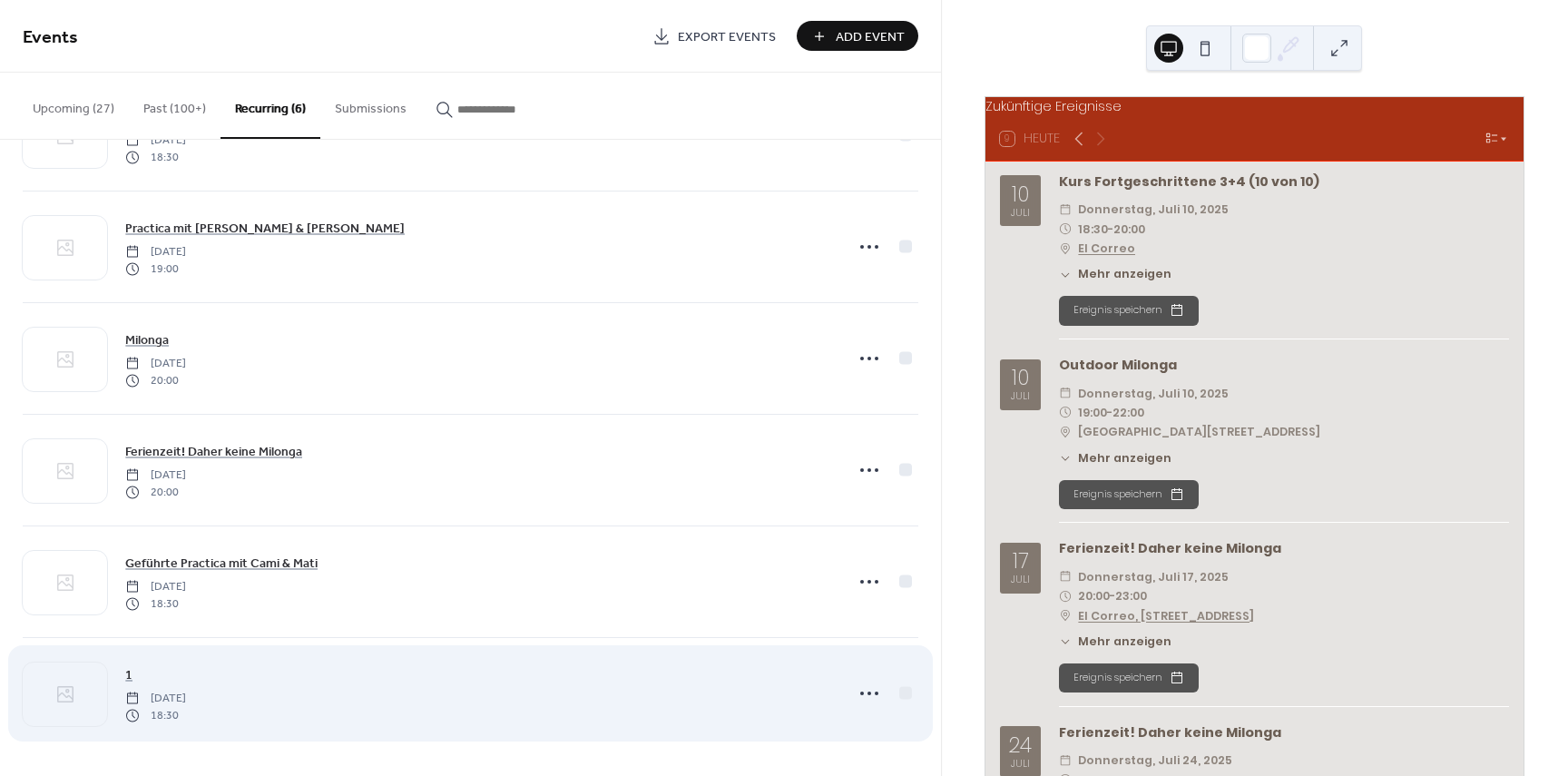 click on "Monday, August 4, 2025" at bounding box center (155, 699) 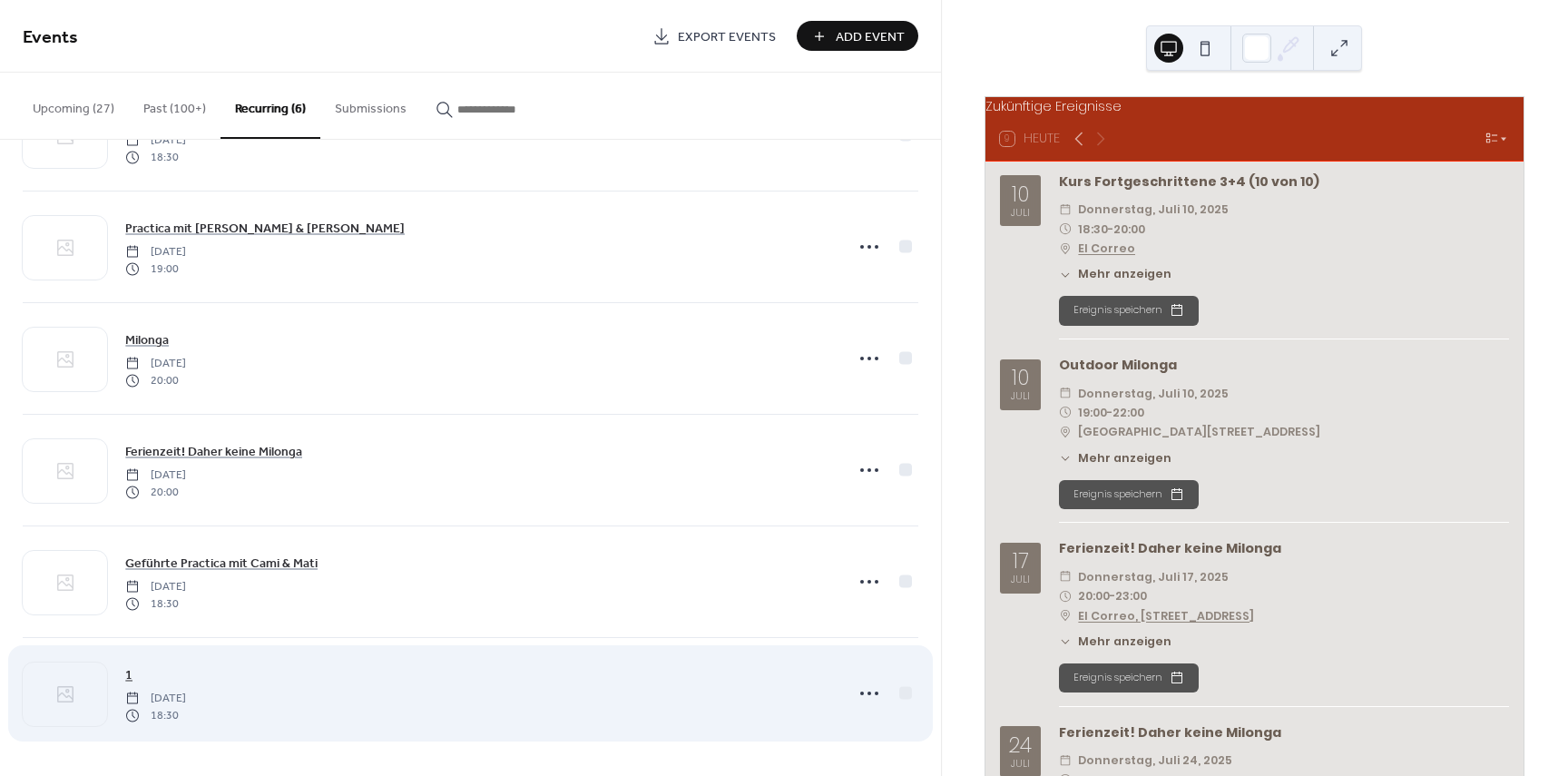click on "1" at bounding box center (129, 675) 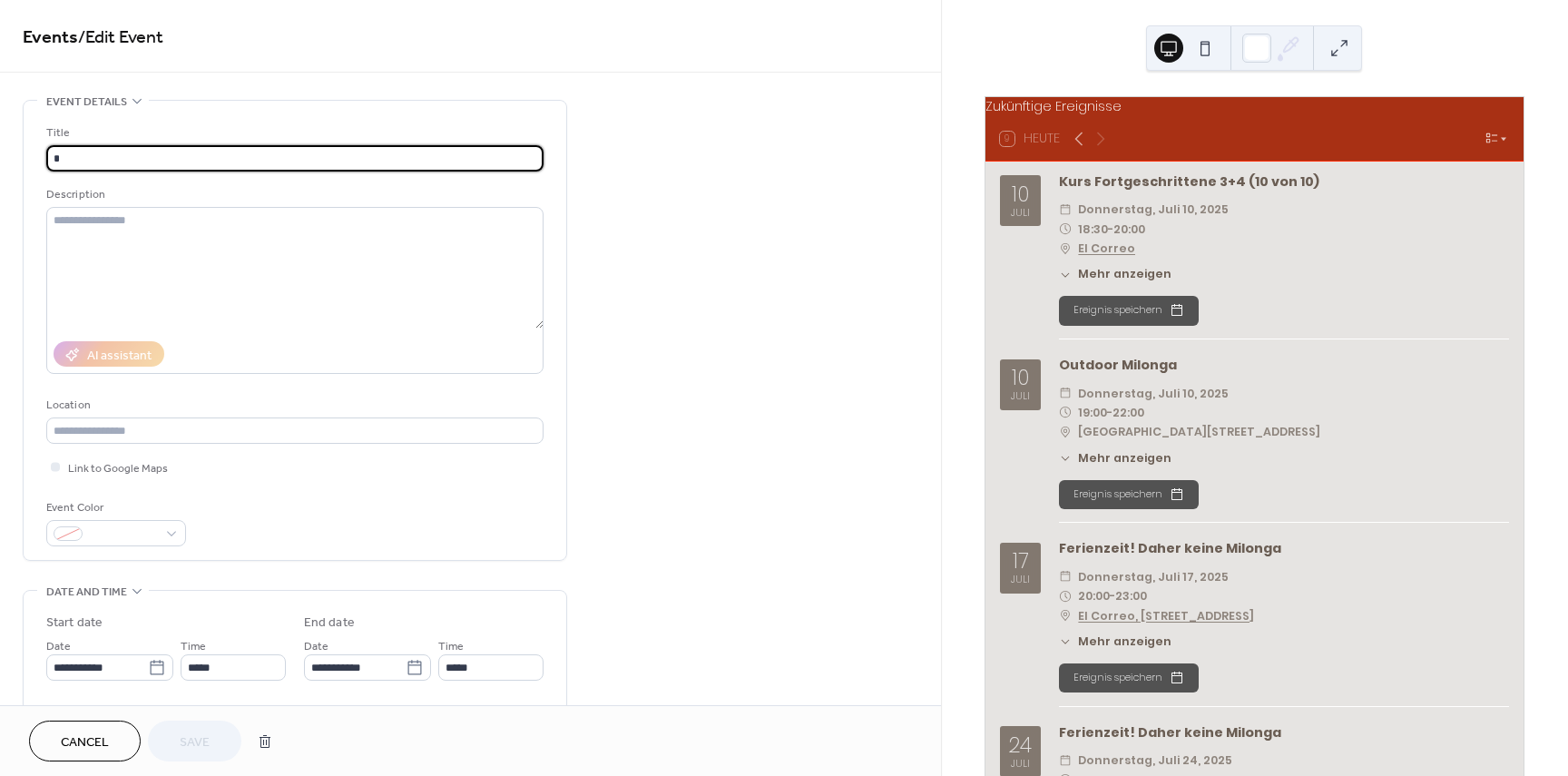 type on "**********" 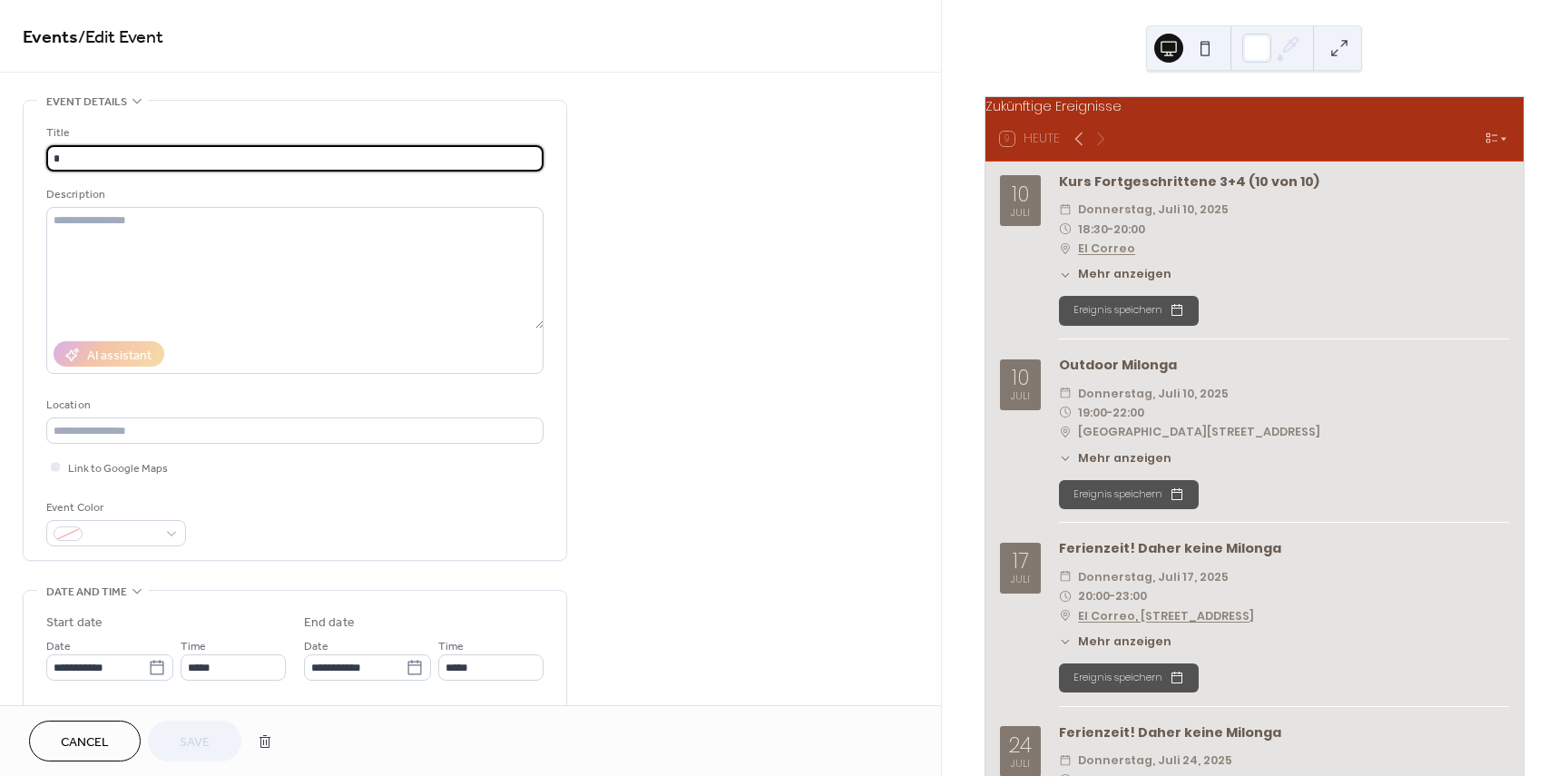 click on "**********" at bounding box center [784, 388] 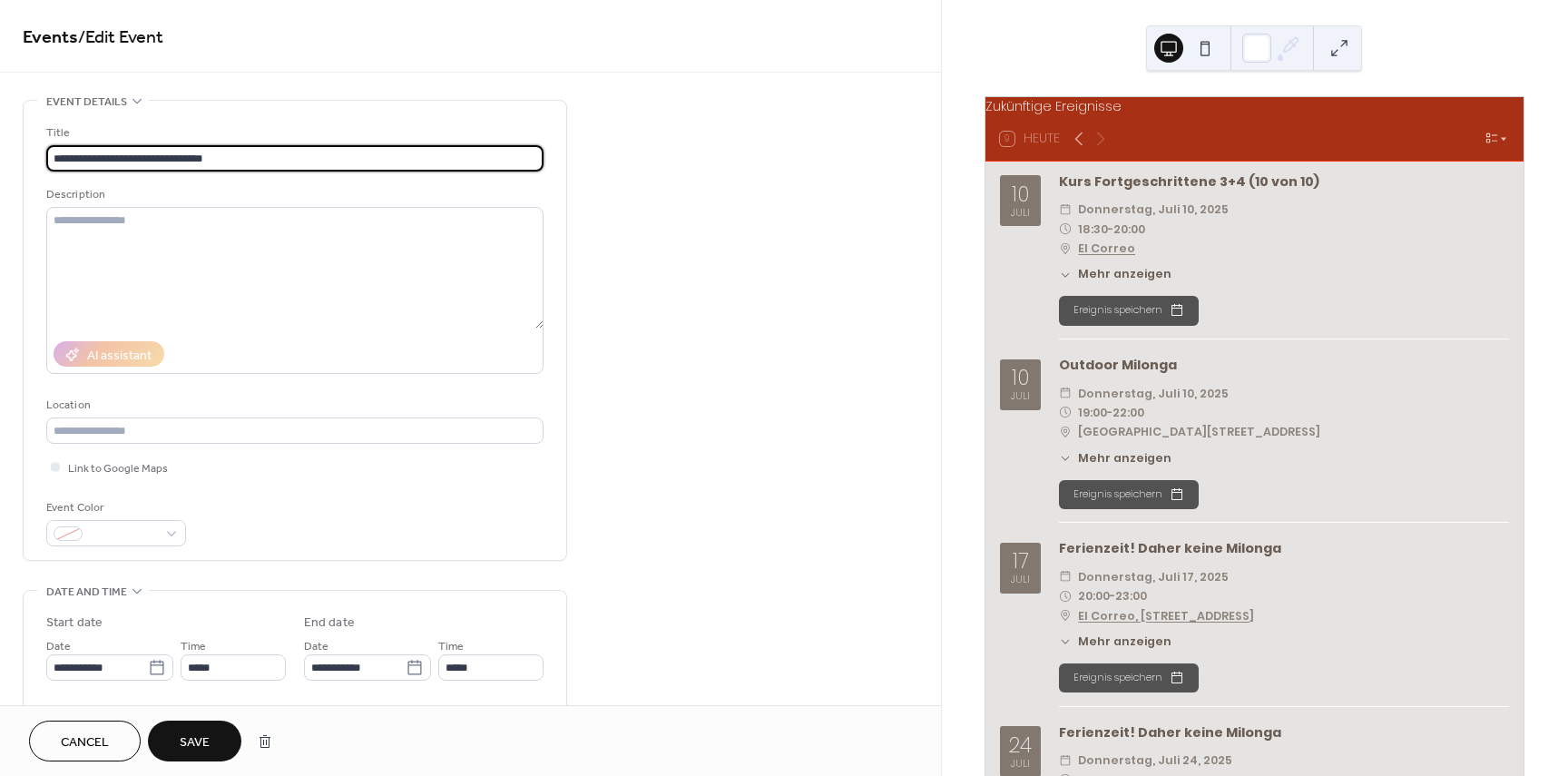 type on "**********" 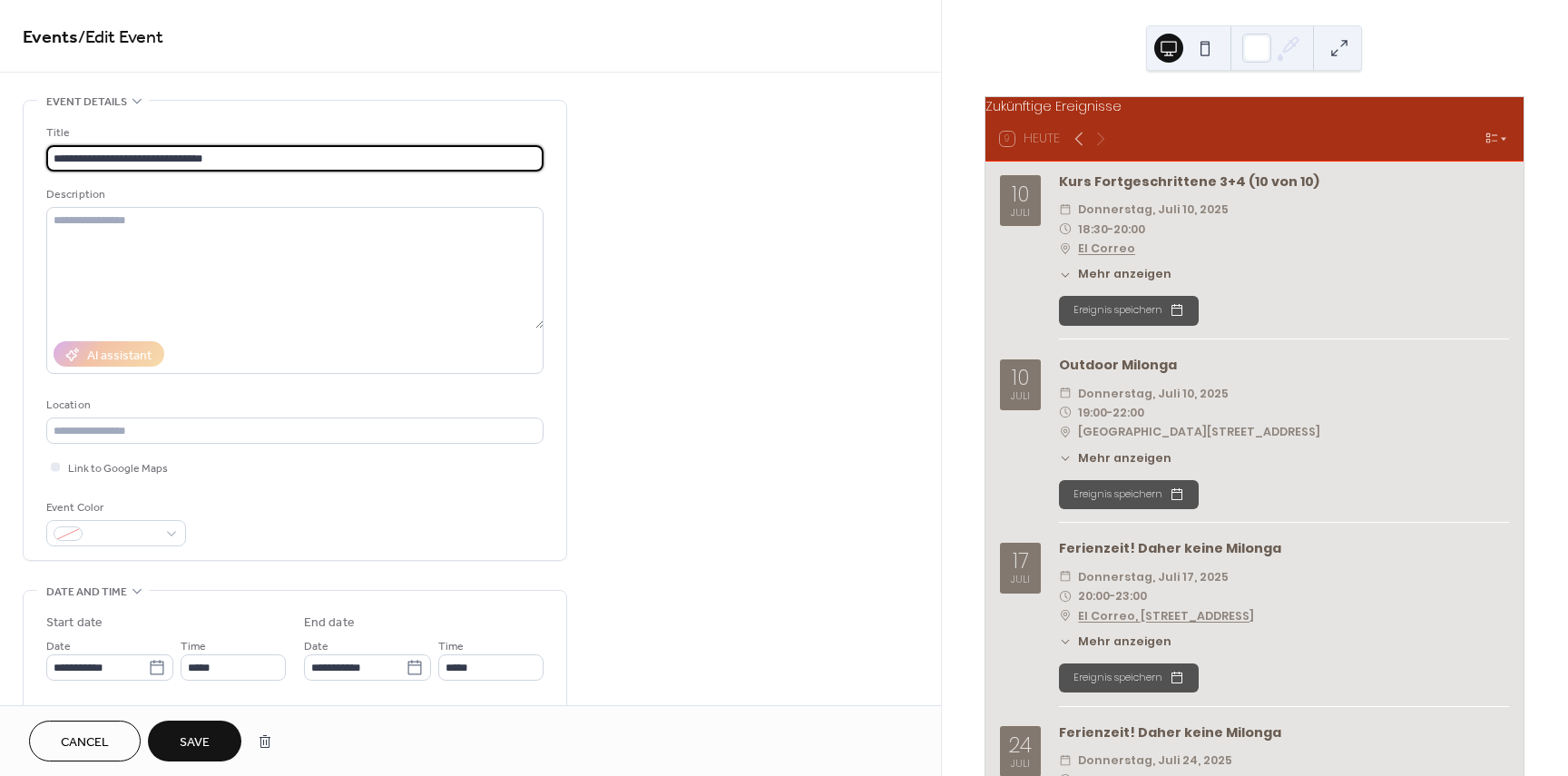 click on "Save" at bounding box center [194, 742] 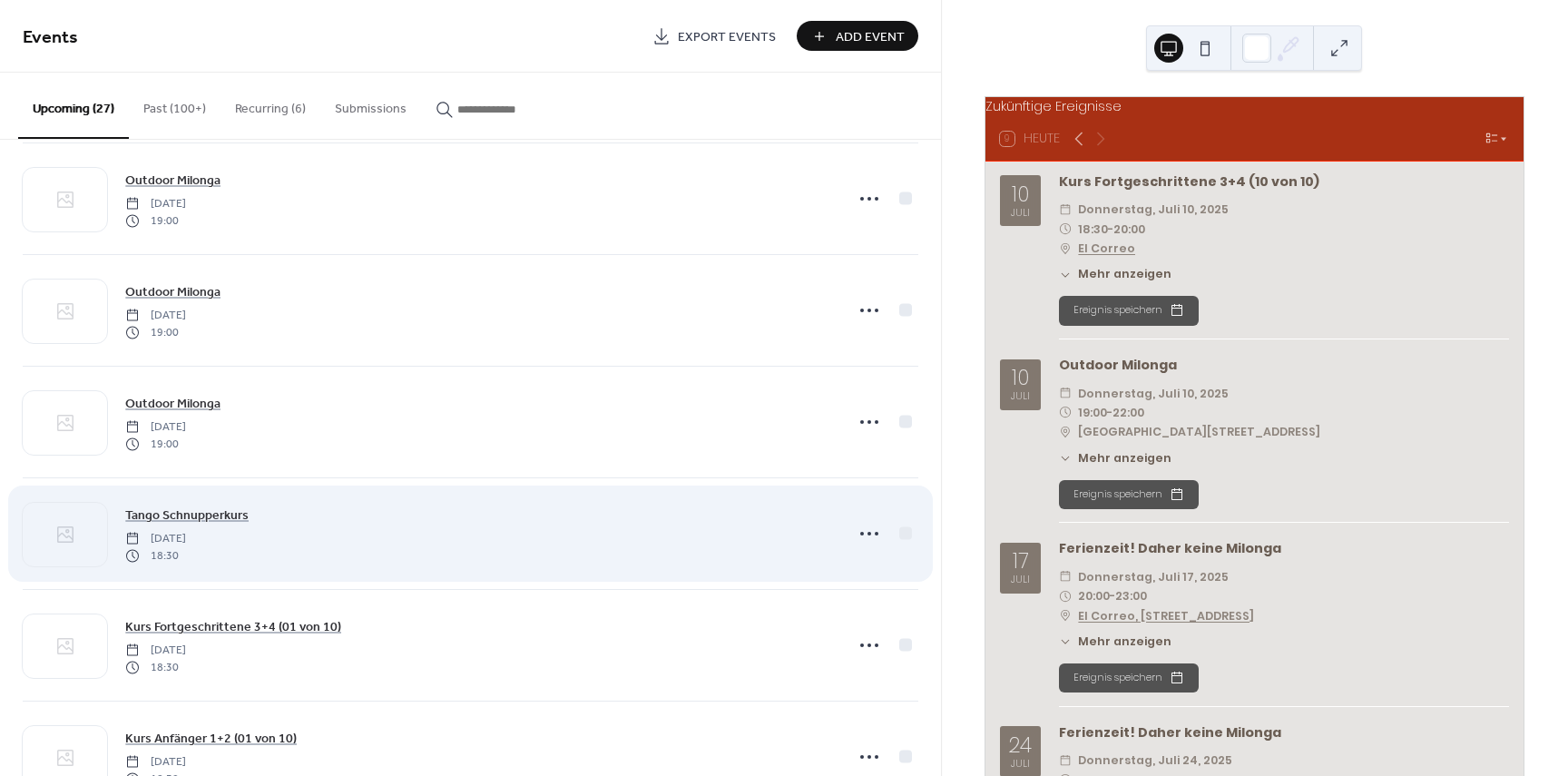 scroll, scrollTop: 272, scrollLeft: 0, axis: vertical 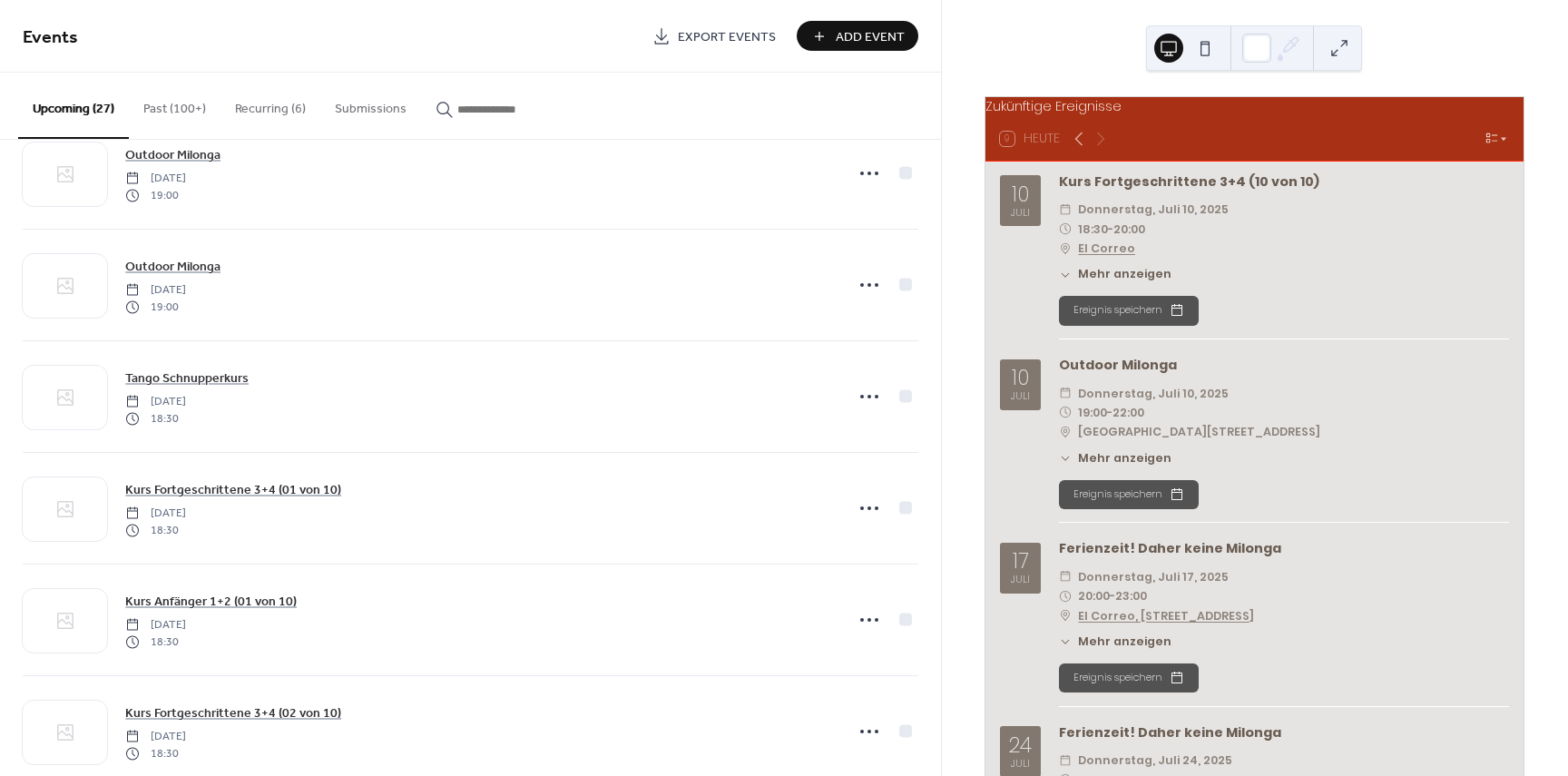click on "Recurring  (6)" at bounding box center (270, 104) 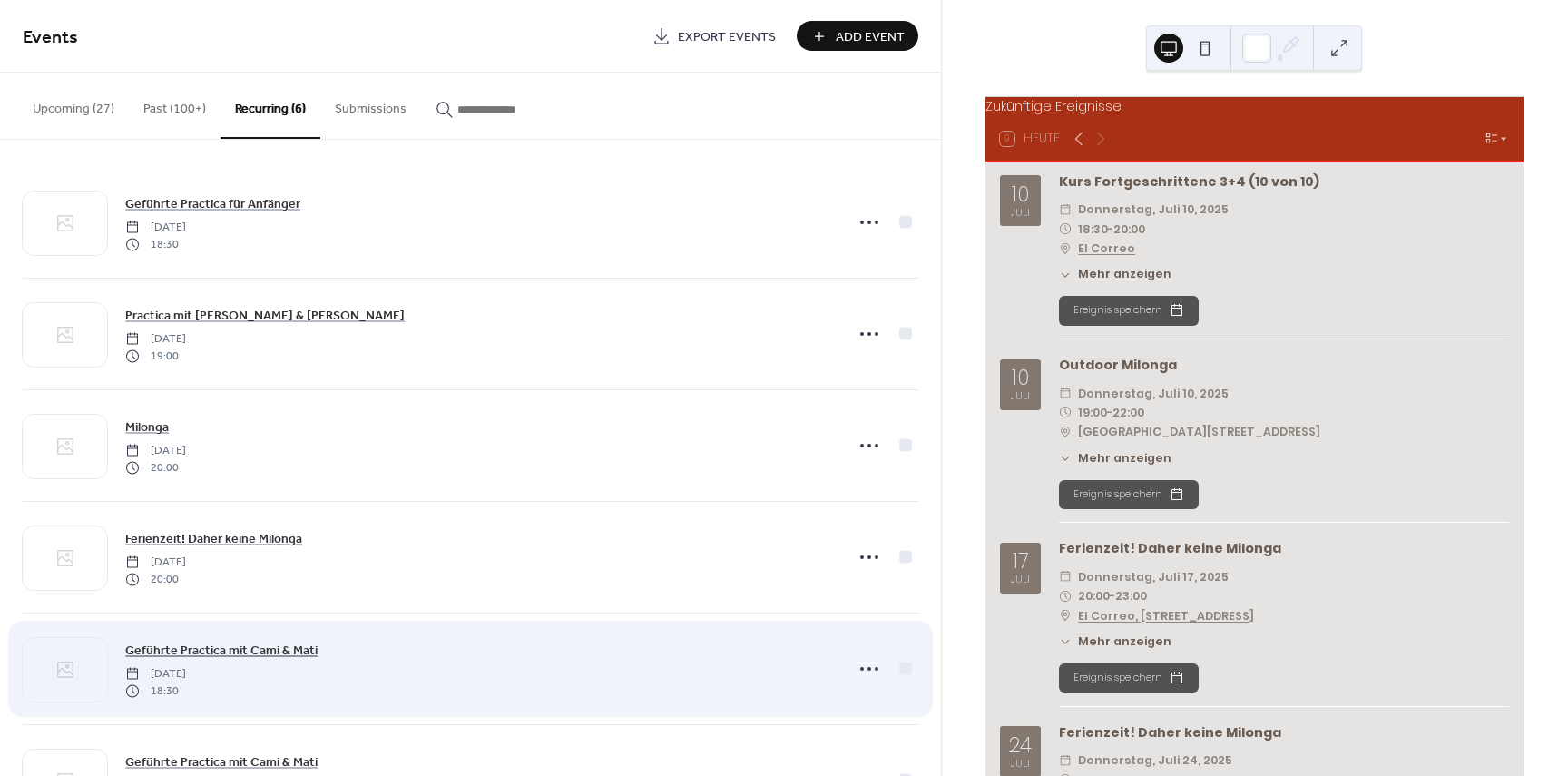 click on "Geführte Practica mit Cami & Mati" at bounding box center [221, 651] 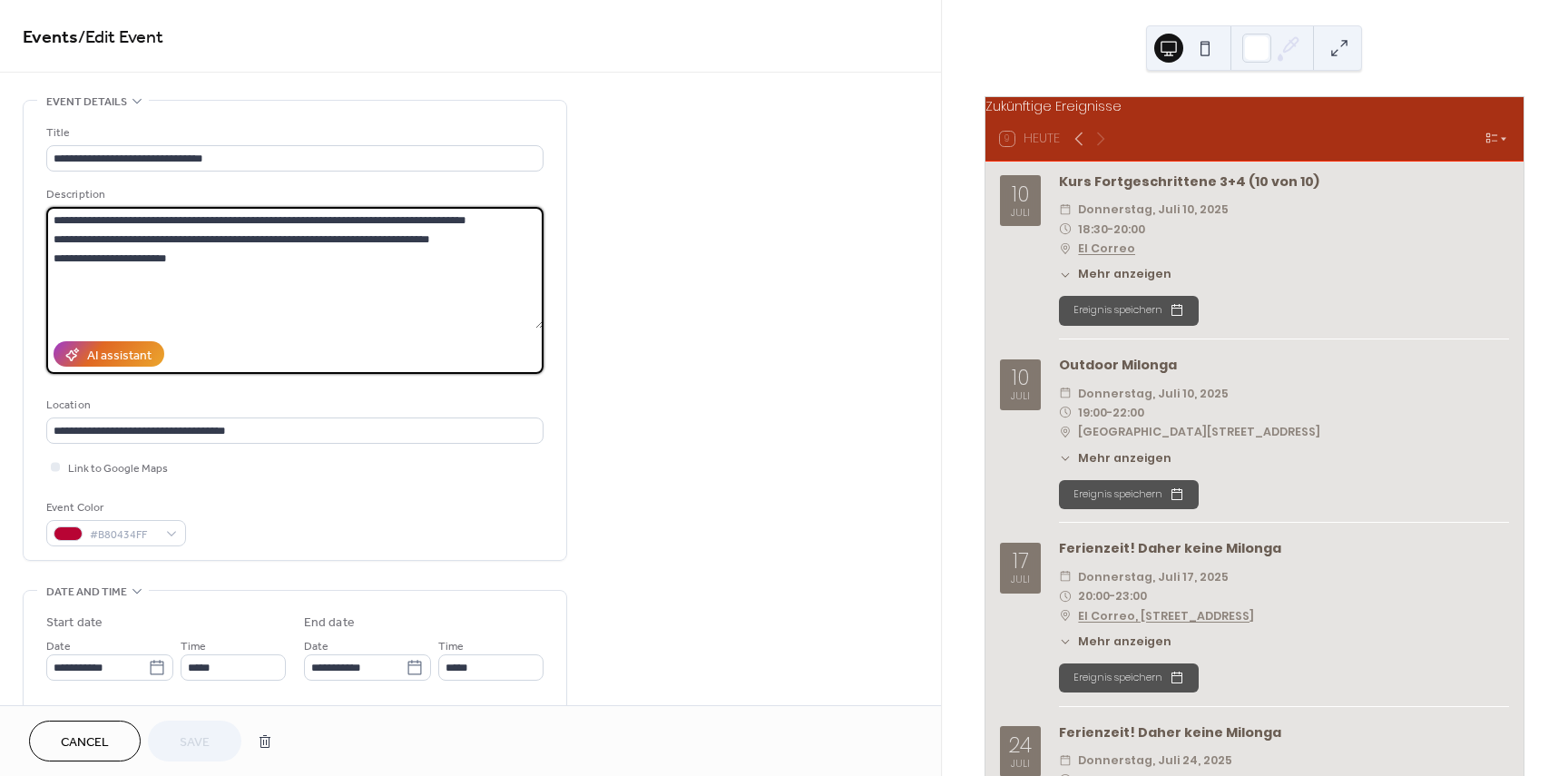 drag, startPoint x: 51, startPoint y: 217, endPoint x: 347, endPoint y: 283, distance: 303.26886 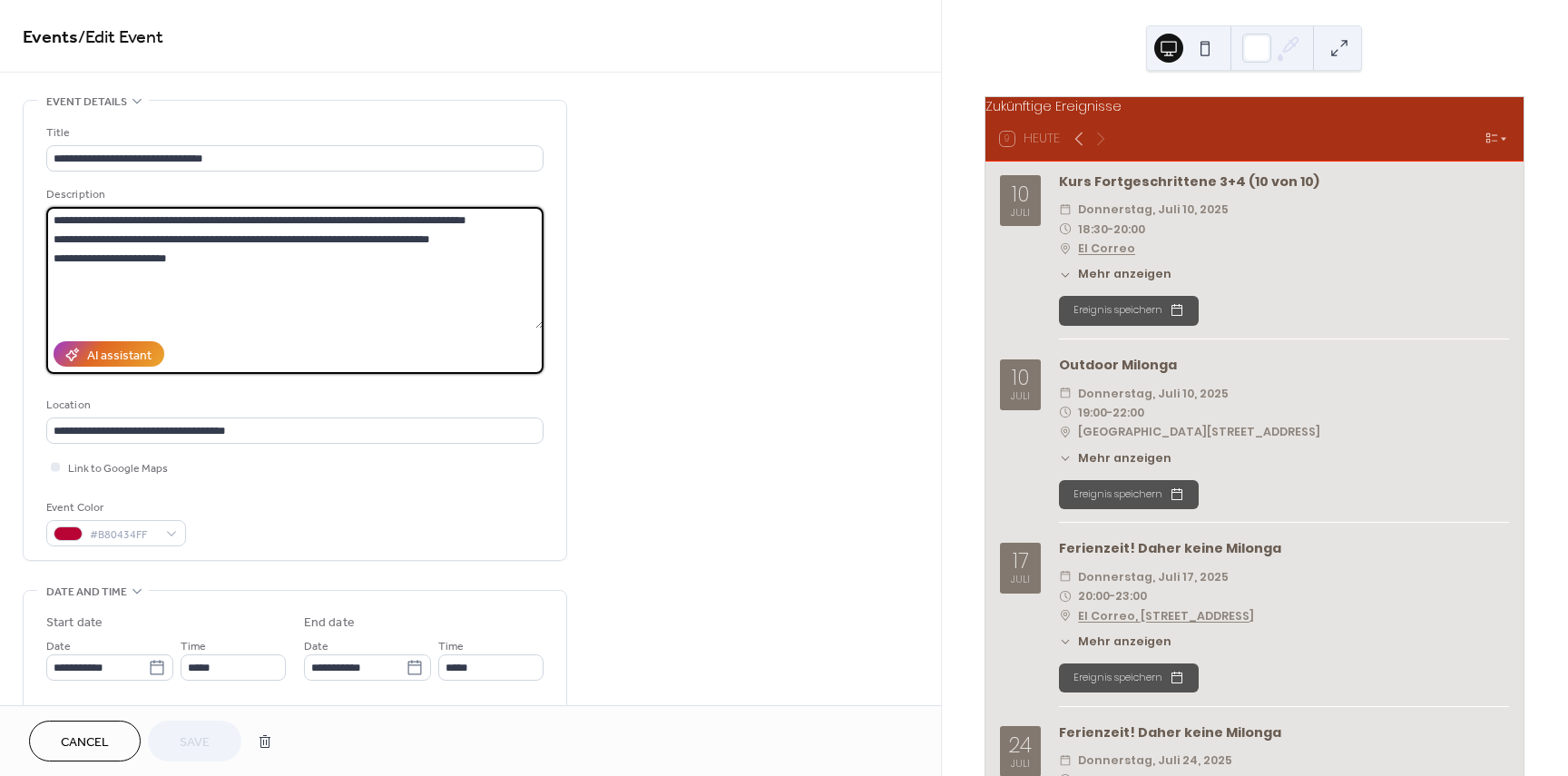 click on "**********" at bounding box center (295, 268) 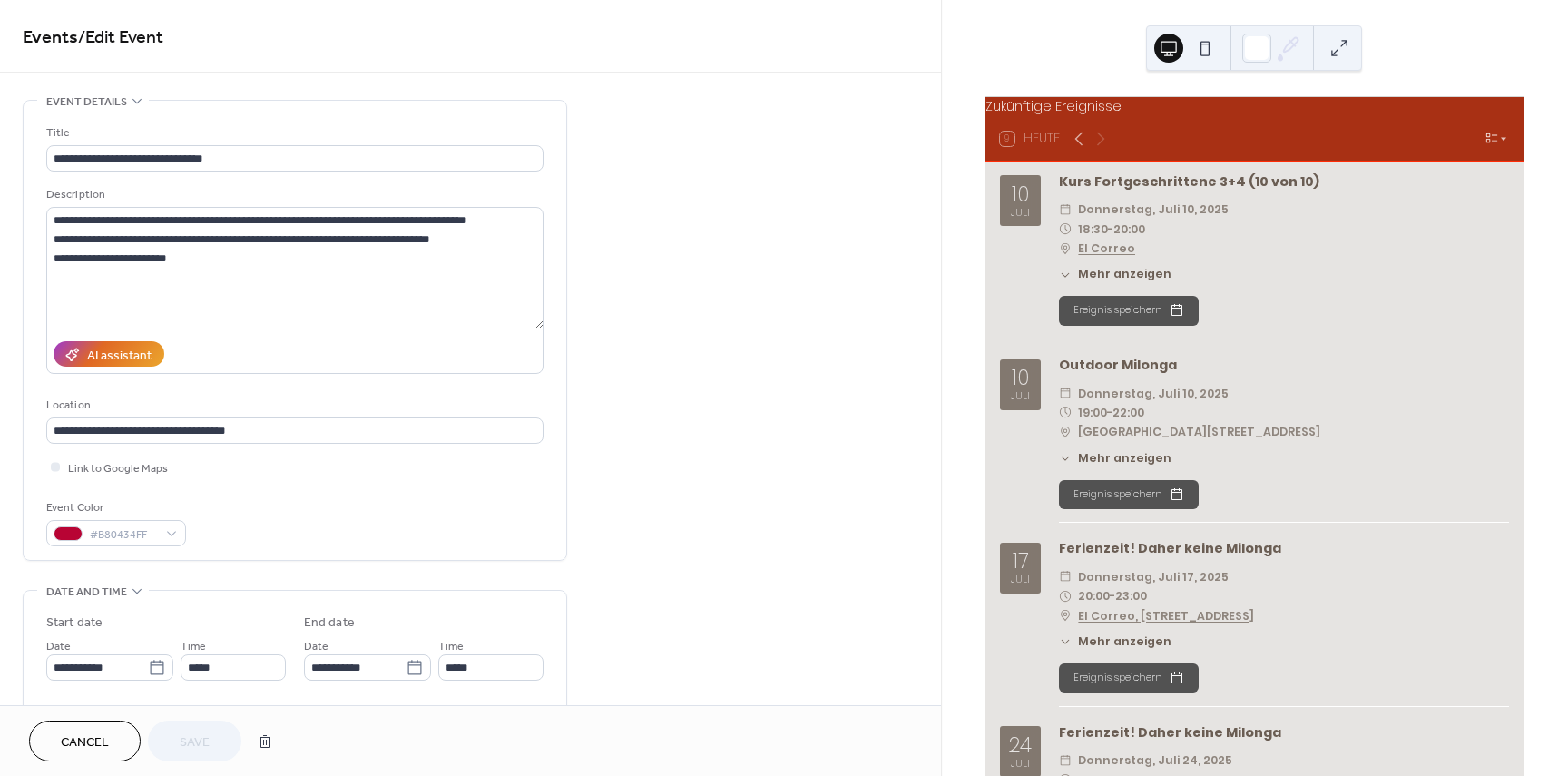 click on "Cancel" at bounding box center [84, 742] 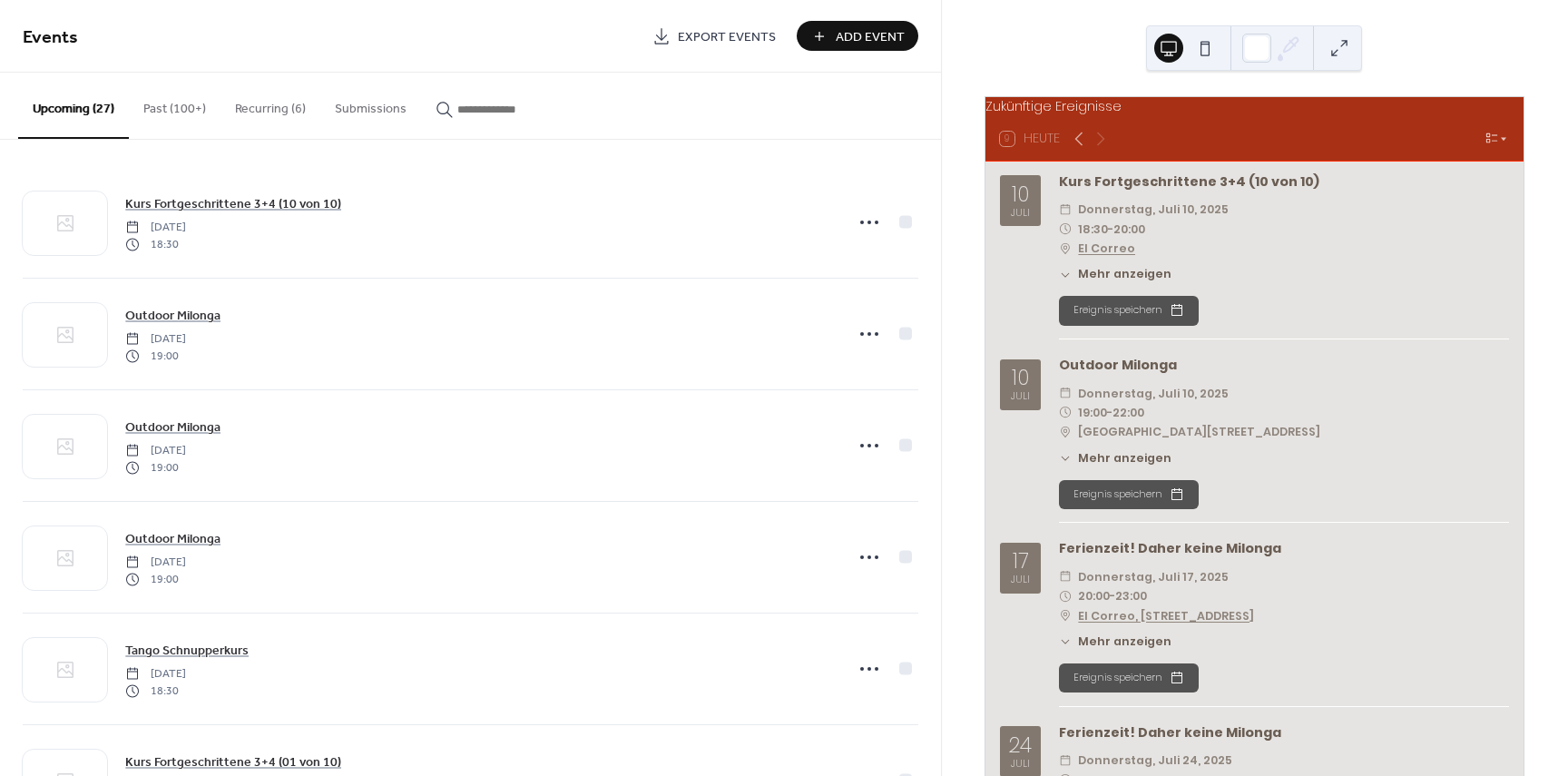 click on "Past  (100+)" at bounding box center [174, 104] 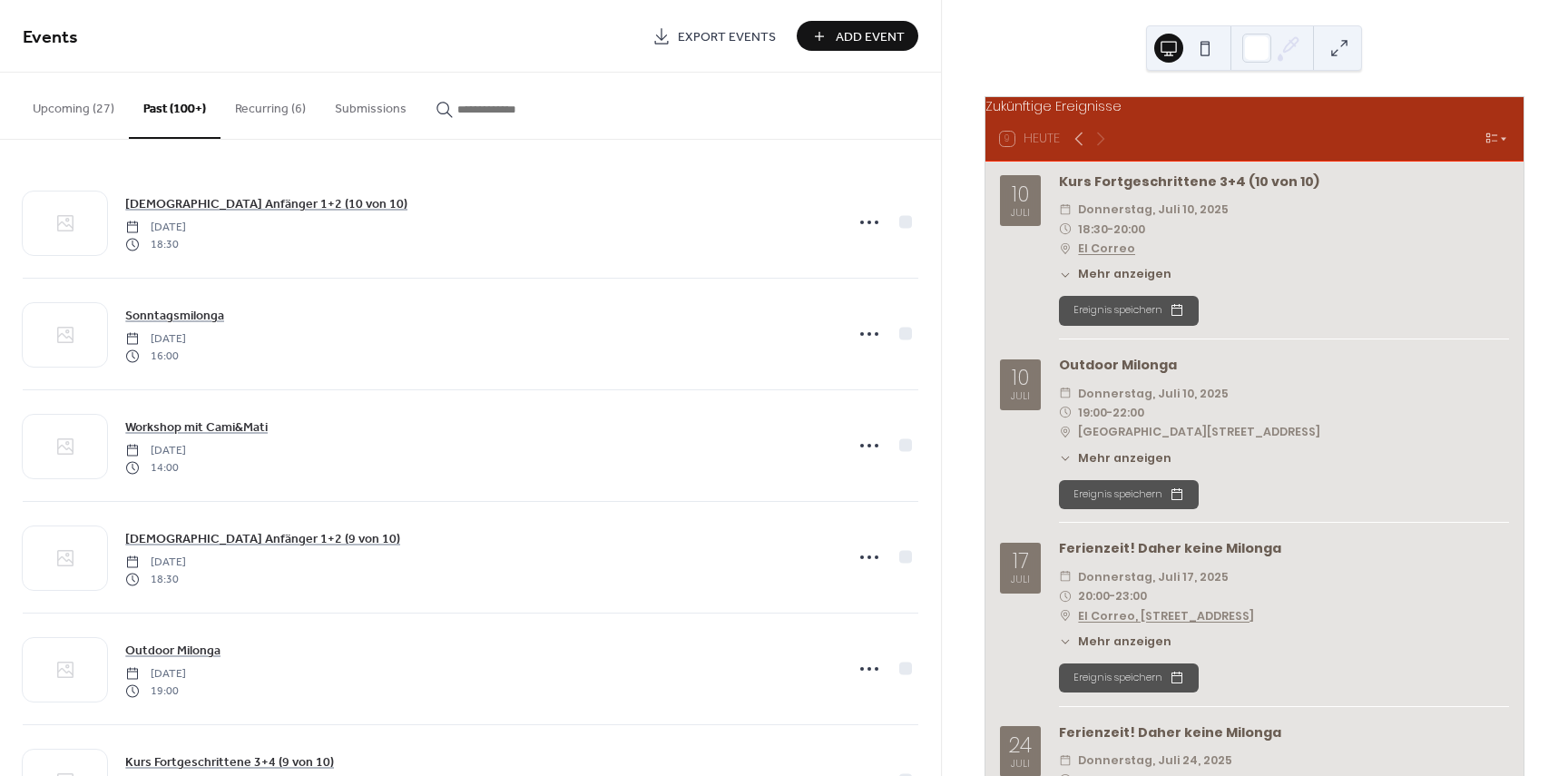 click on "Recurring  (6)" at bounding box center (270, 104) 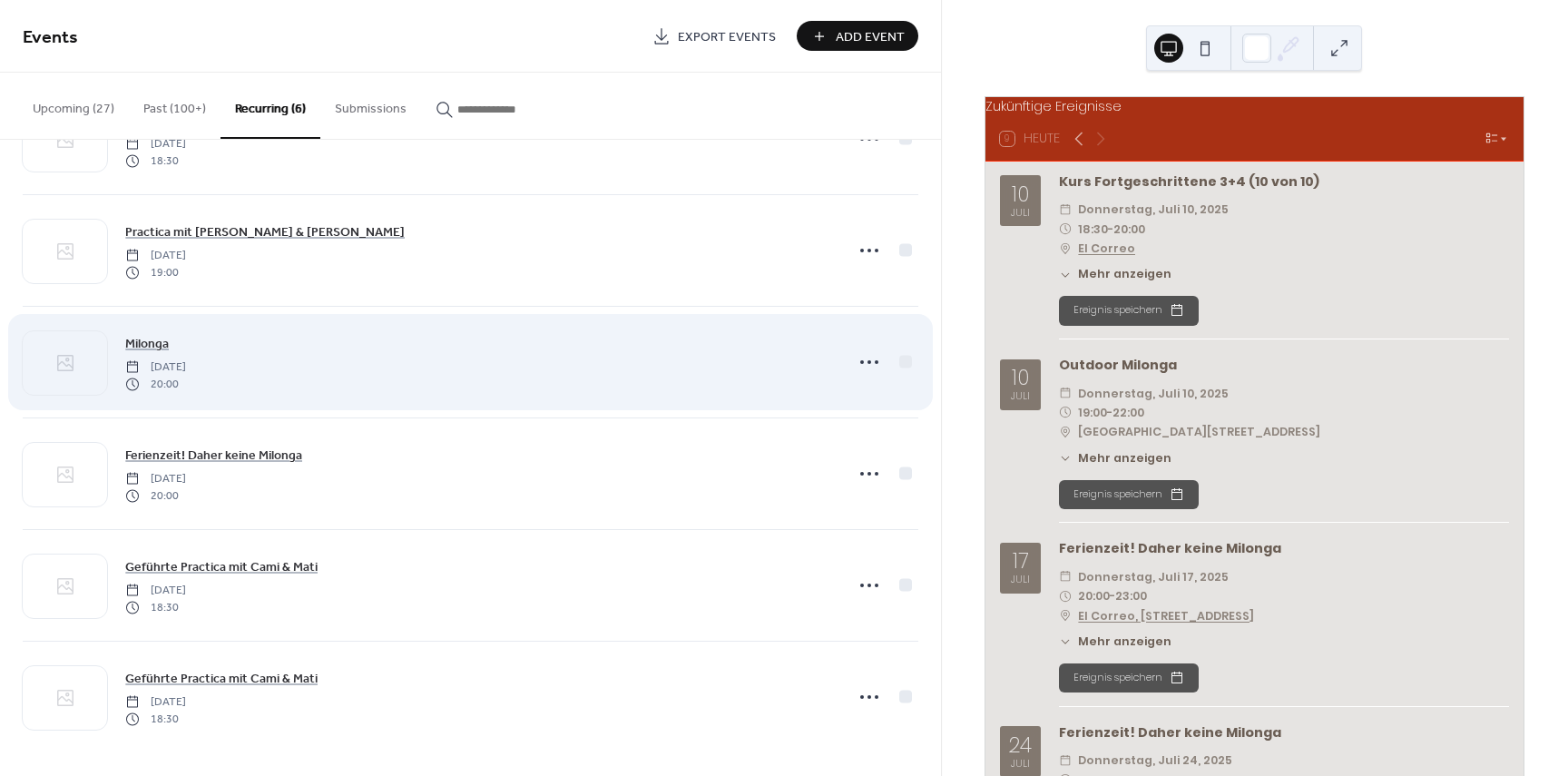 scroll, scrollTop: 87, scrollLeft: 0, axis: vertical 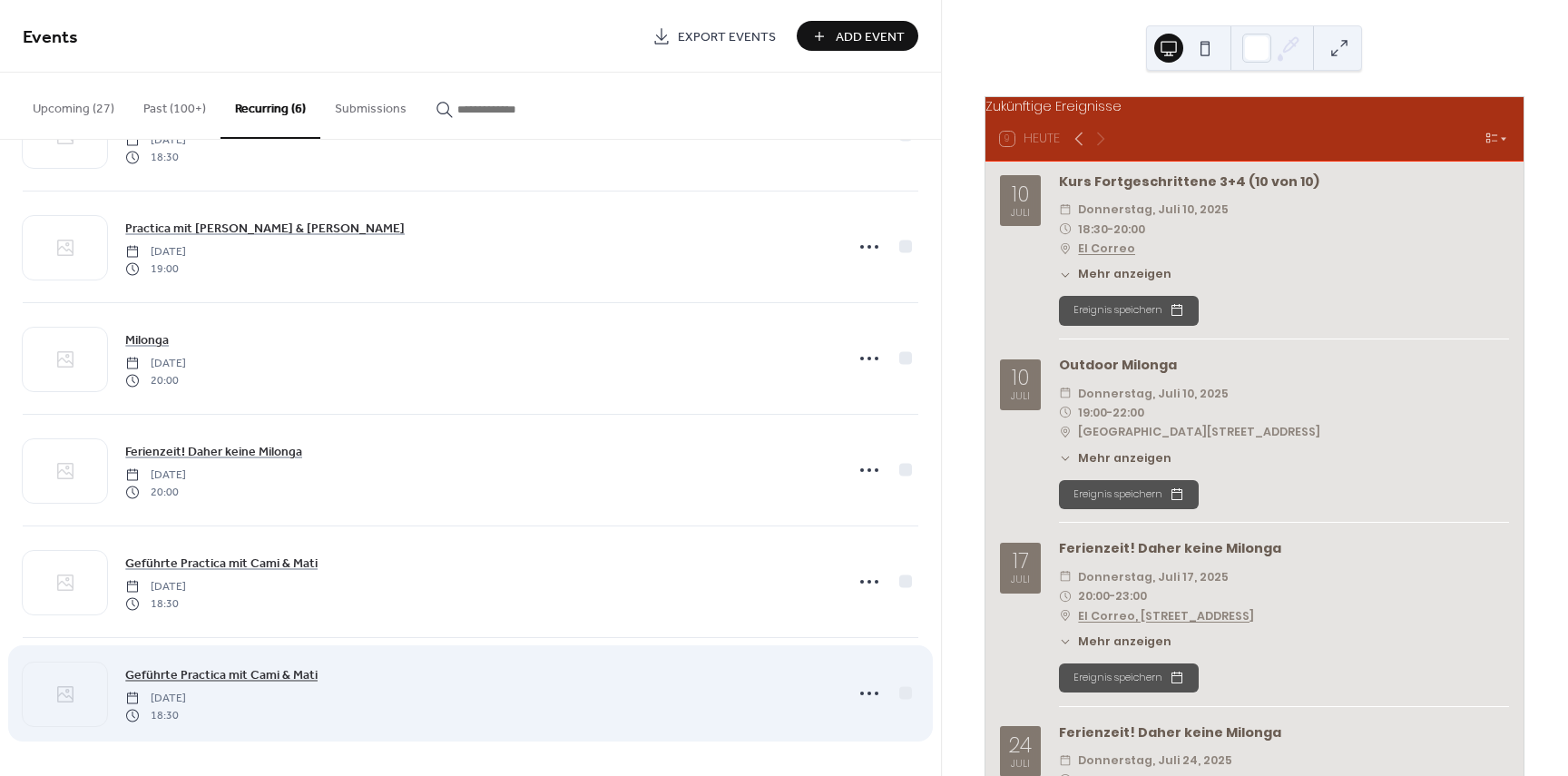 click on "Geführte Practica mit Cami & Mati" at bounding box center [221, 675] 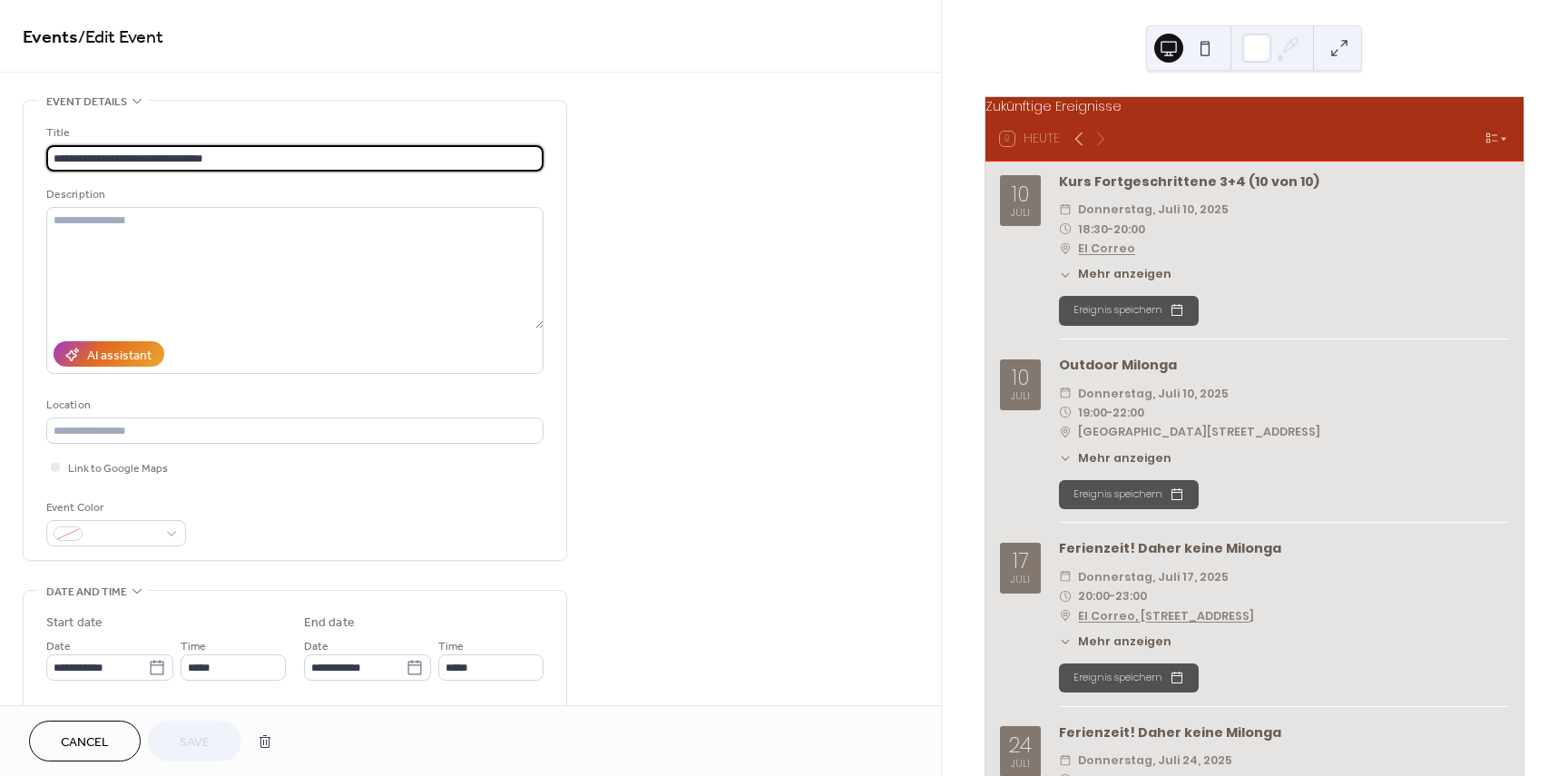 type on "**********" 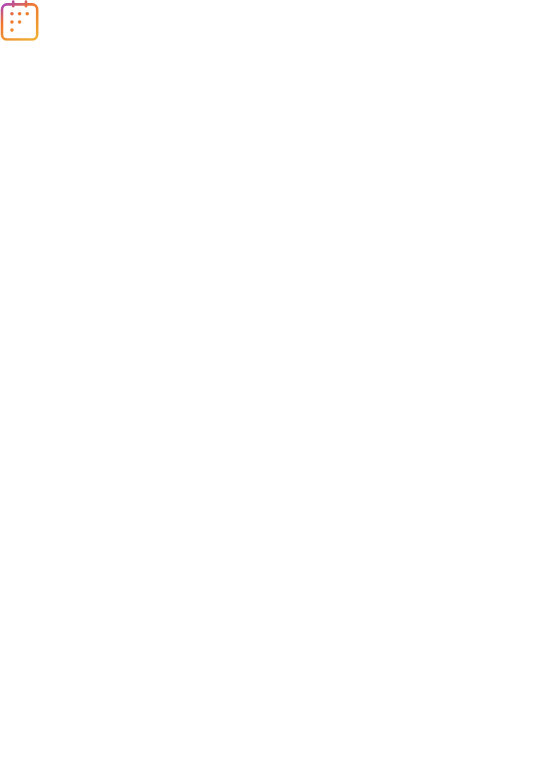 scroll, scrollTop: 0, scrollLeft: 0, axis: both 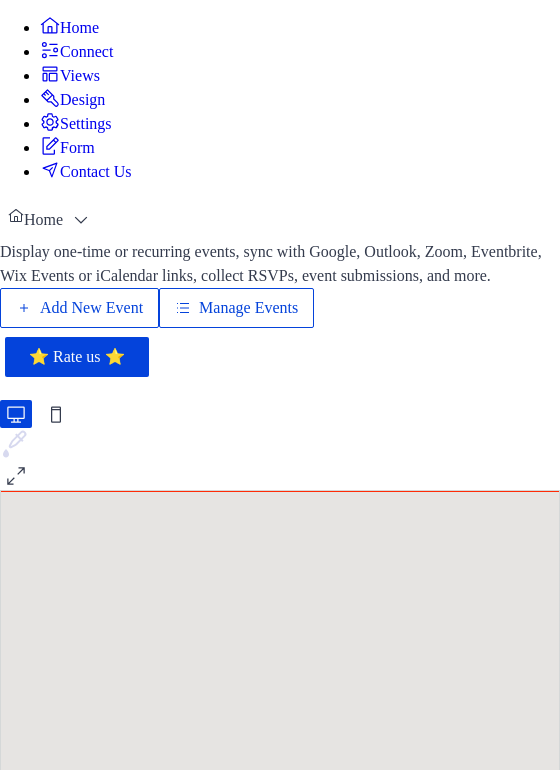 click on "Manage Events" at bounding box center [248, 308] 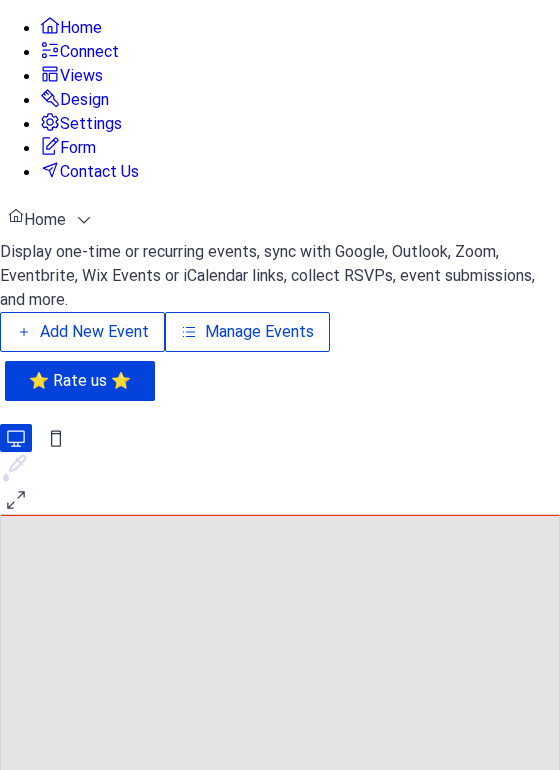 click on "Manage Events" at bounding box center (259, 332) 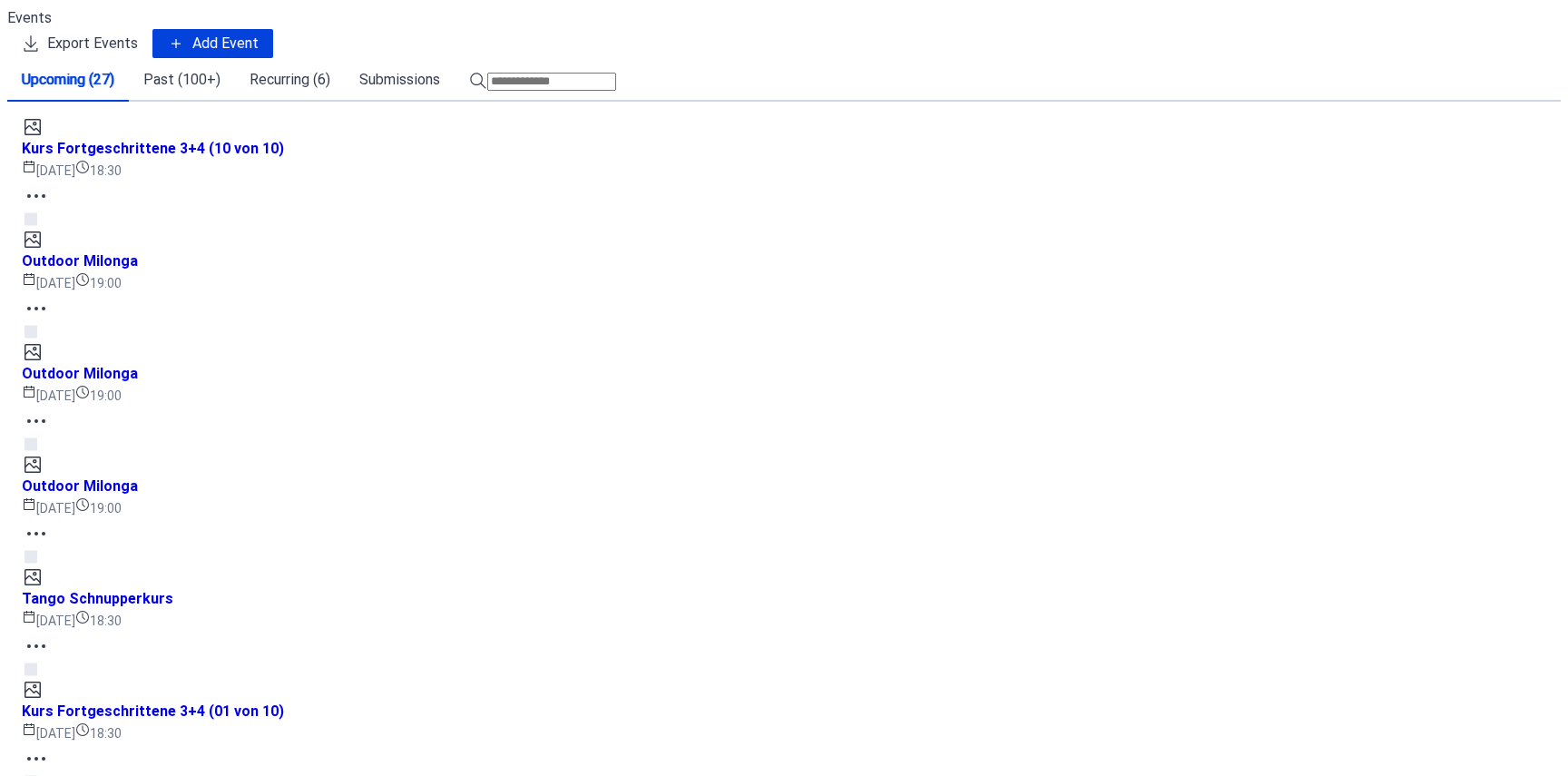 scroll, scrollTop: 0, scrollLeft: 0, axis: both 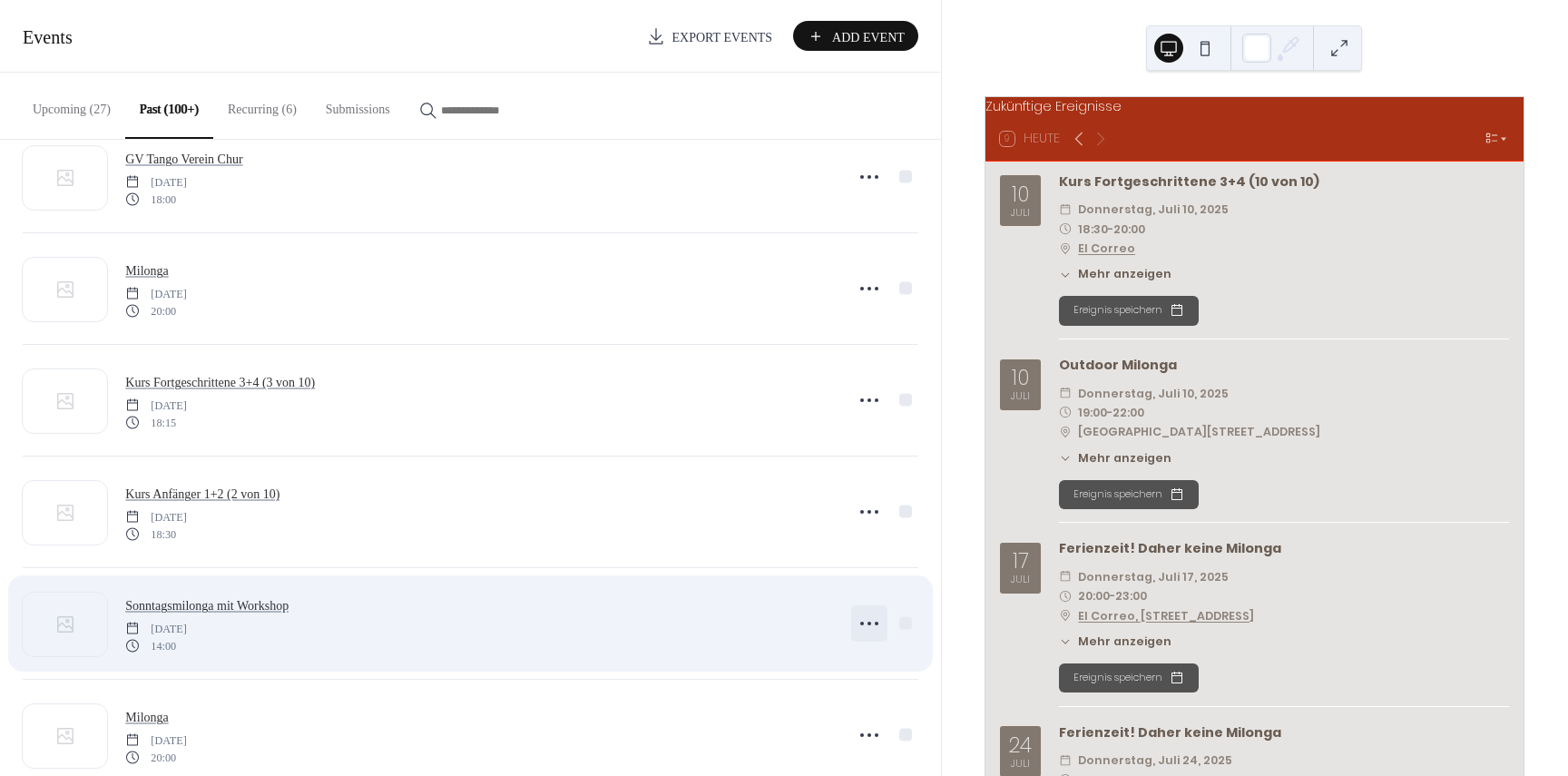click 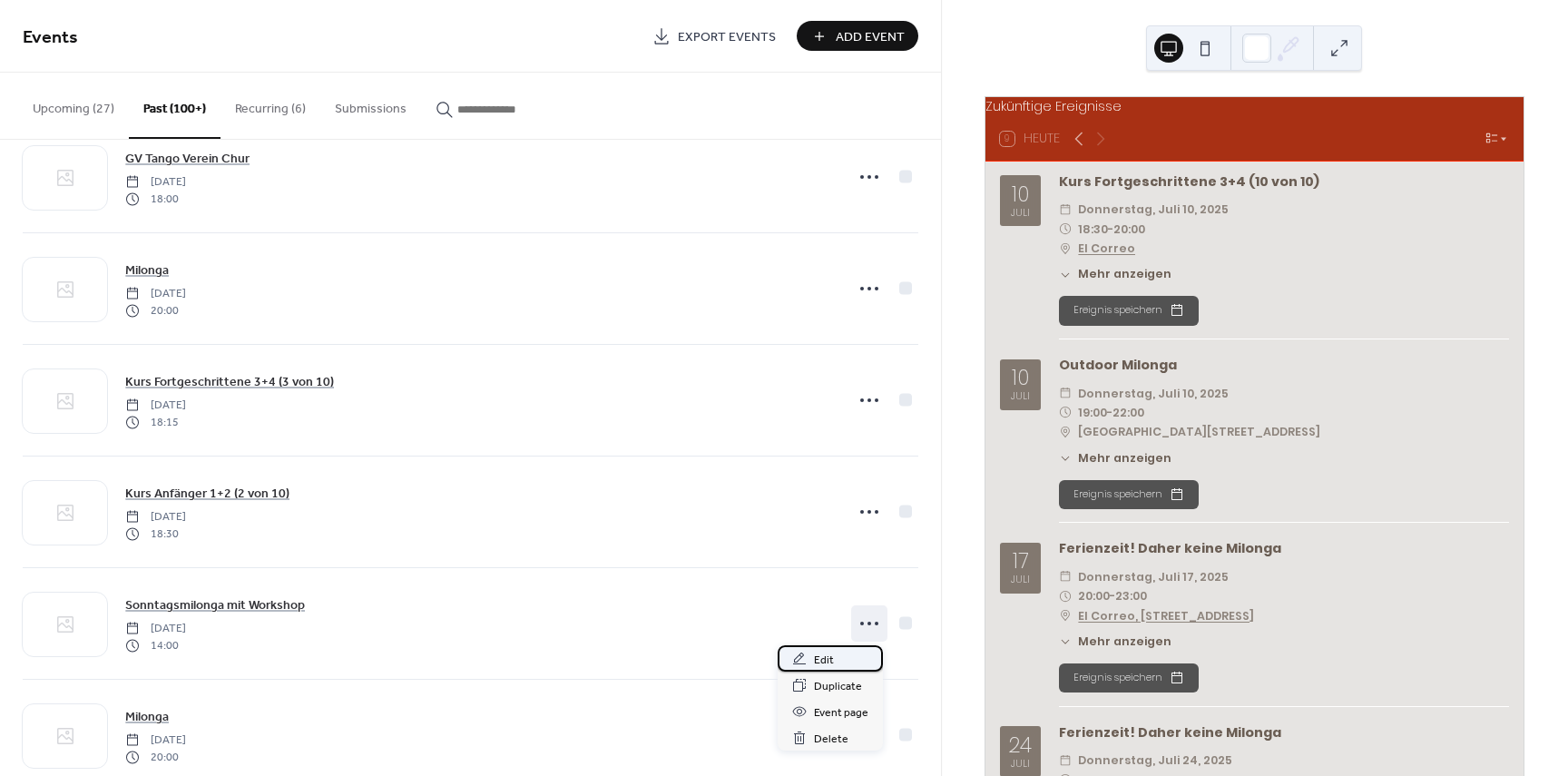 click on "Edit" at bounding box center [830, 658] 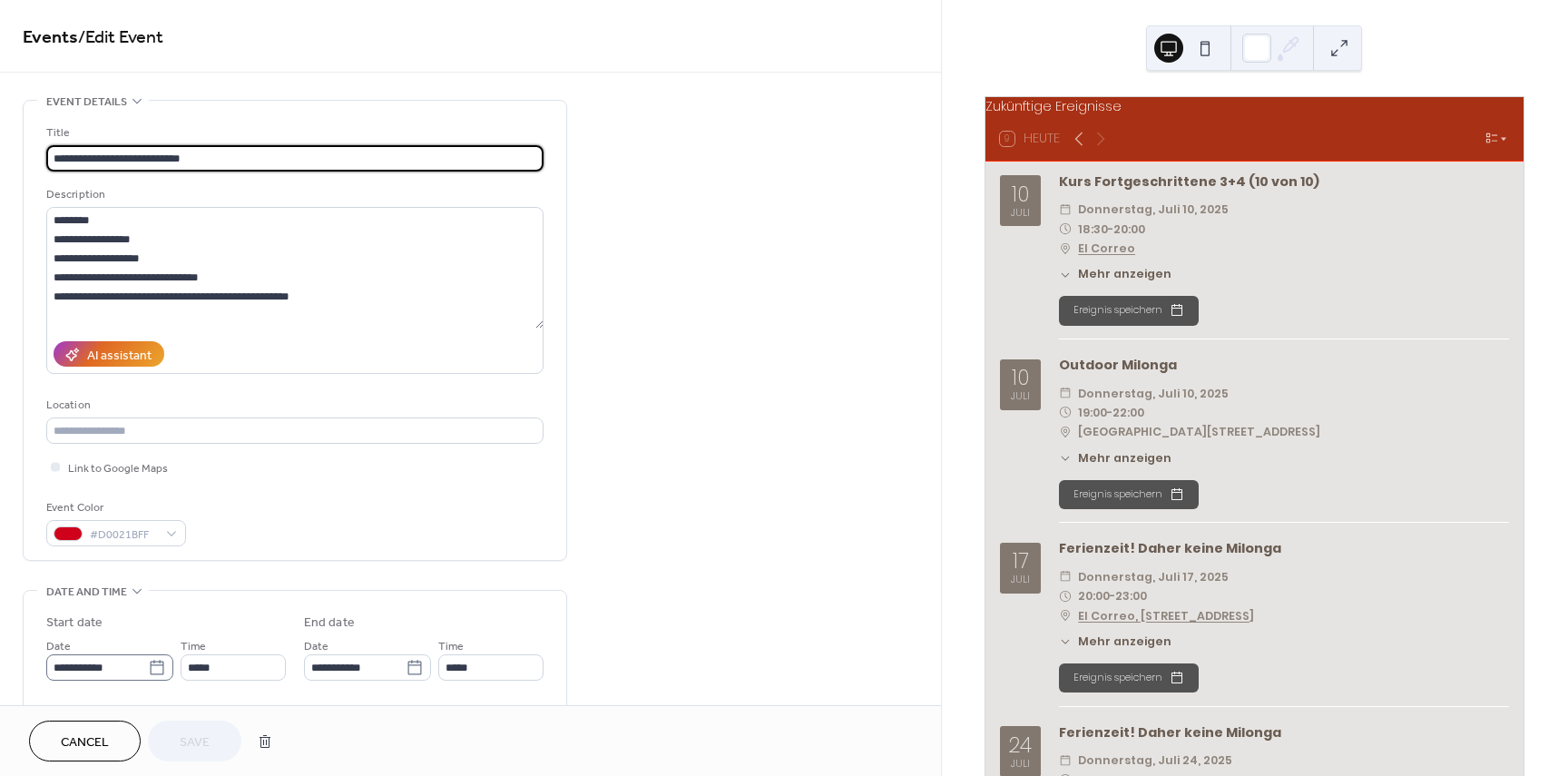 click 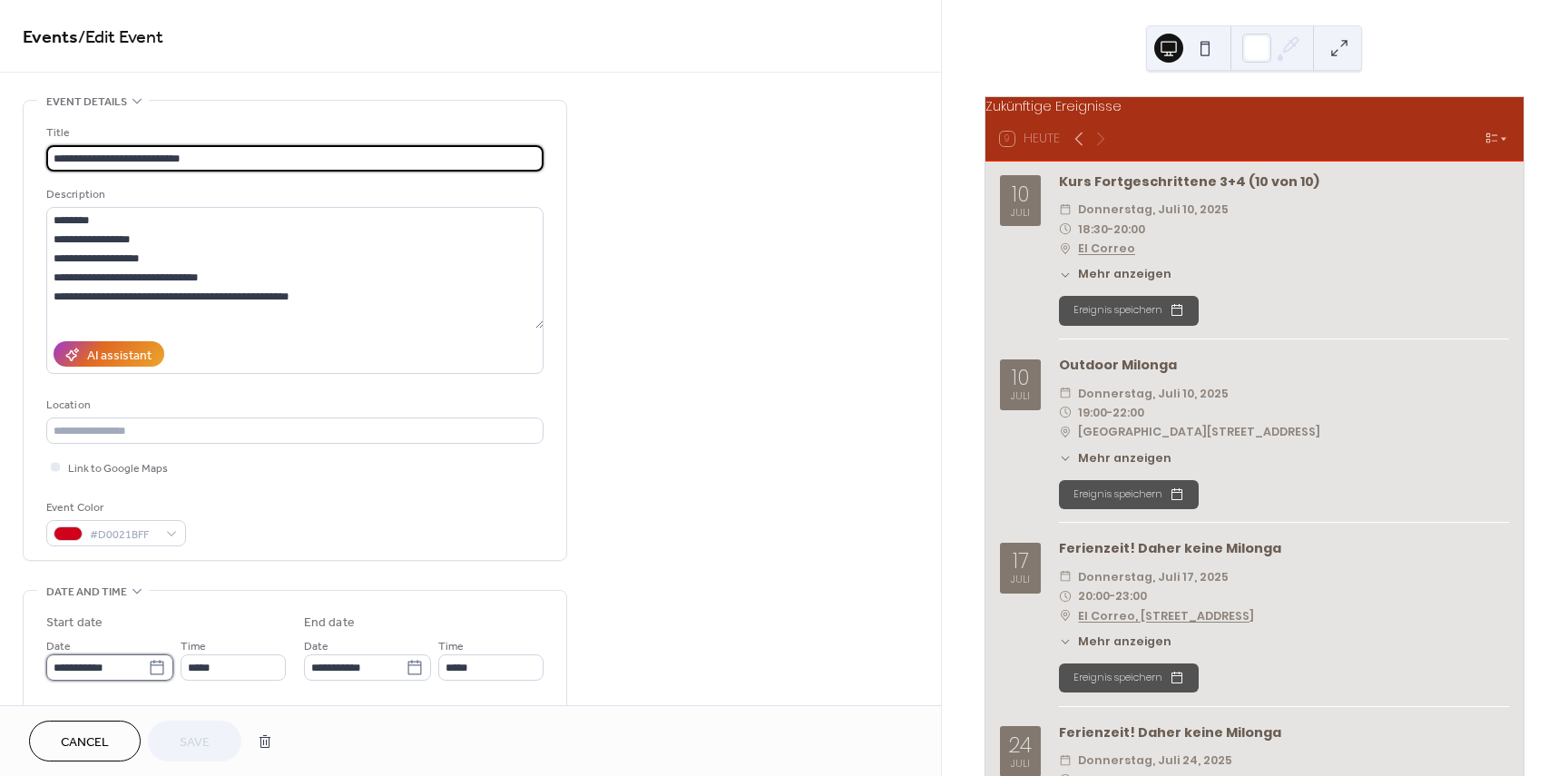 click on "**********" at bounding box center (97, 667) 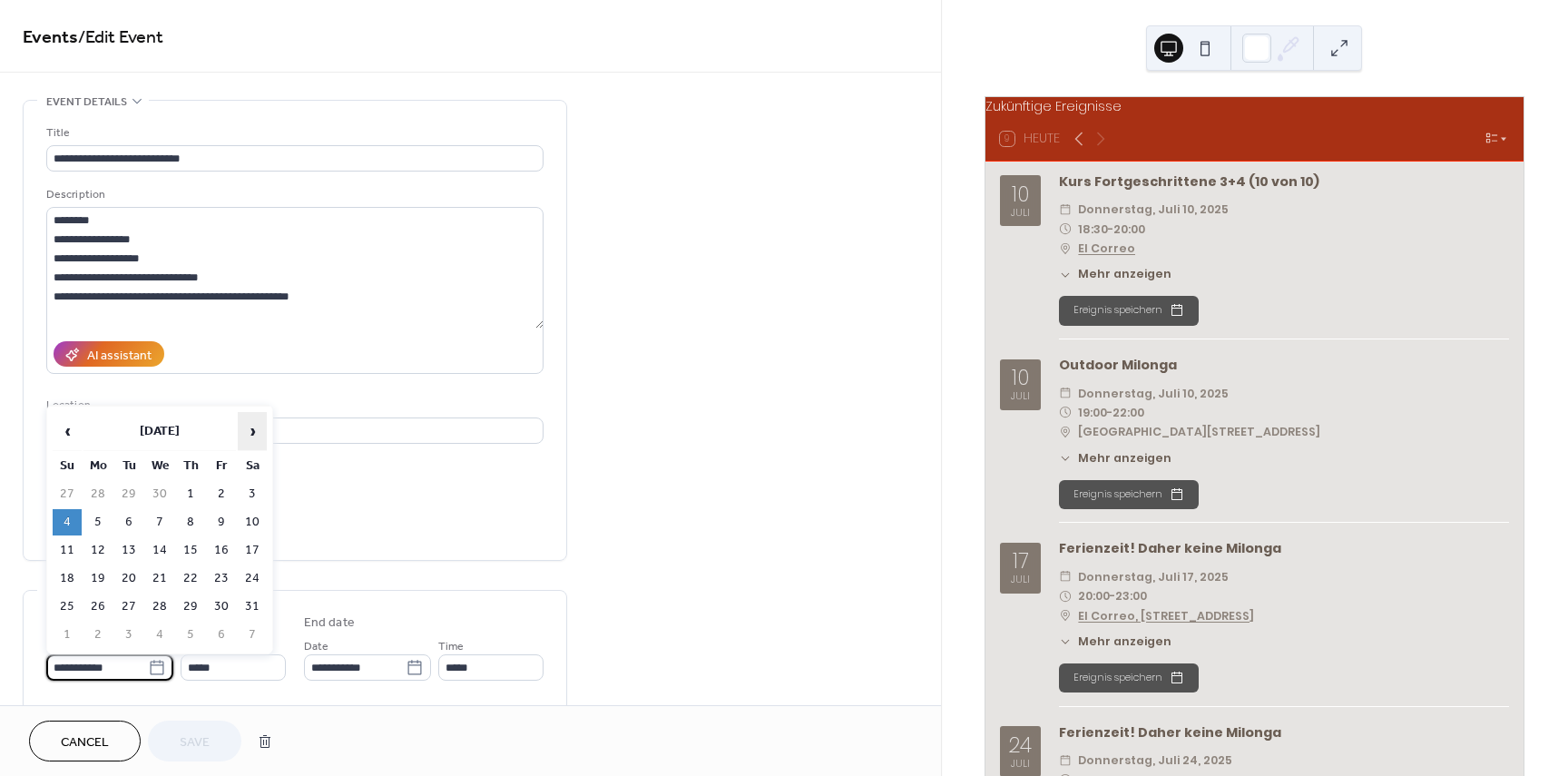 click on "›" at bounding box center (252, 431) 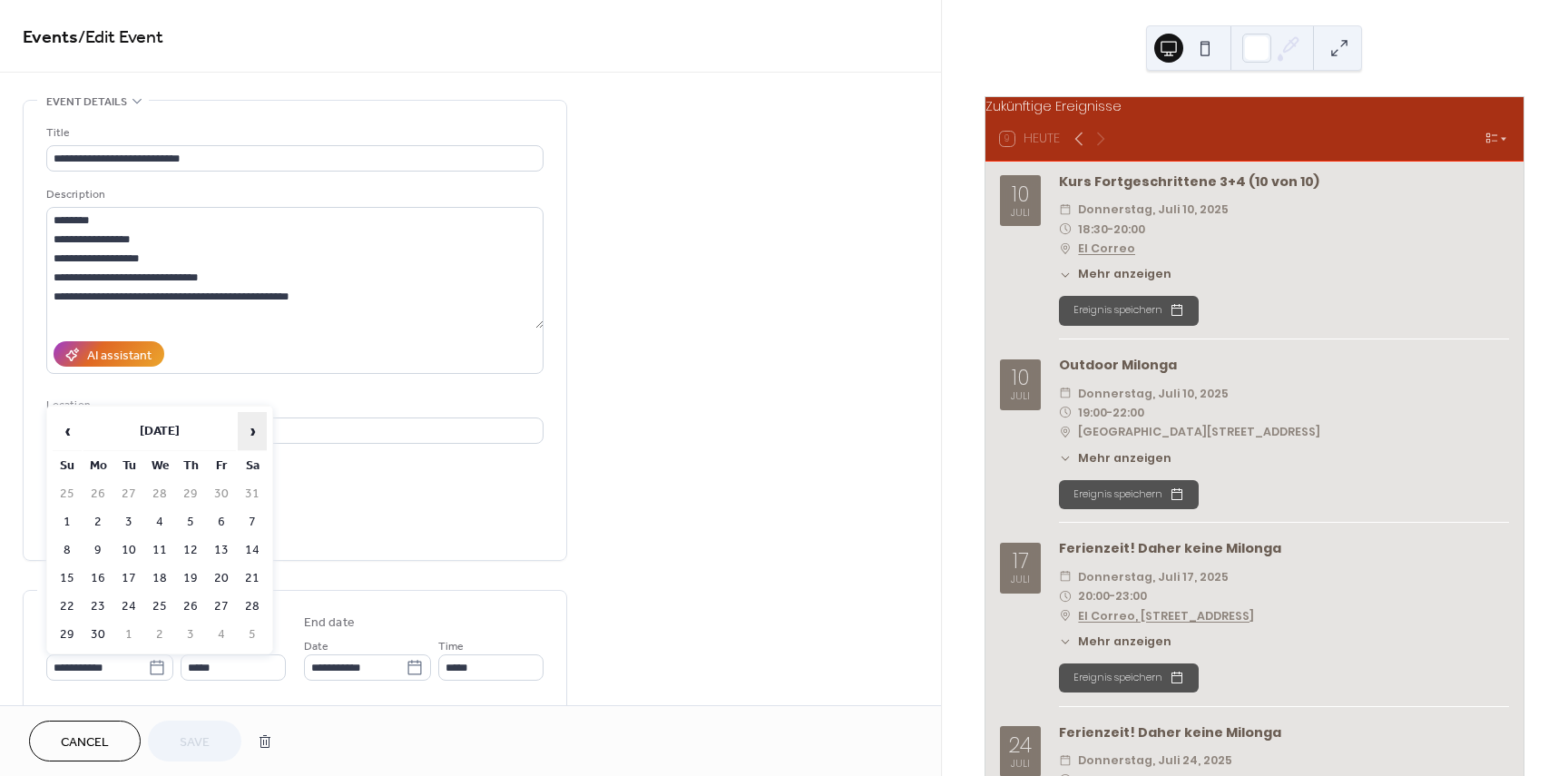 click on "›" at bounding box center [252, 431] 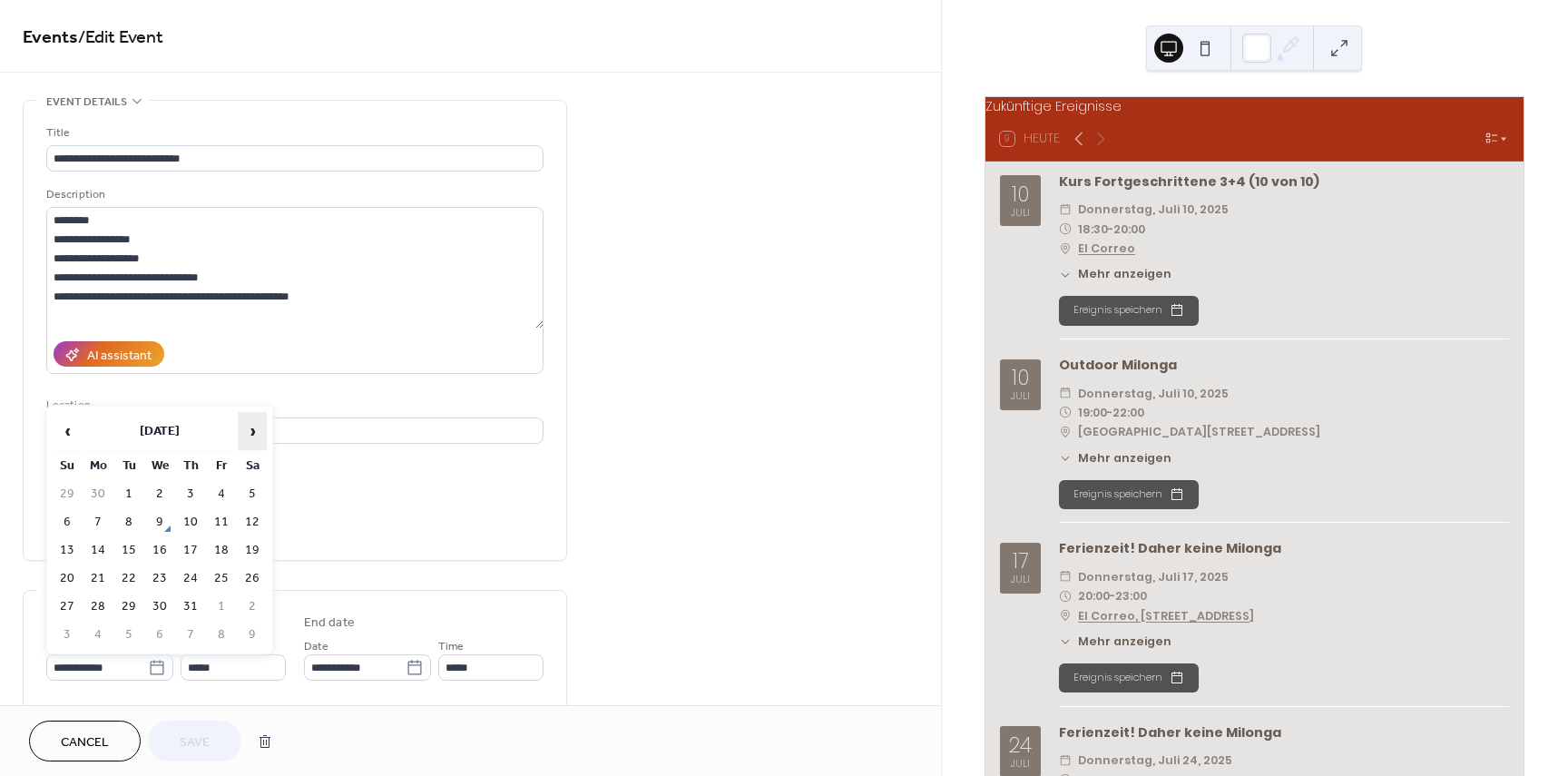 click on "›" at bounding box center [252, 431] 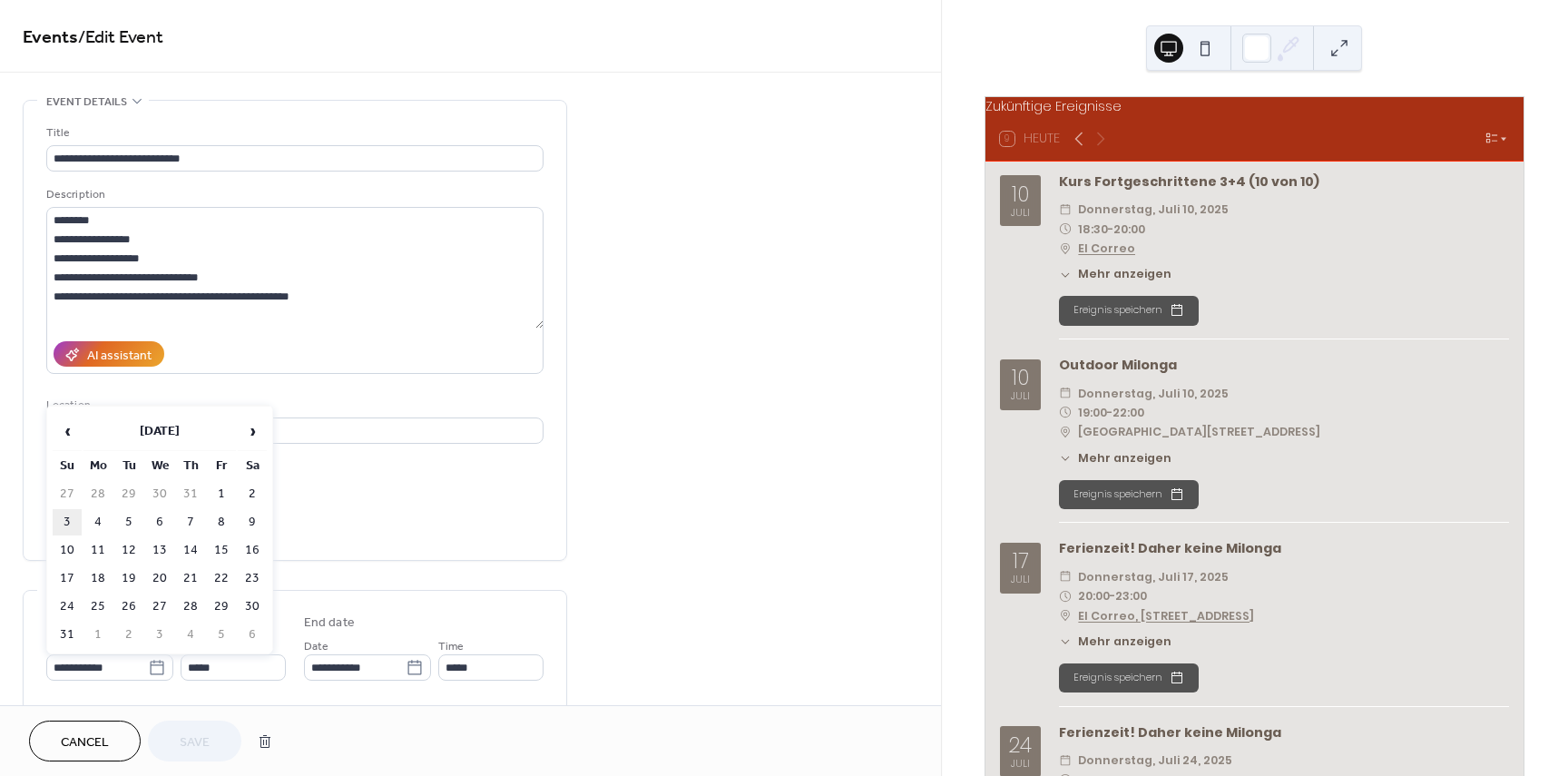 click on "3" at bounding box center (67, 522) 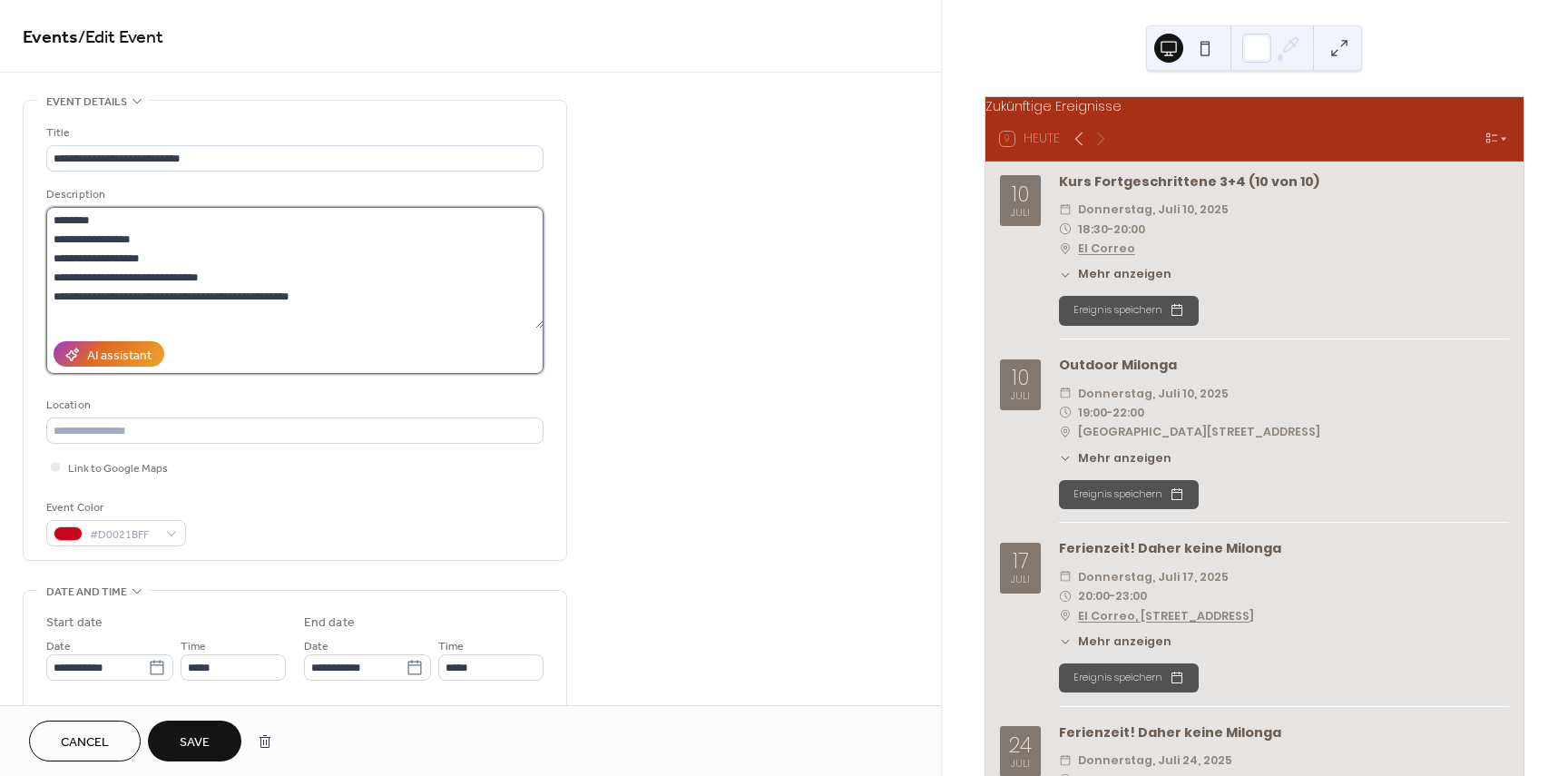 click on "**********" at bounding box center (295, 268) 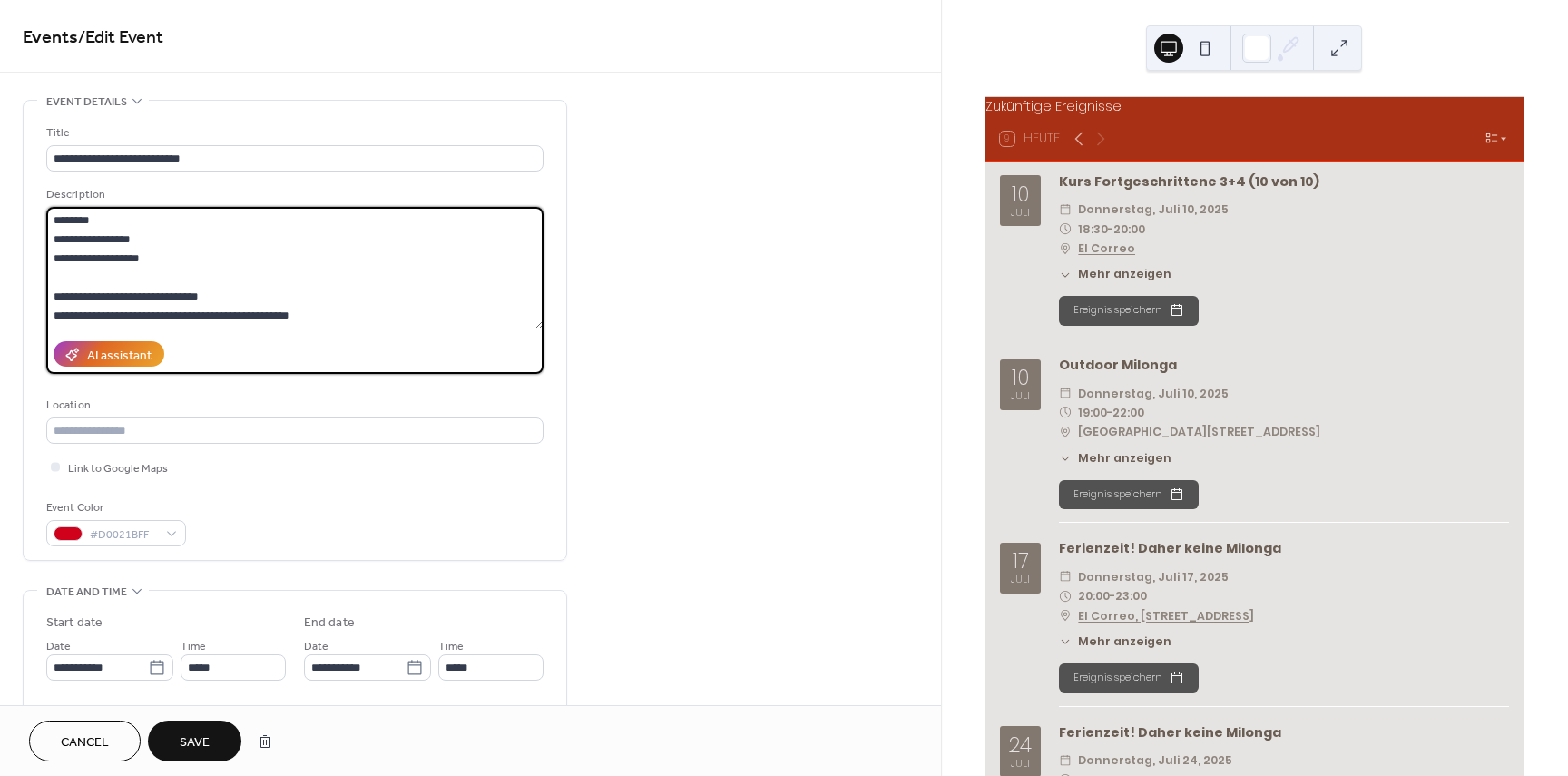 paste on "**********" 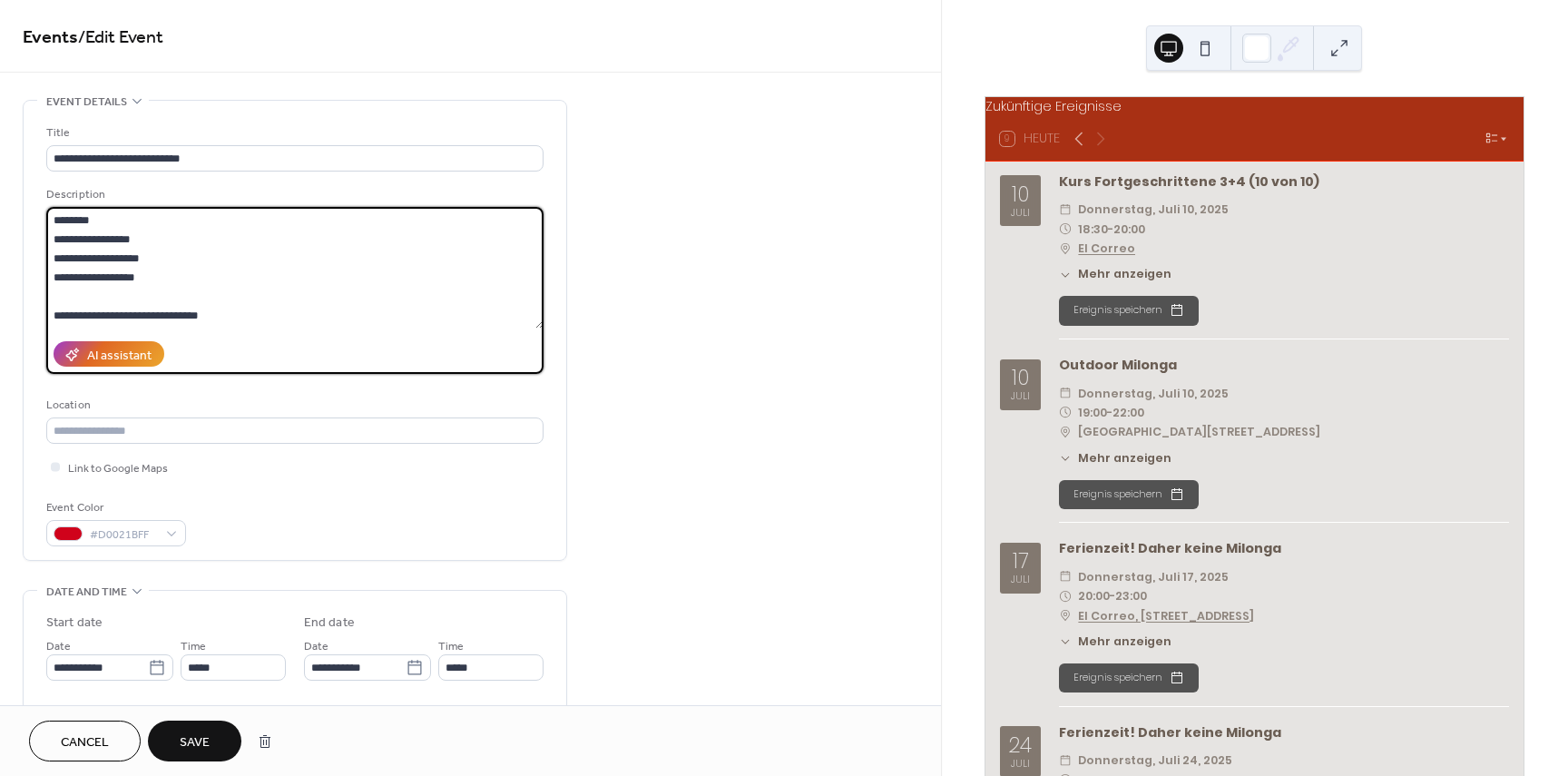 drag, startPoint x: 93, startPoint y: 239, endPoint x: 206, endPoint y: 260, distance: 114.93476 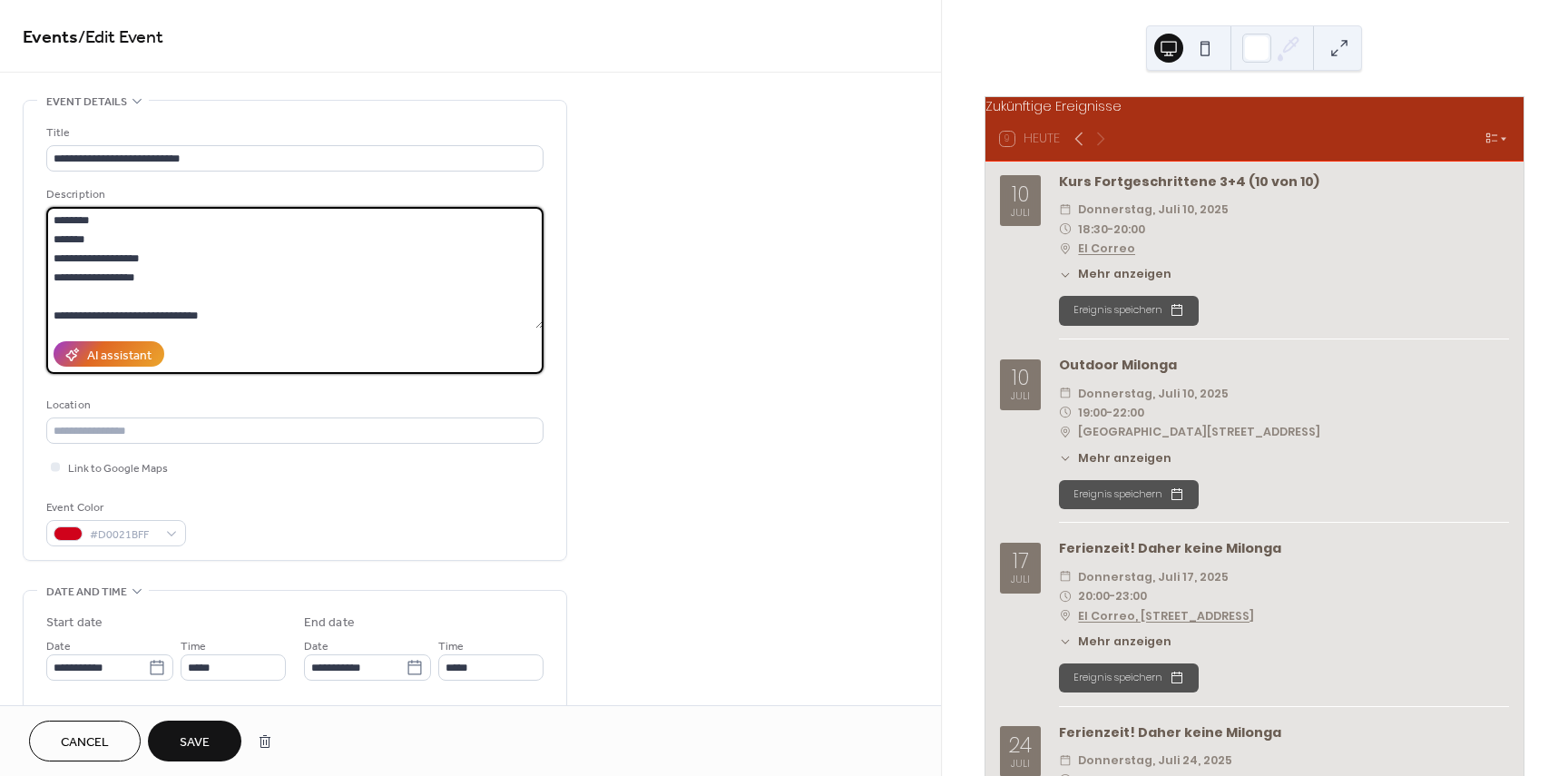 drag, startPoint x: 148, startPoint y: 258, endPoint x: 164, endPoint y: 261, distance: 16.278821 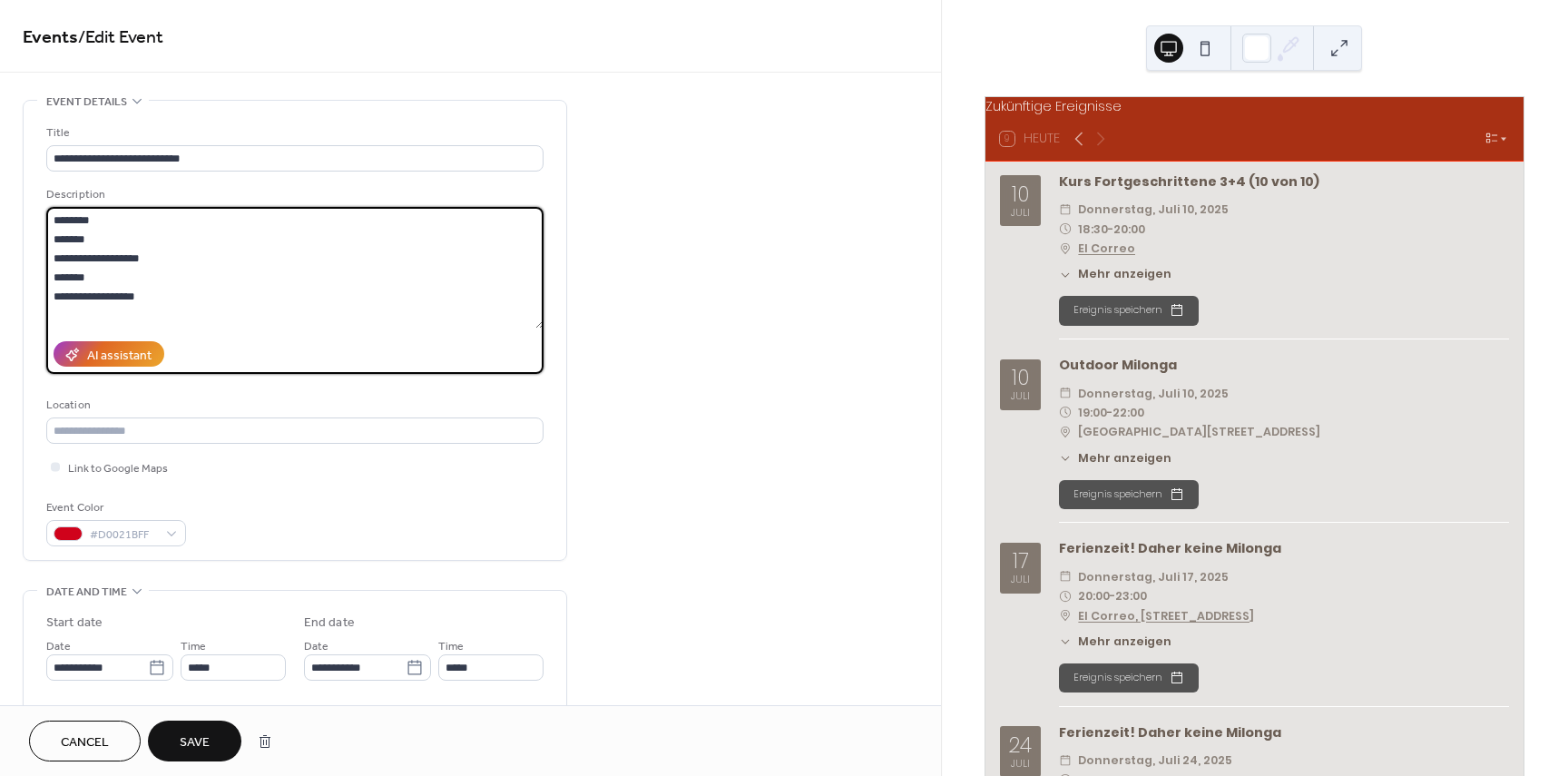 drag, startPoint x: 54, startPoint y: 258, endPoint x: 171, endPoint y: 256, distance: 117.01709 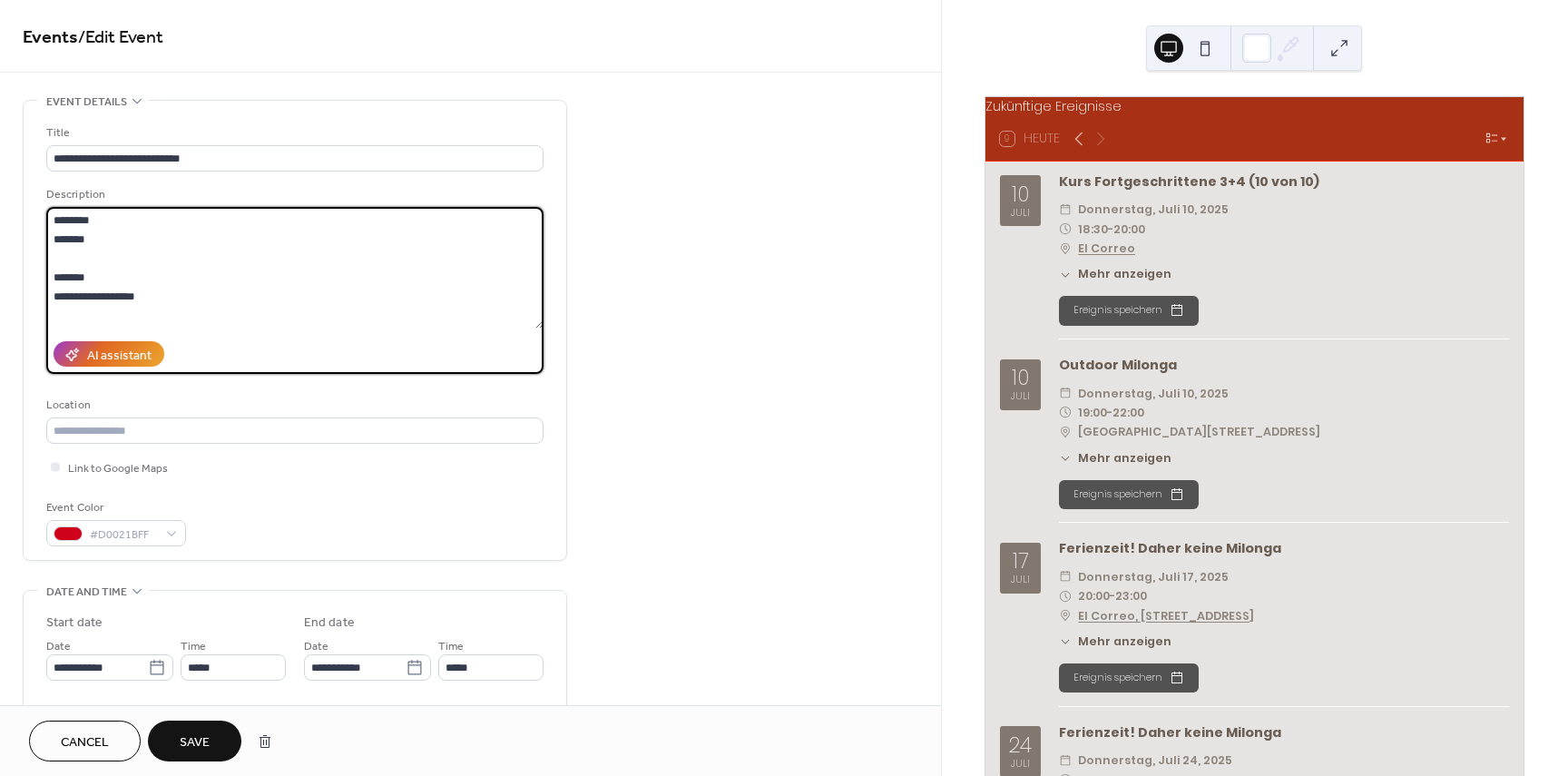 click on "**********" at bounding box center (295, 268) 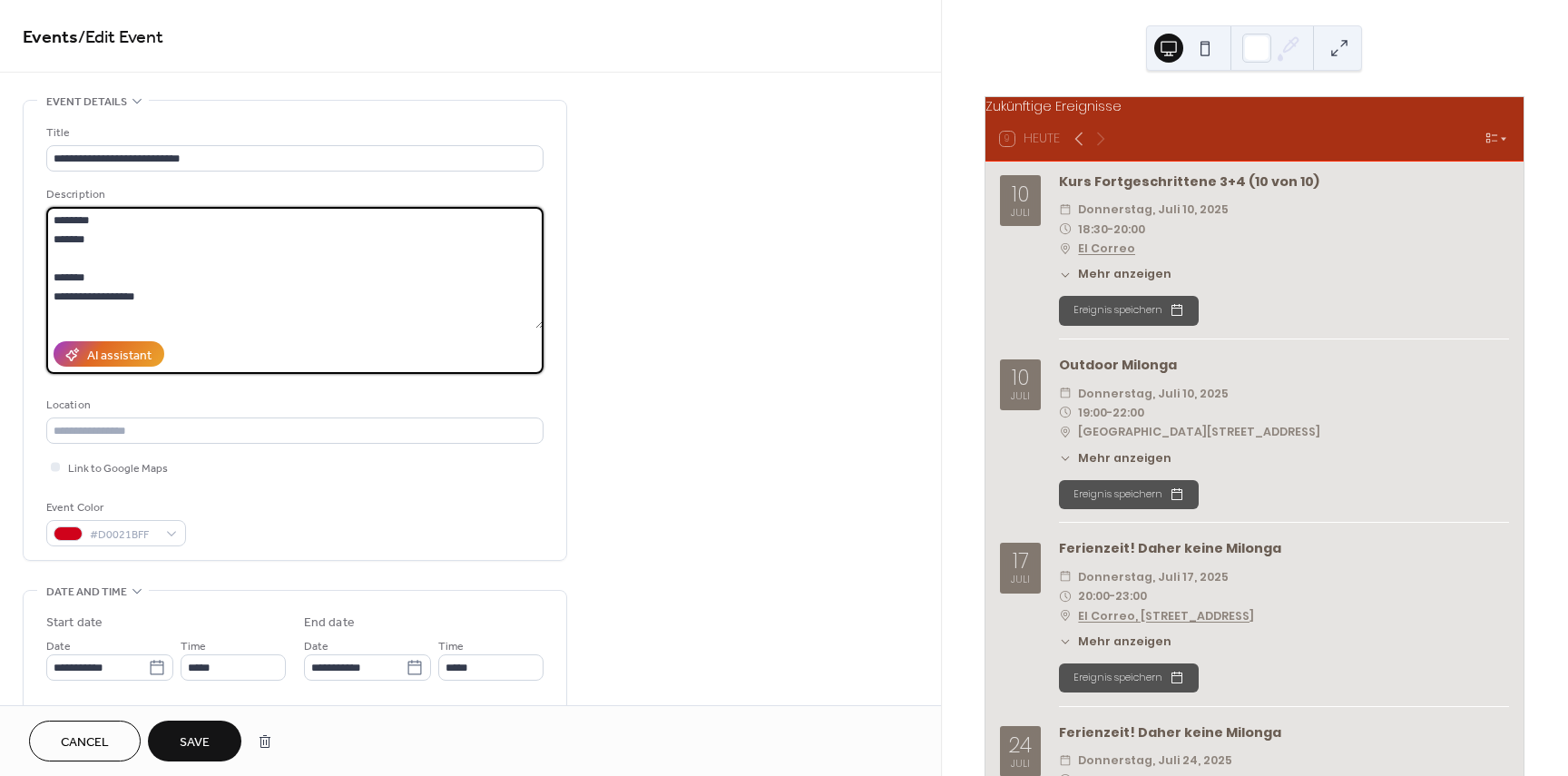 paste on "**********" 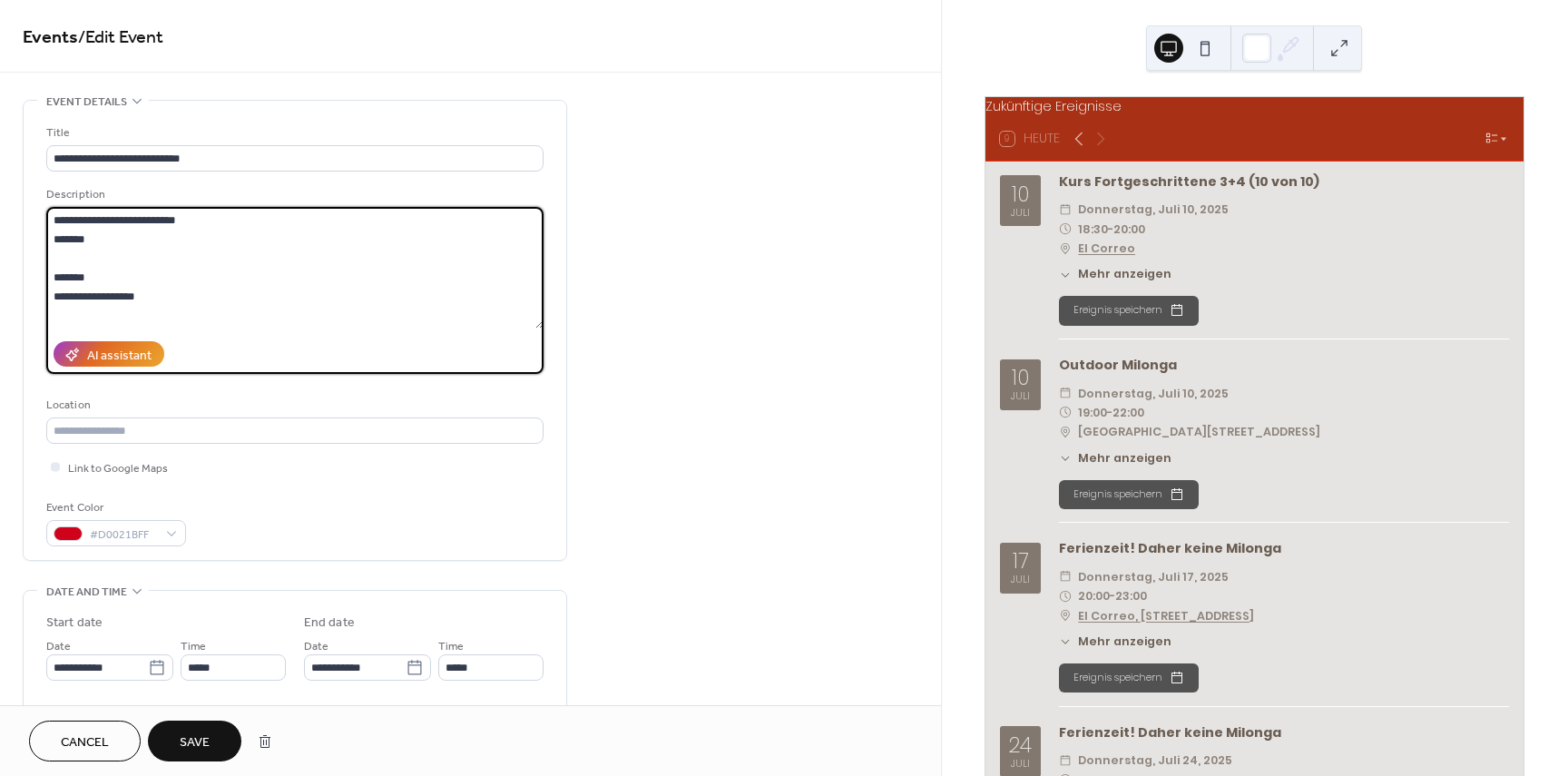 click on "**********" at bounding box center [295, 268] 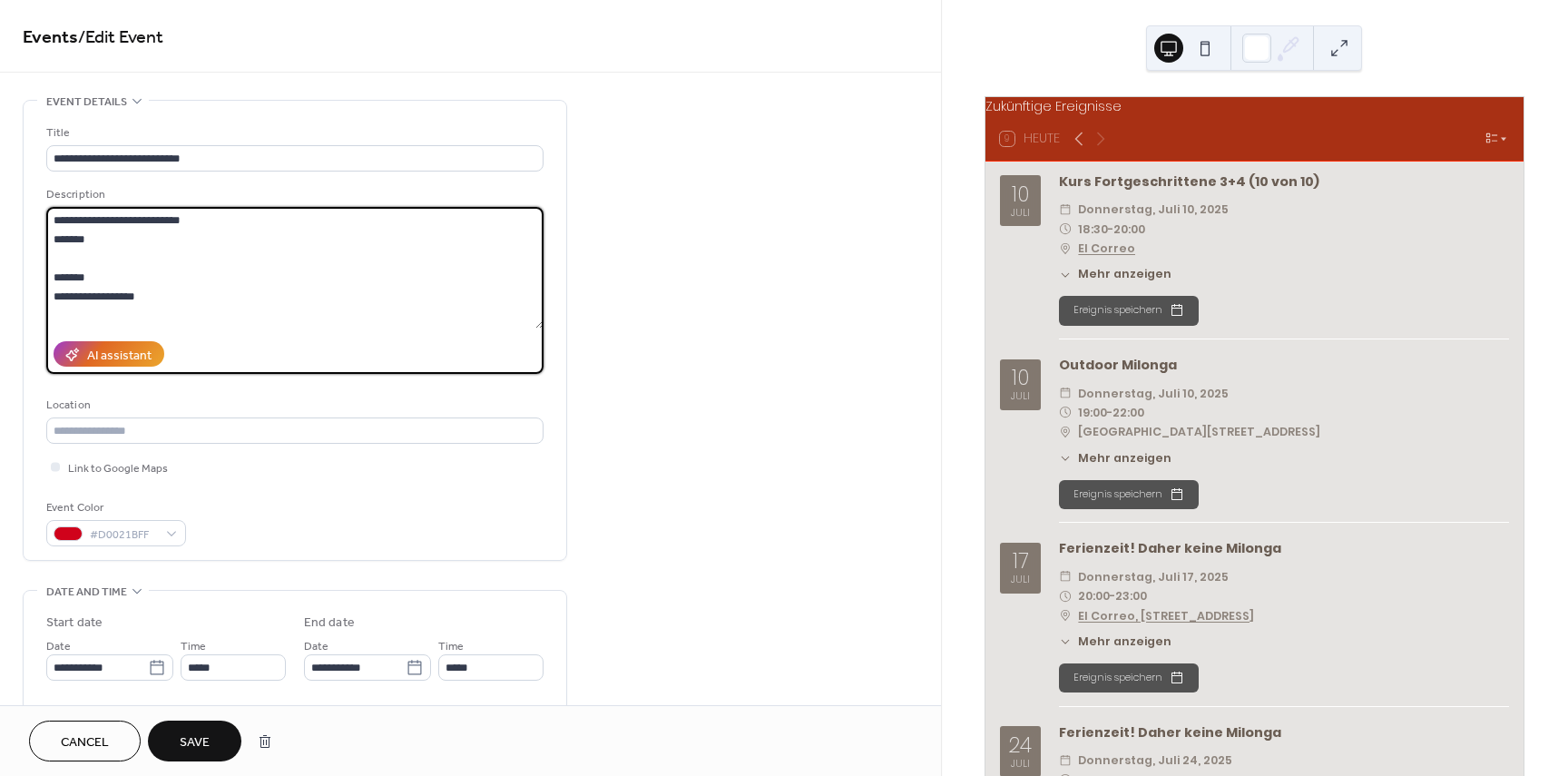 click on "**********" at bounding box center (295, 268) 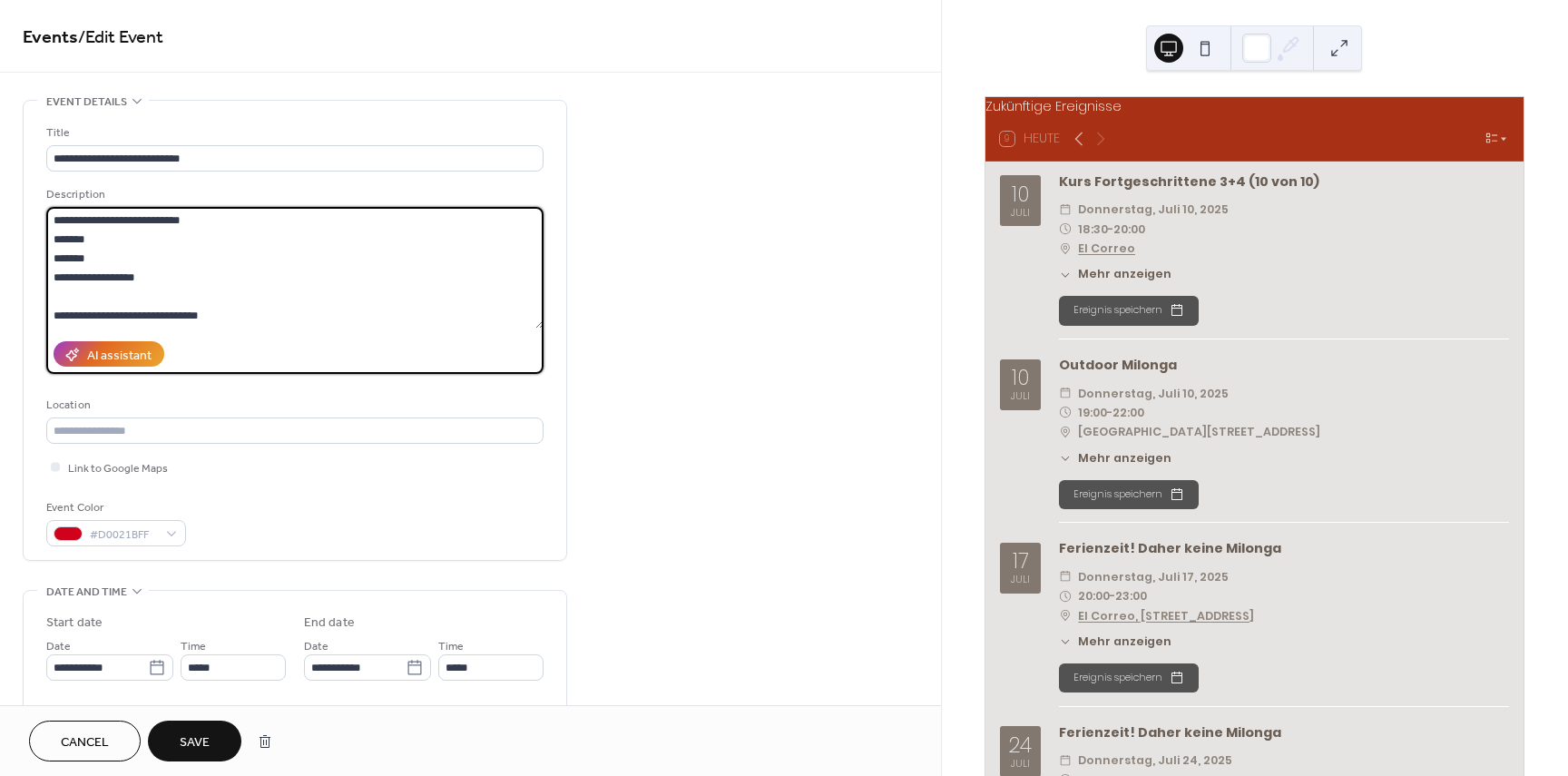 click on "**********" at bounding box center [295, 268] 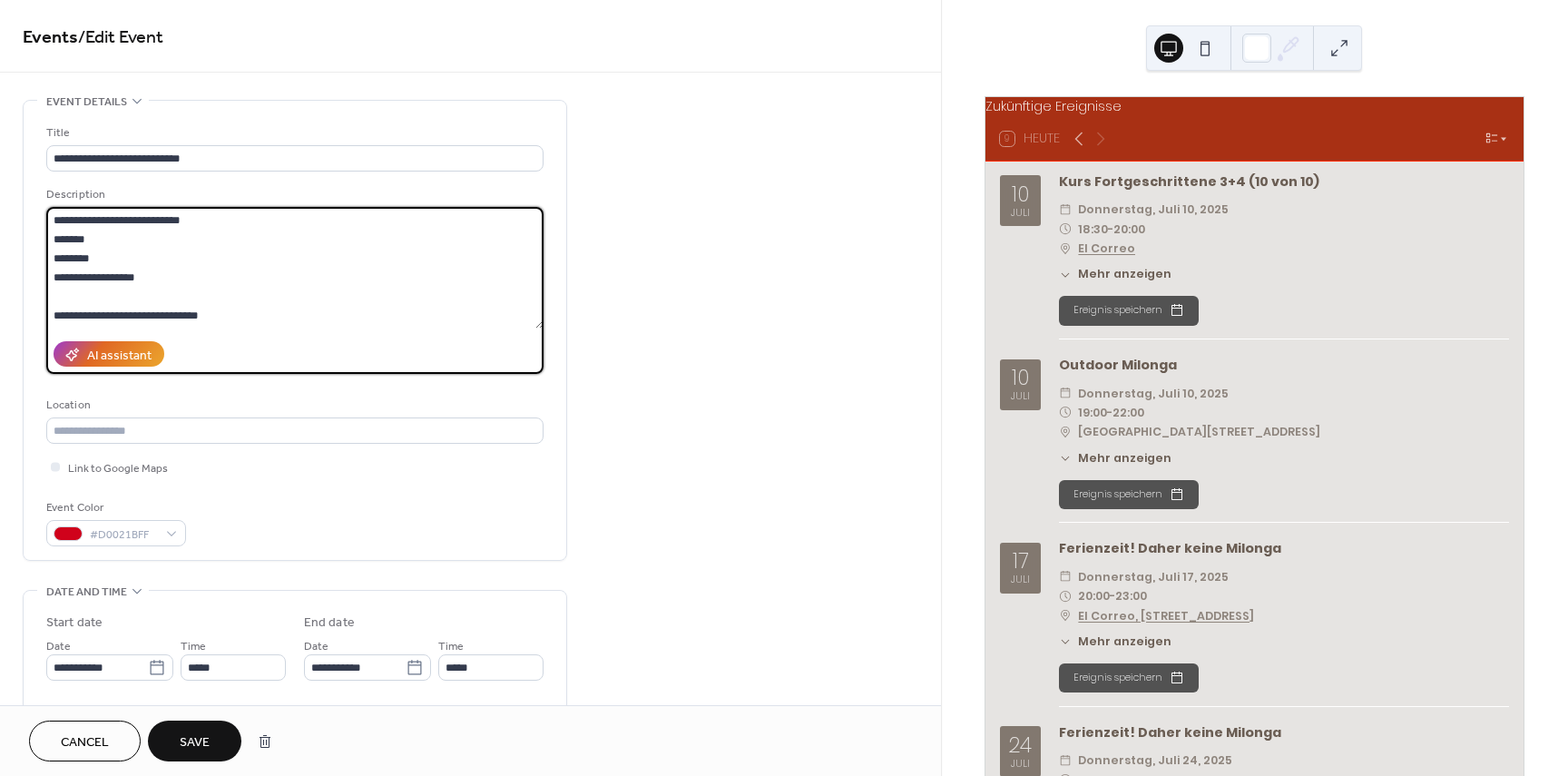 paste on "**********" 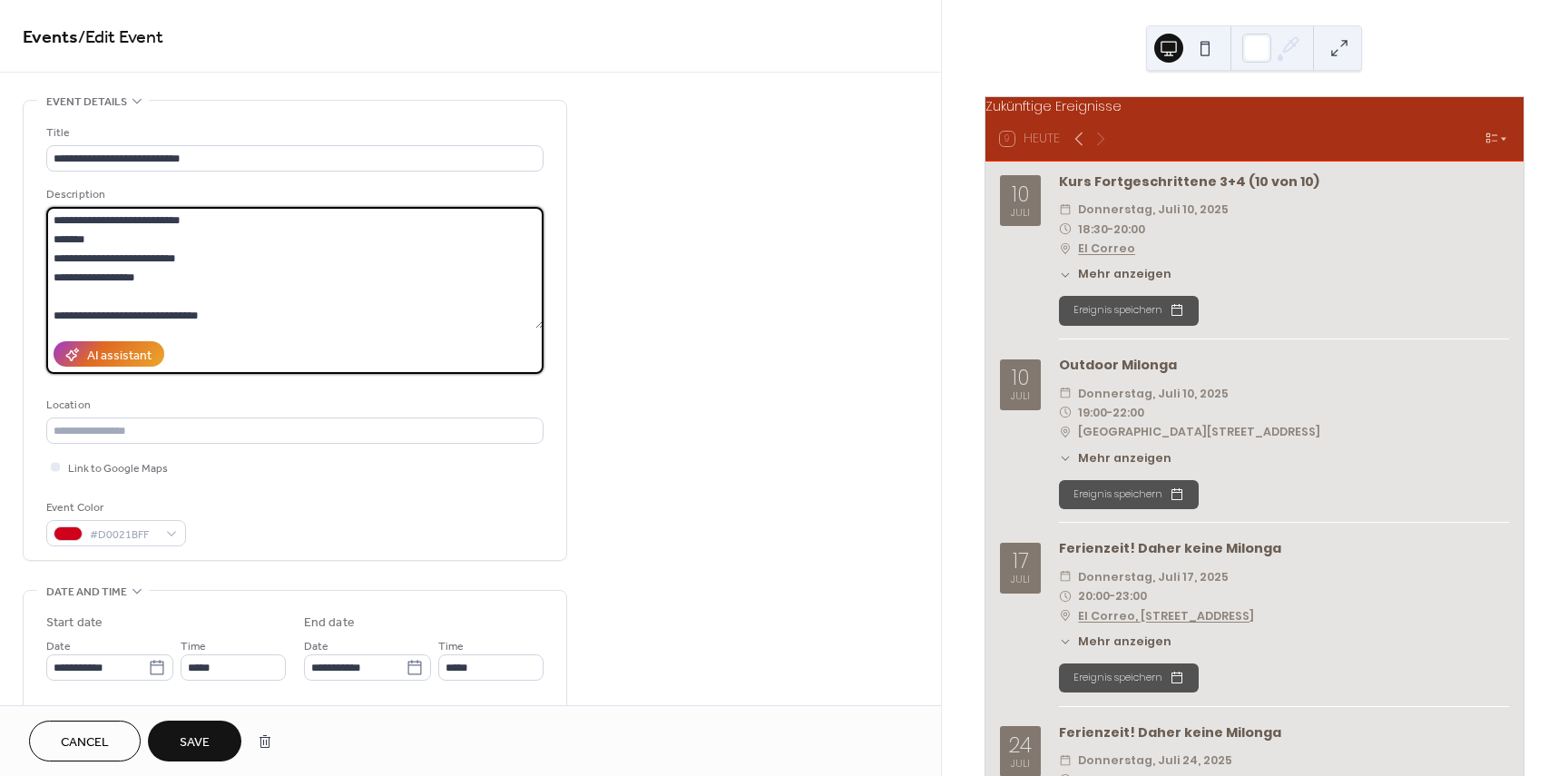 click on "**********" at bounding box center (295, 268) 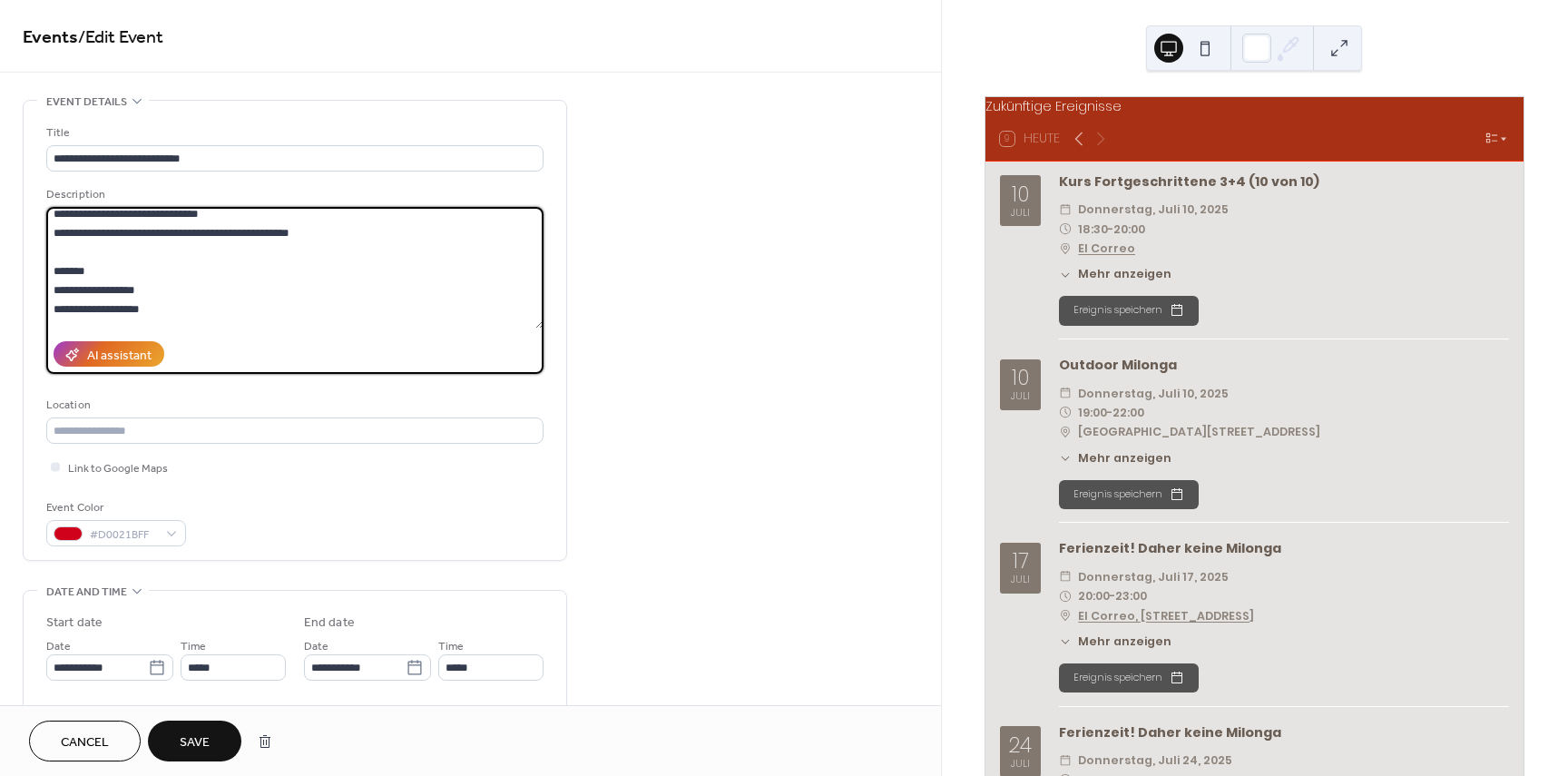 scroll, scrollTop: 229, scrollLeft: 0, axis: vertical 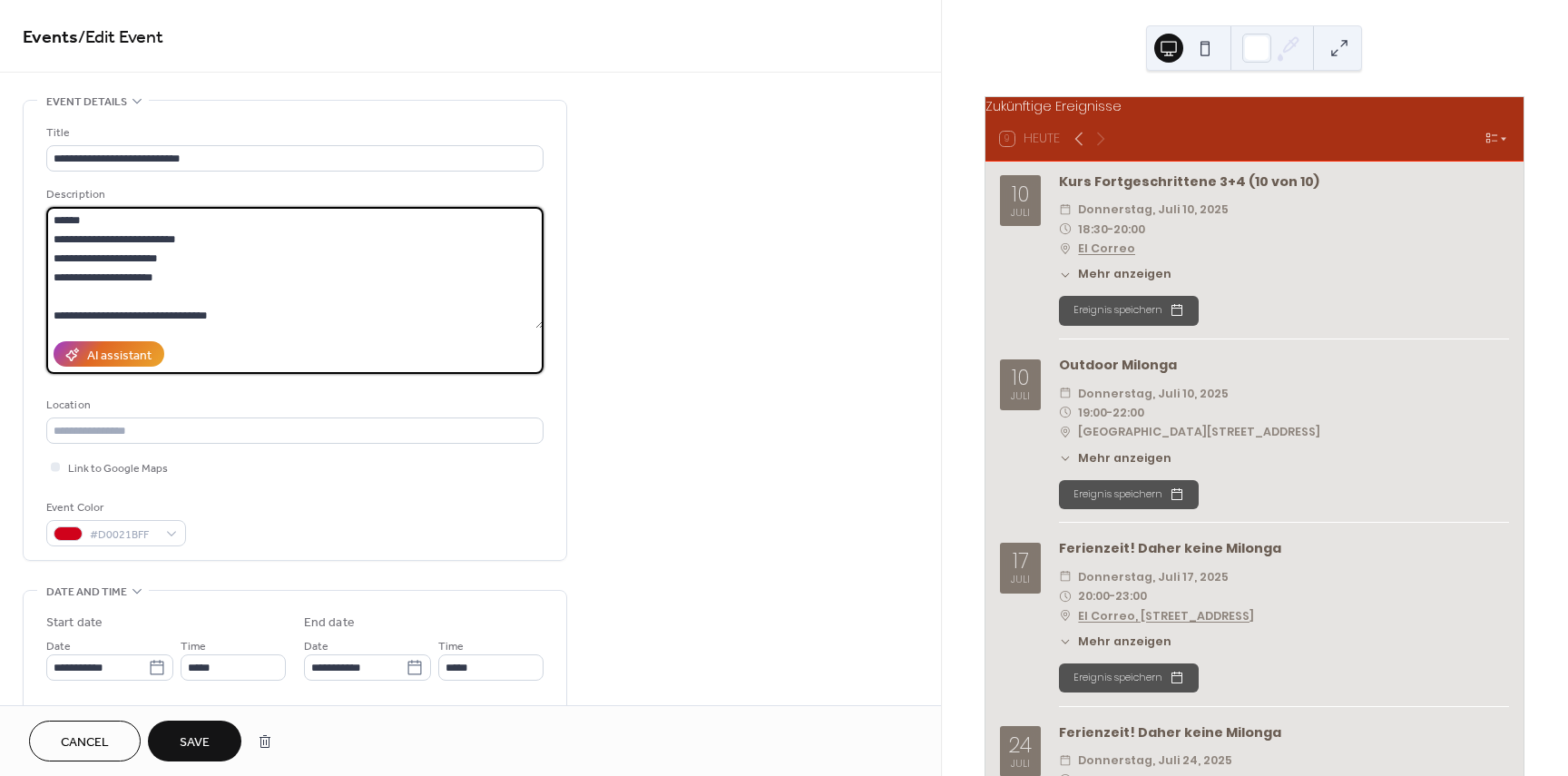 drag, startPoint x: 53, startPoint y: 296, endPoint x: 231, endPoint y: 345, distance: 184.62123 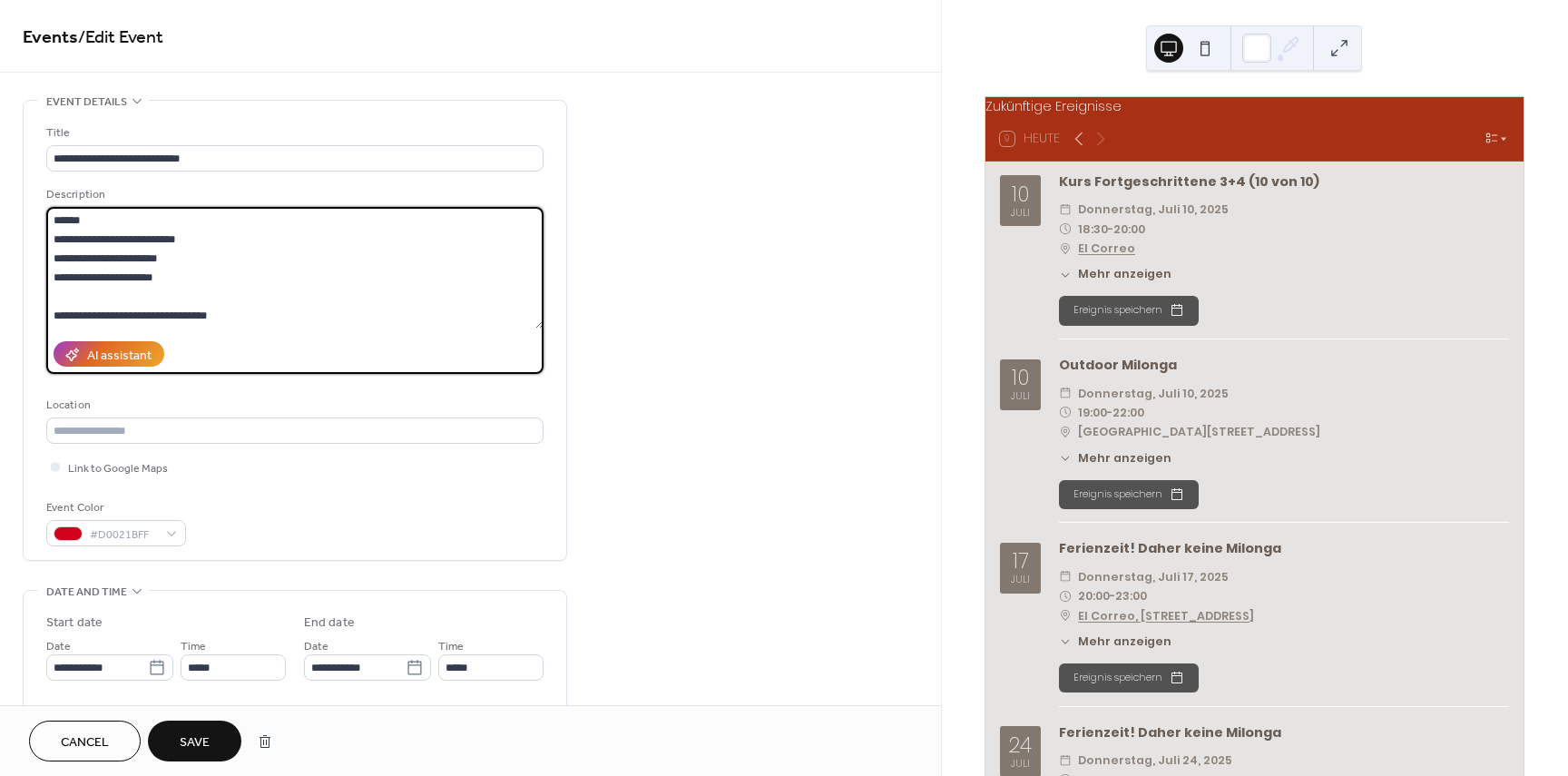 click on "**********" at bounding box center [295, 280] 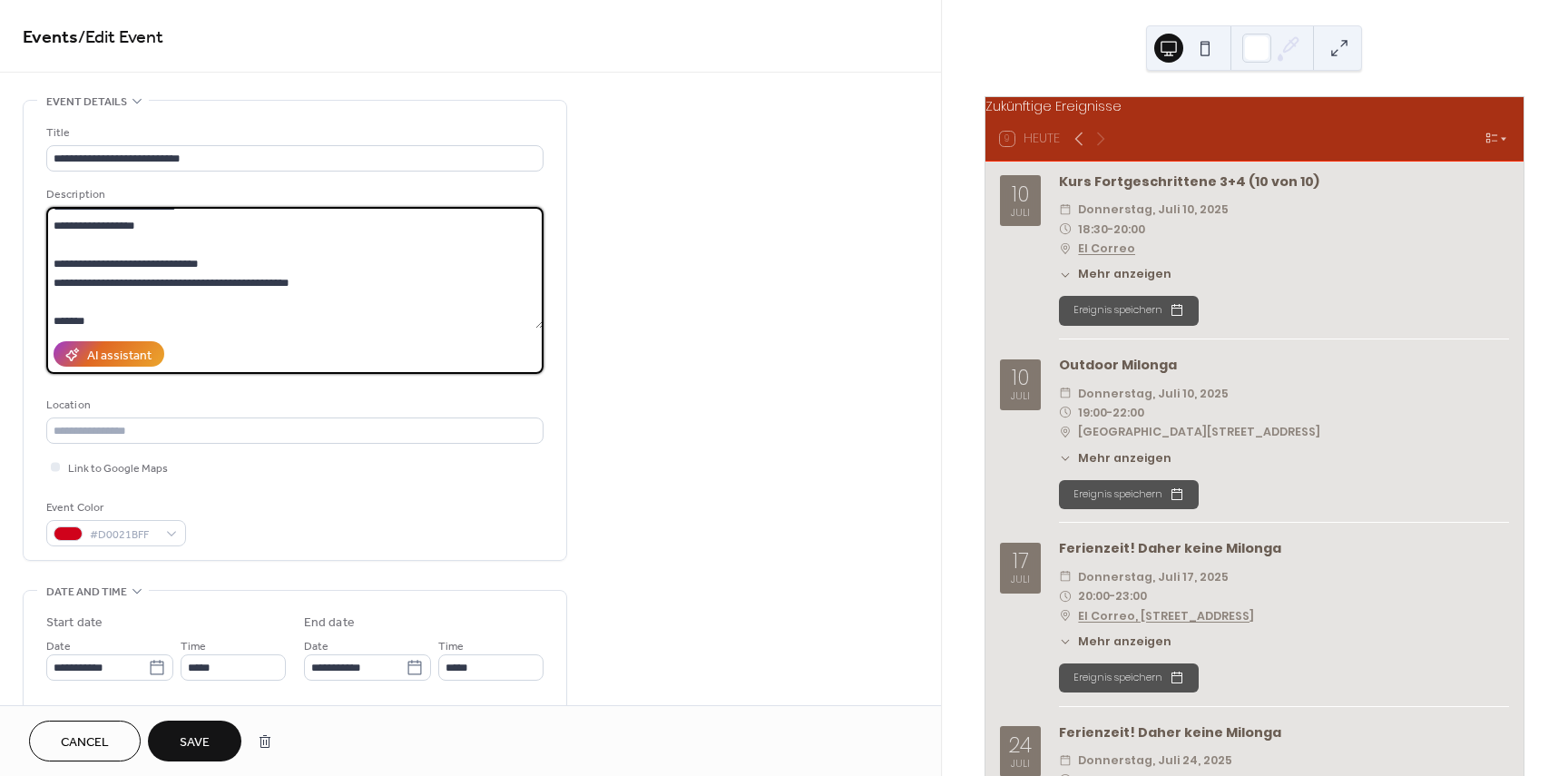 scroll, scrollTop: 0, scrollLeft: 0, axis: both 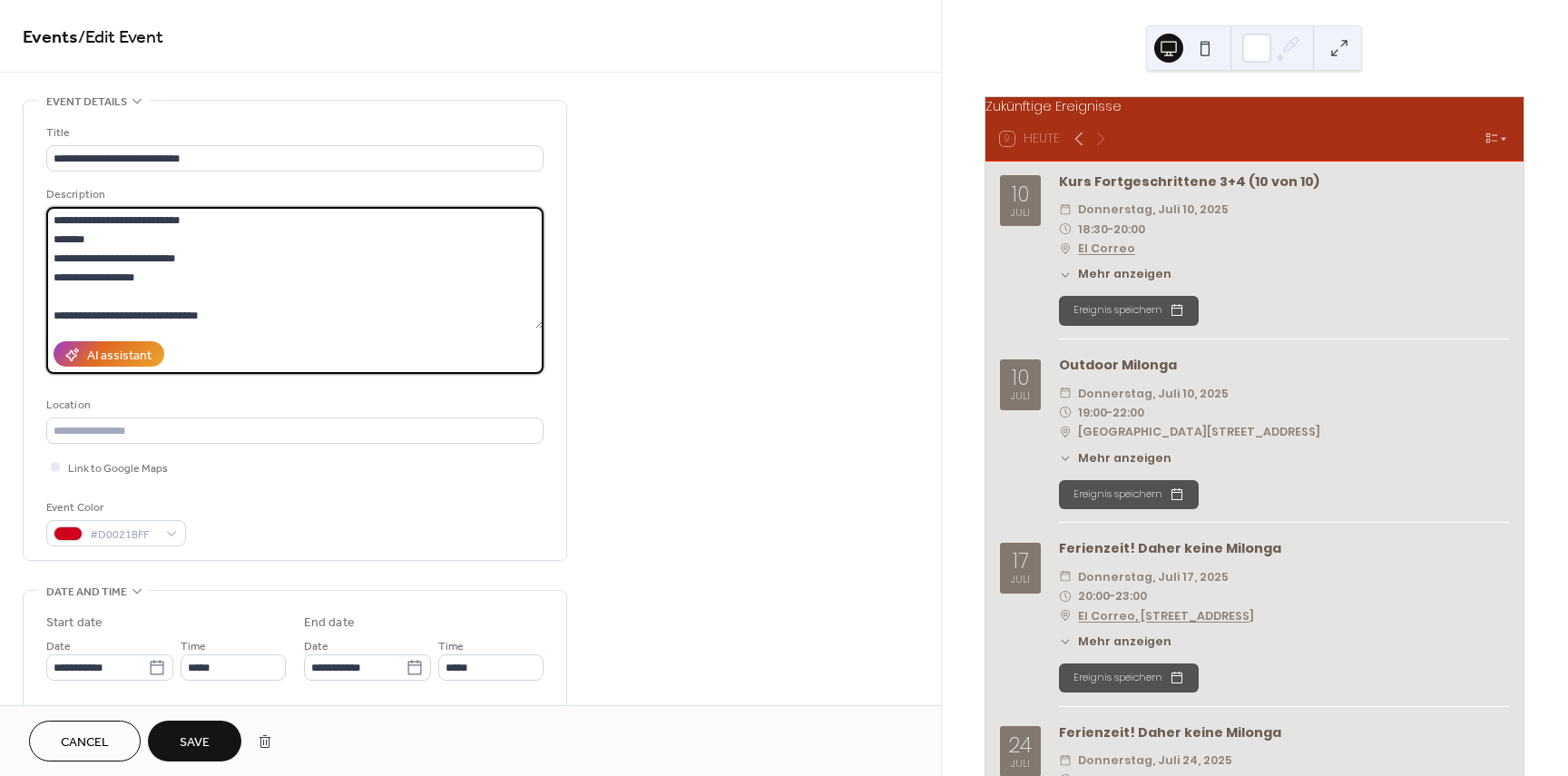 paste on "**********" 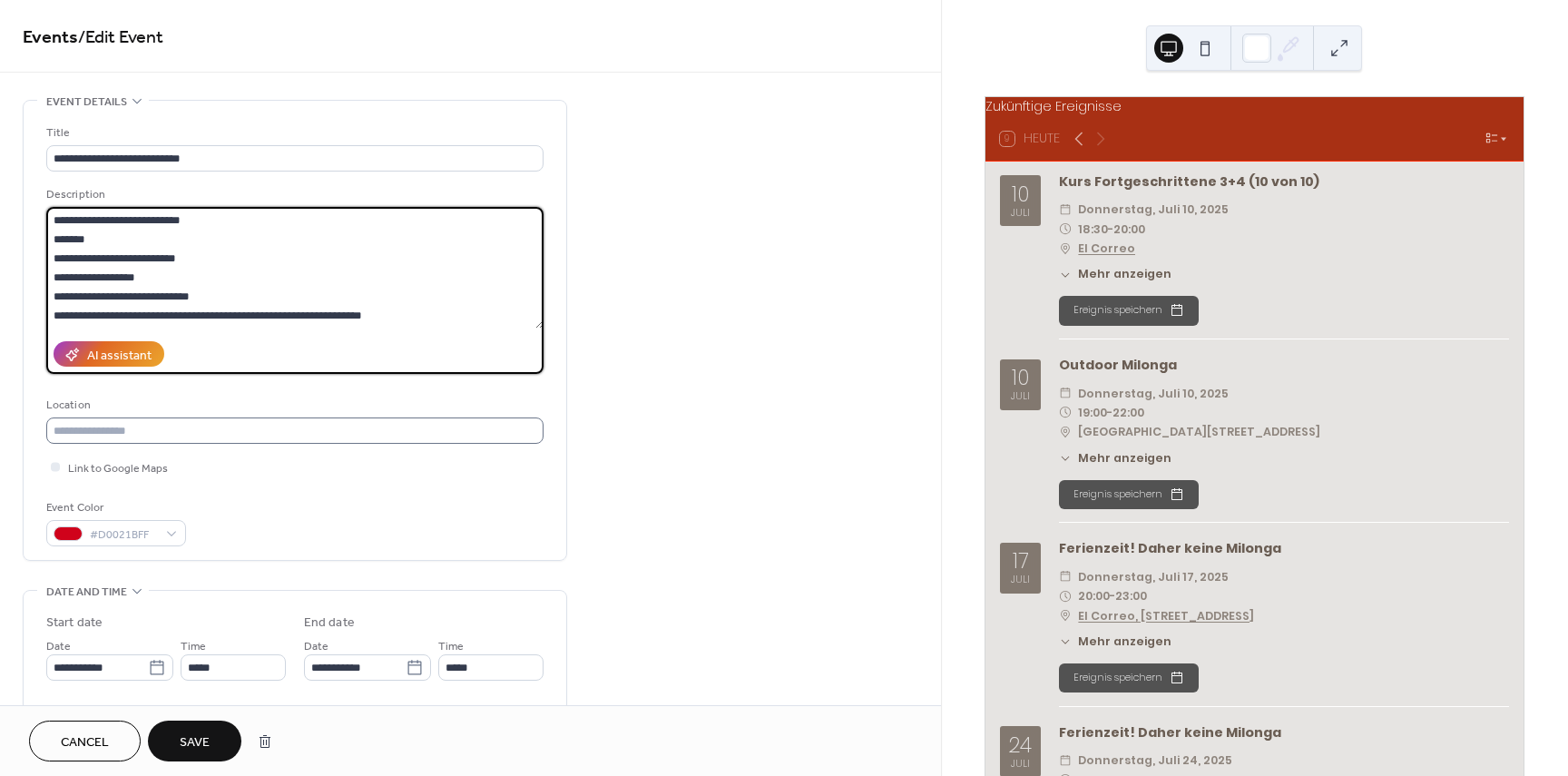 scroll, scrollTop: 16, scrollLeft: 0, axis: vertical 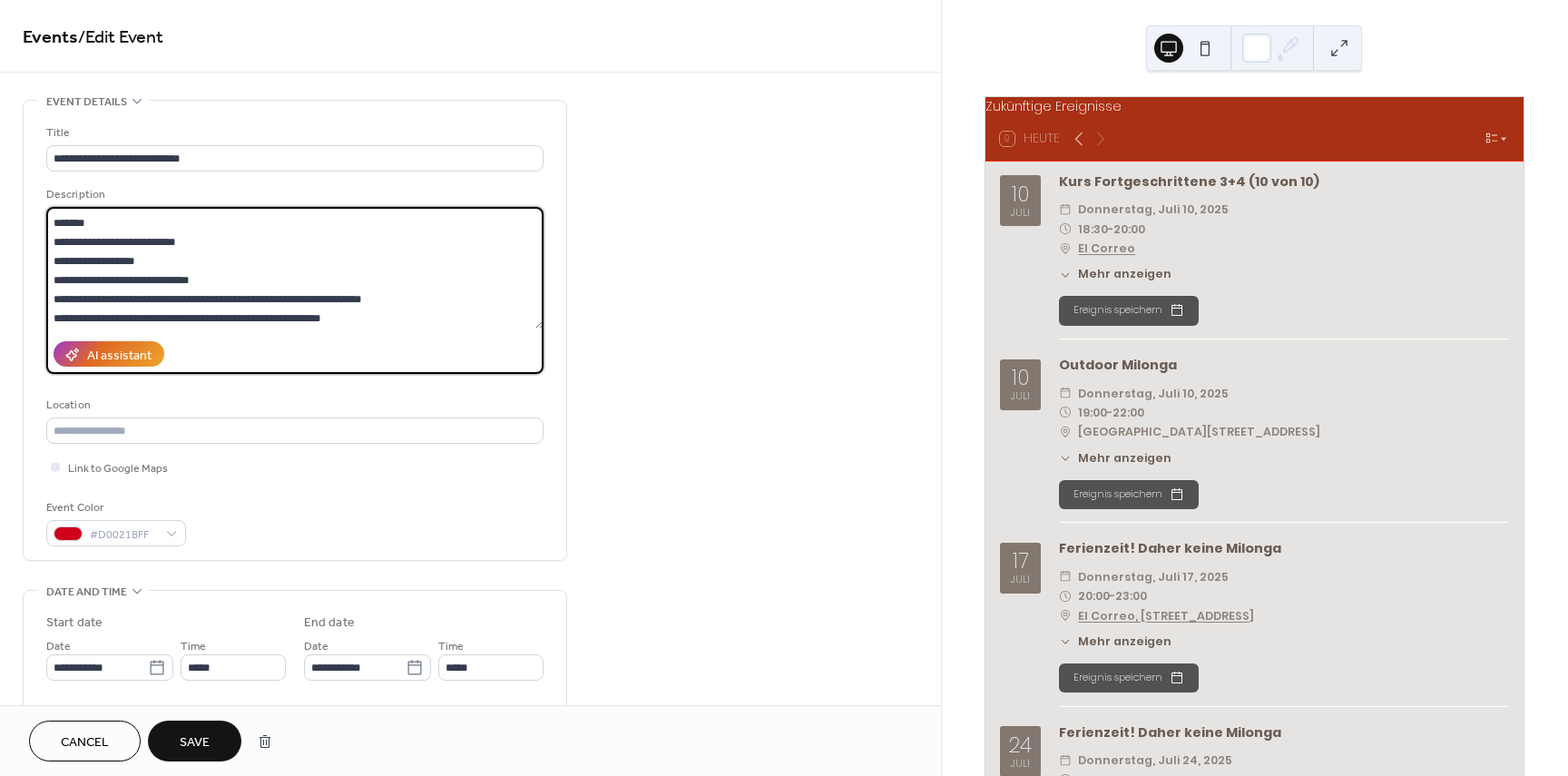 click on "**********" at bounding box center [295, 268] 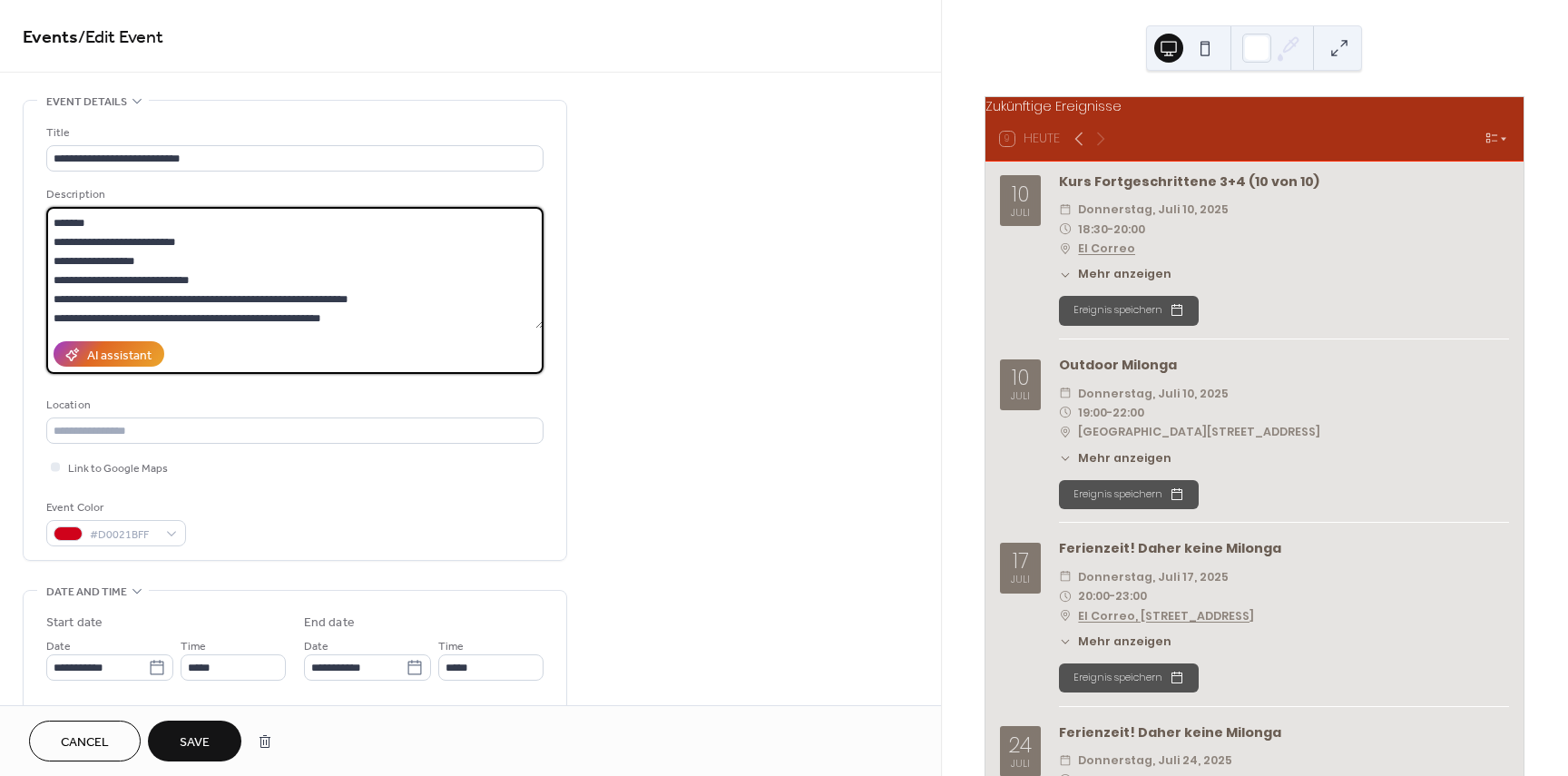 click on "**********" at bounding box center [295, 268] 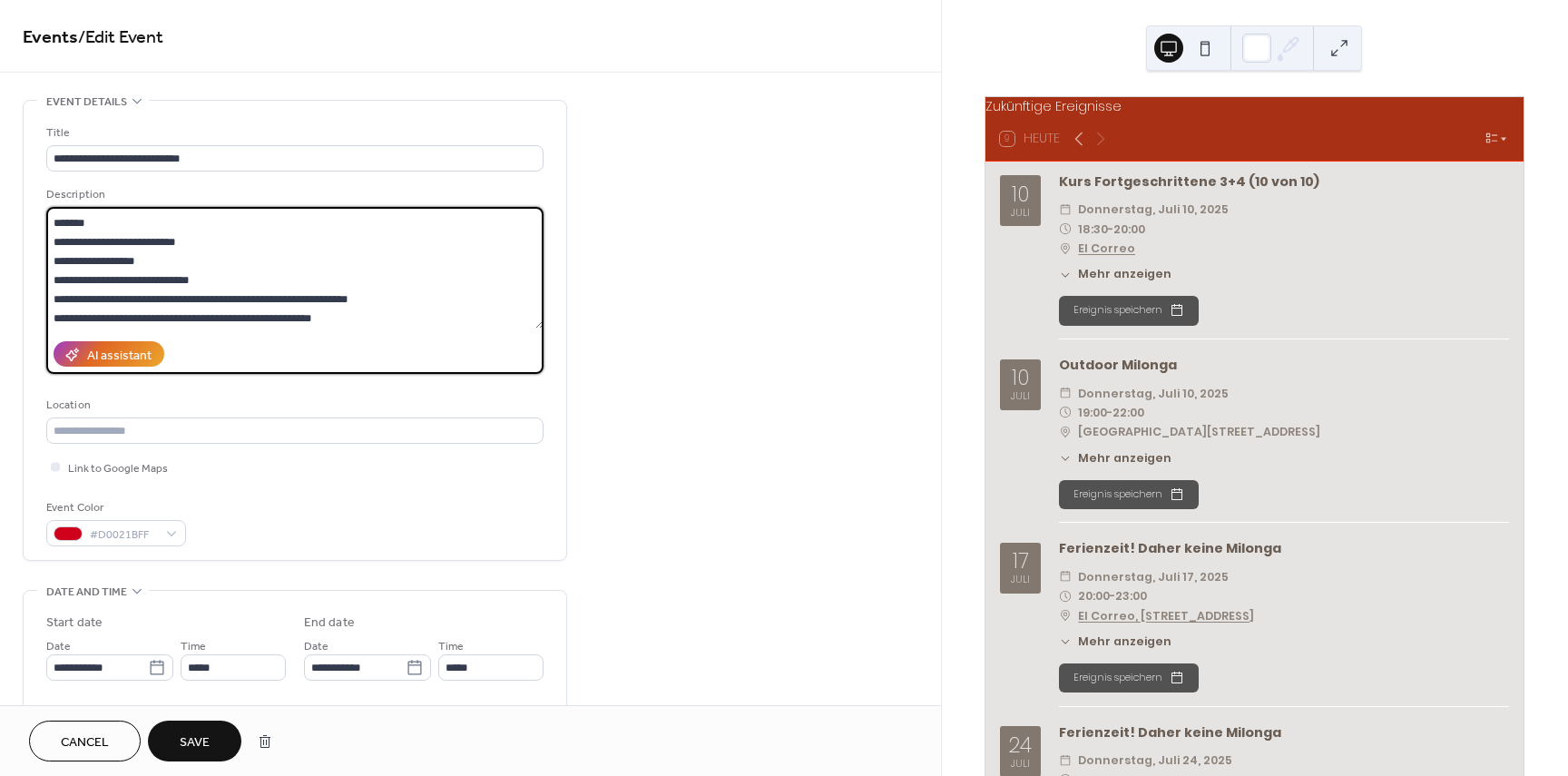 click on "**********" at bounding box center [295, 268] 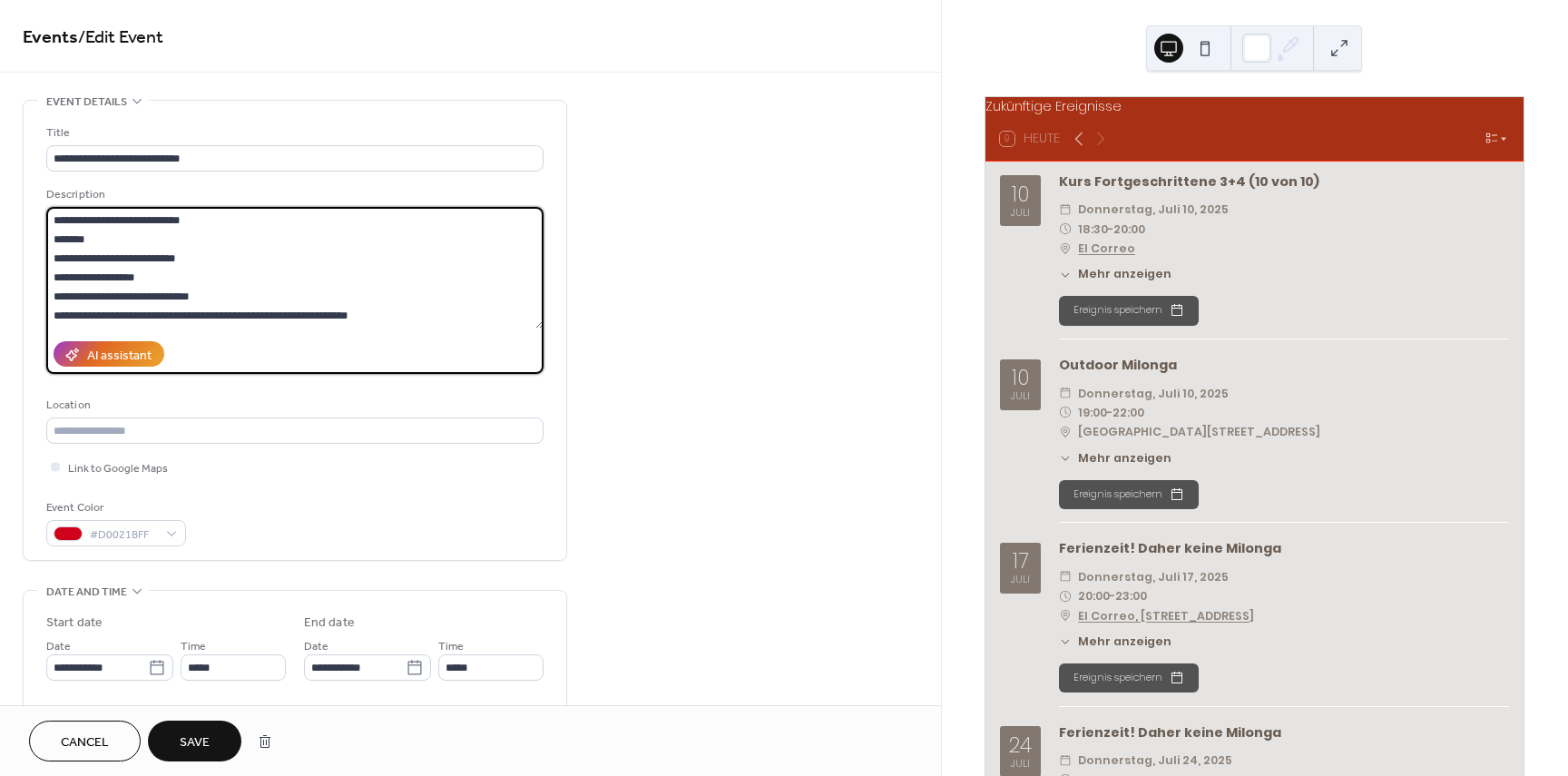 scroll, scrollTop: 19, scrollLeft: 0, axis: vertical 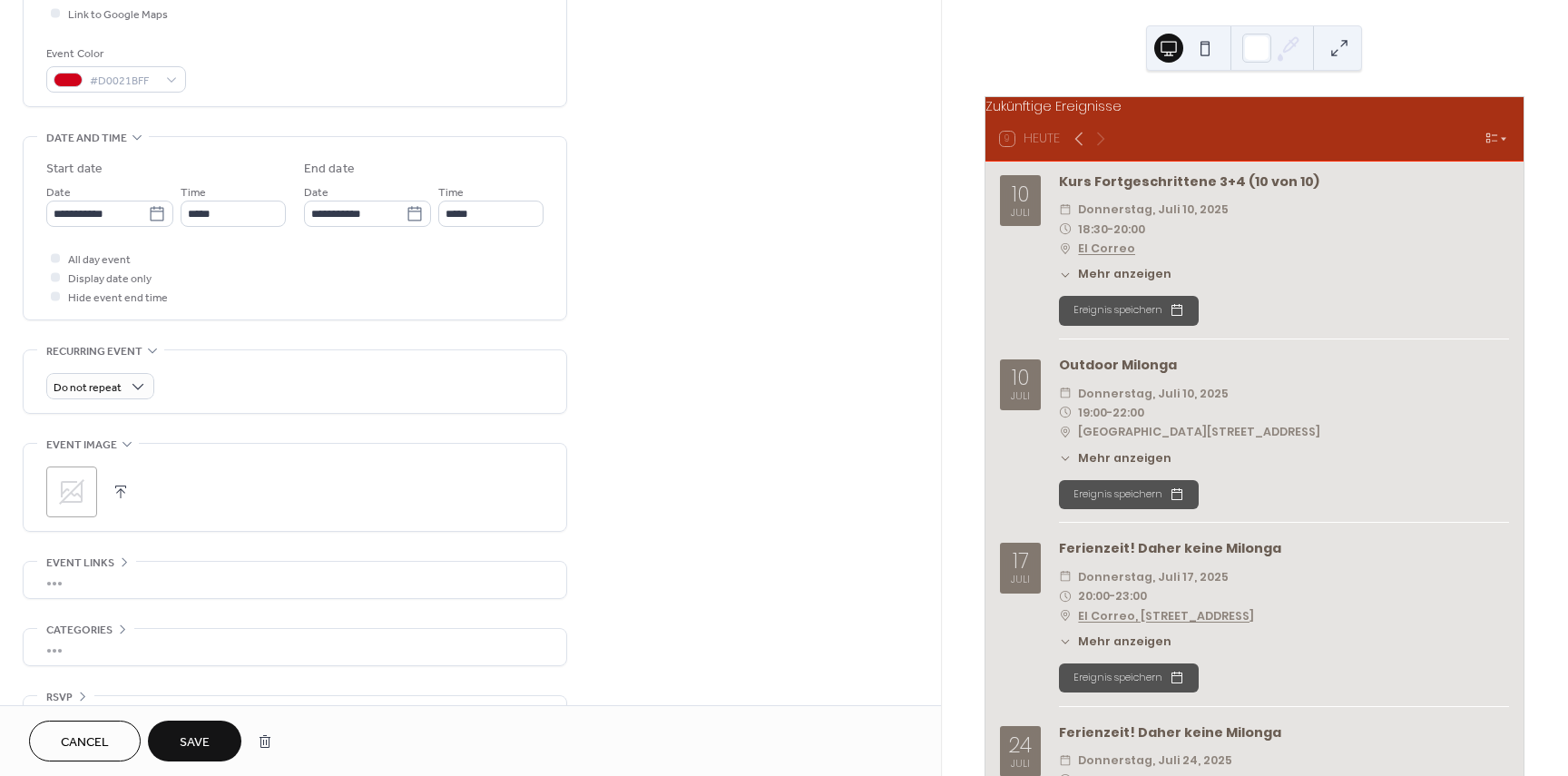 type on "**********" 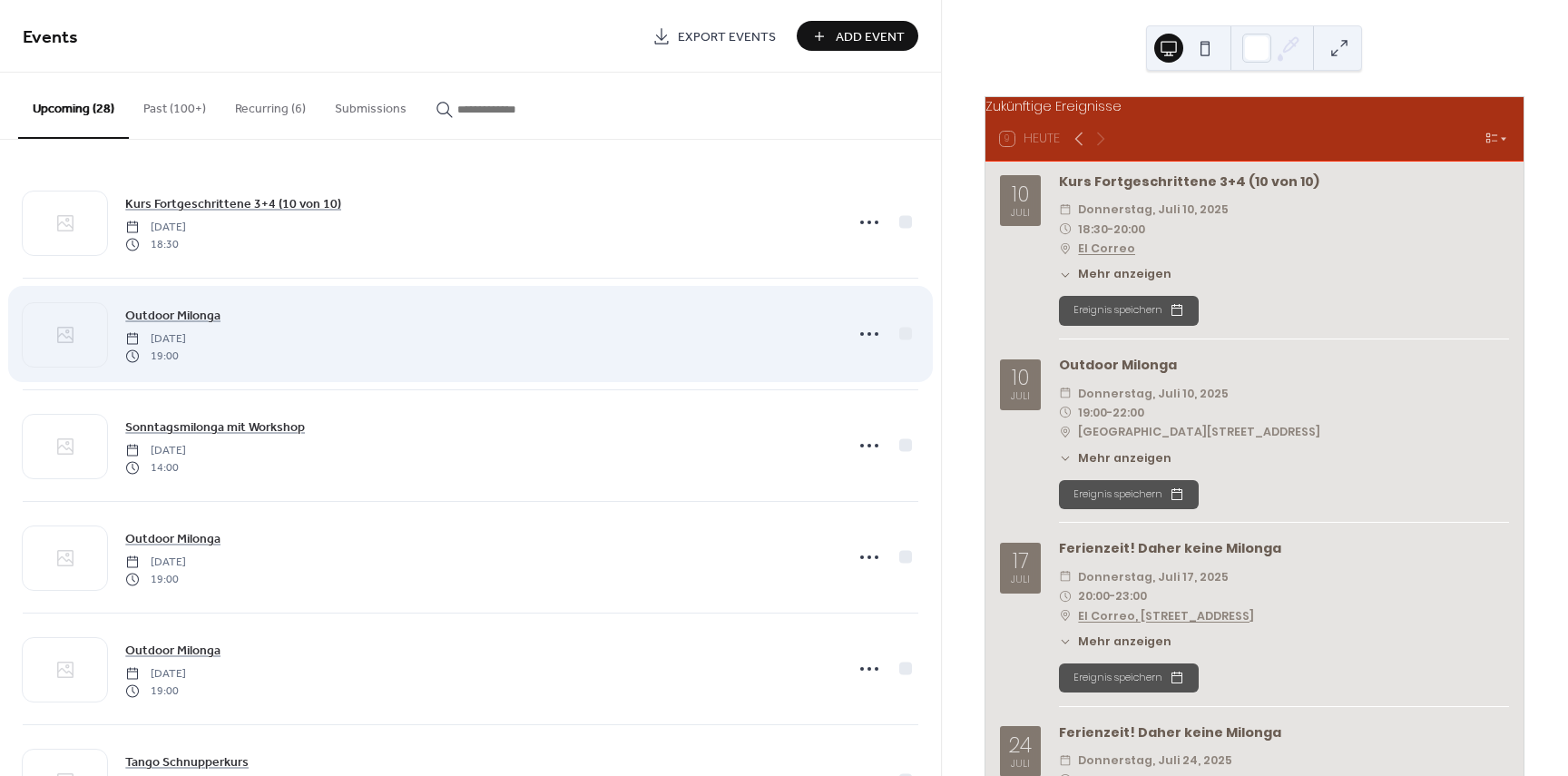 scroll, scrollTop: 0, scrollLeft: 0, axis: both 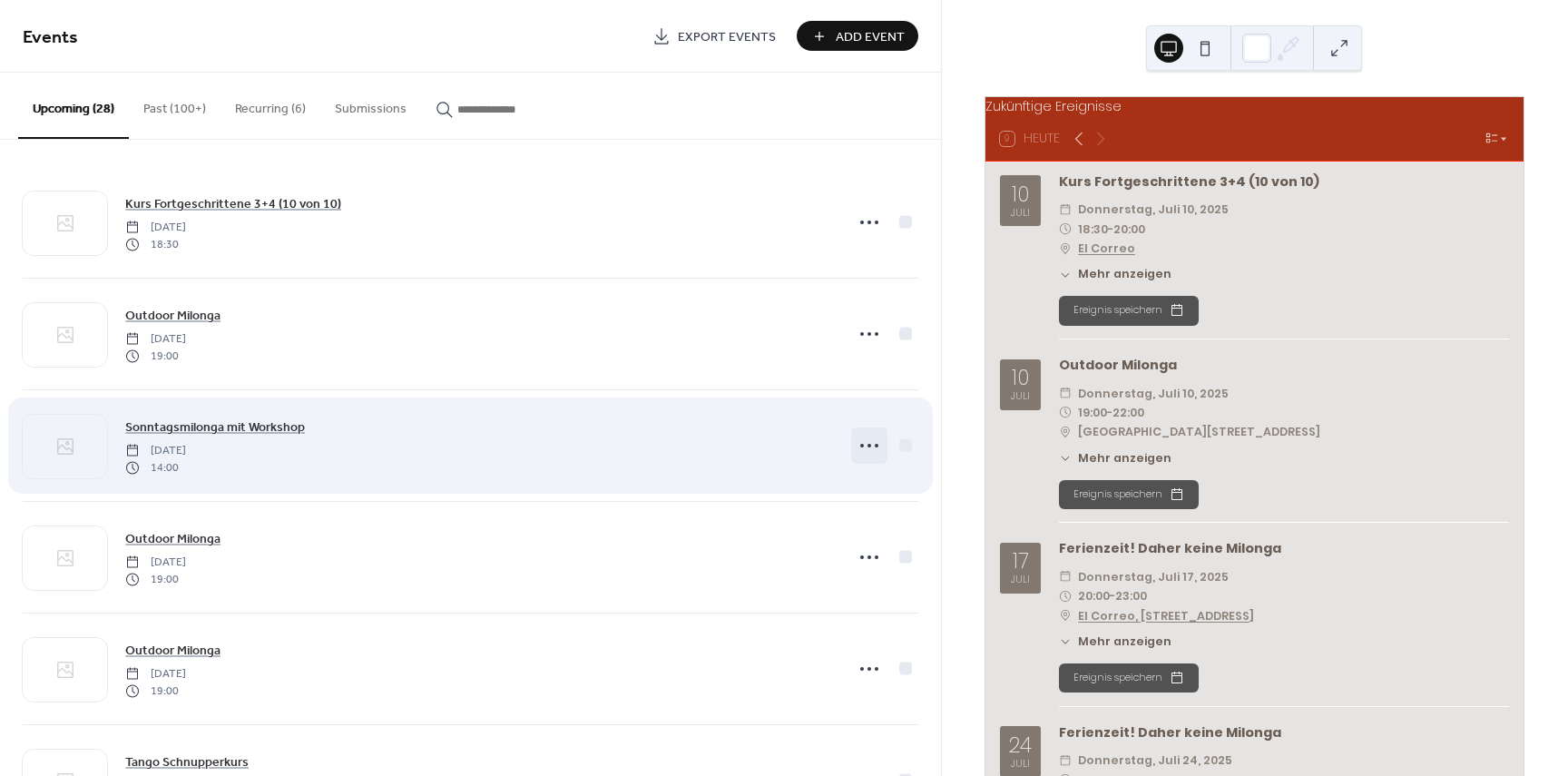 click 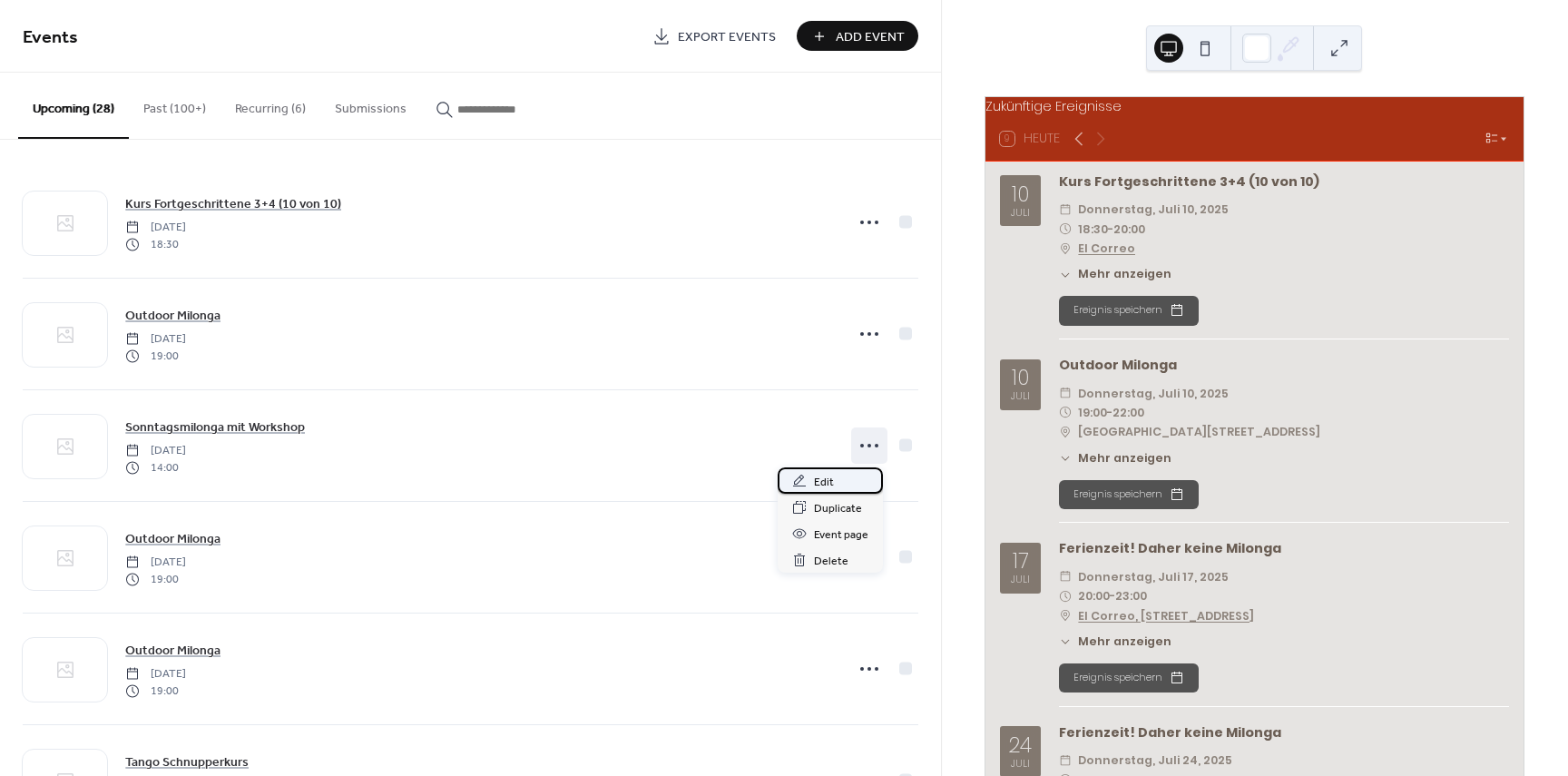 click on "Edit" at bounding box center (830, 480) 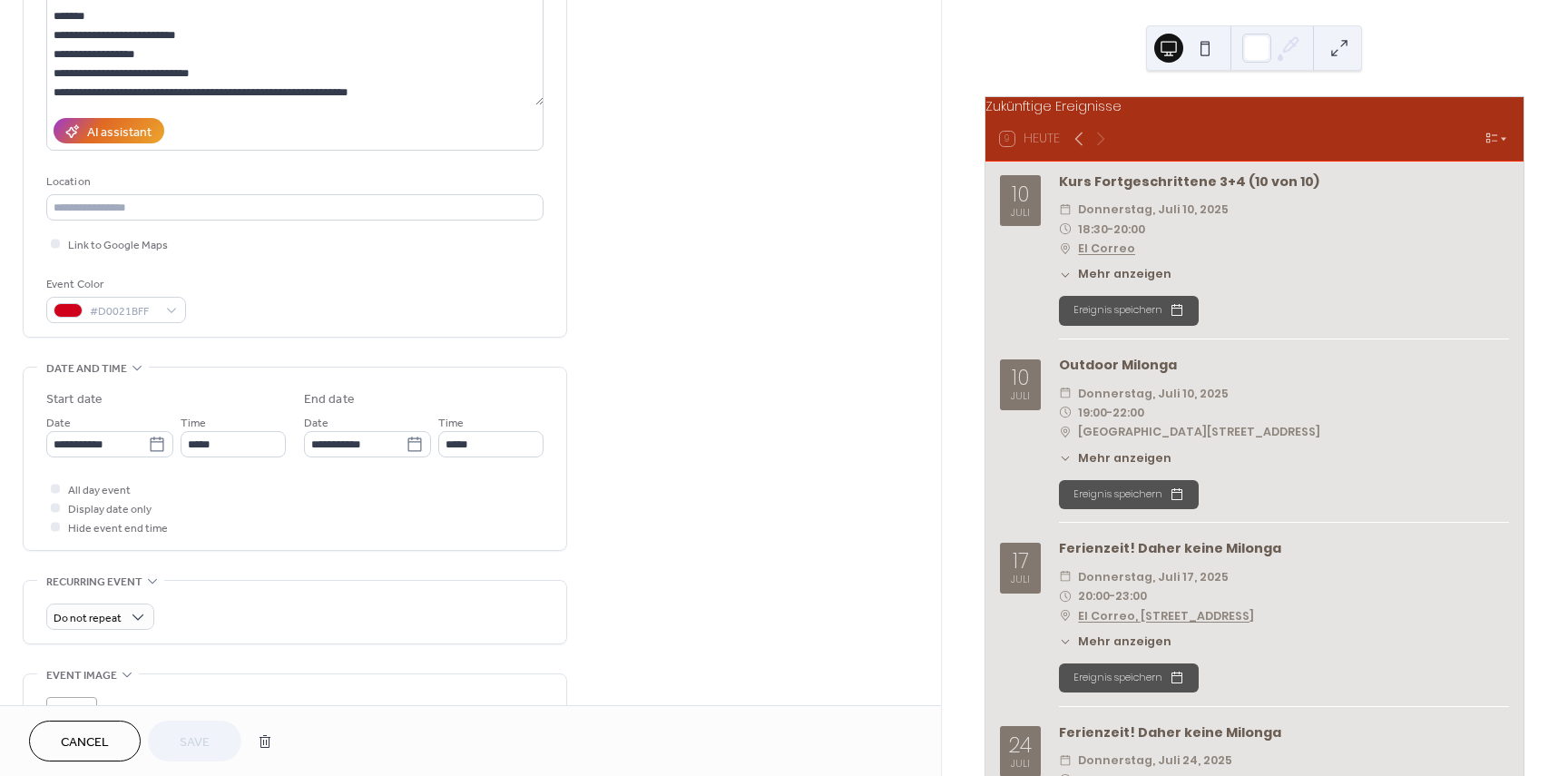 scroll, scrollTop: 182, scrollLeft: 0, axis: vertical 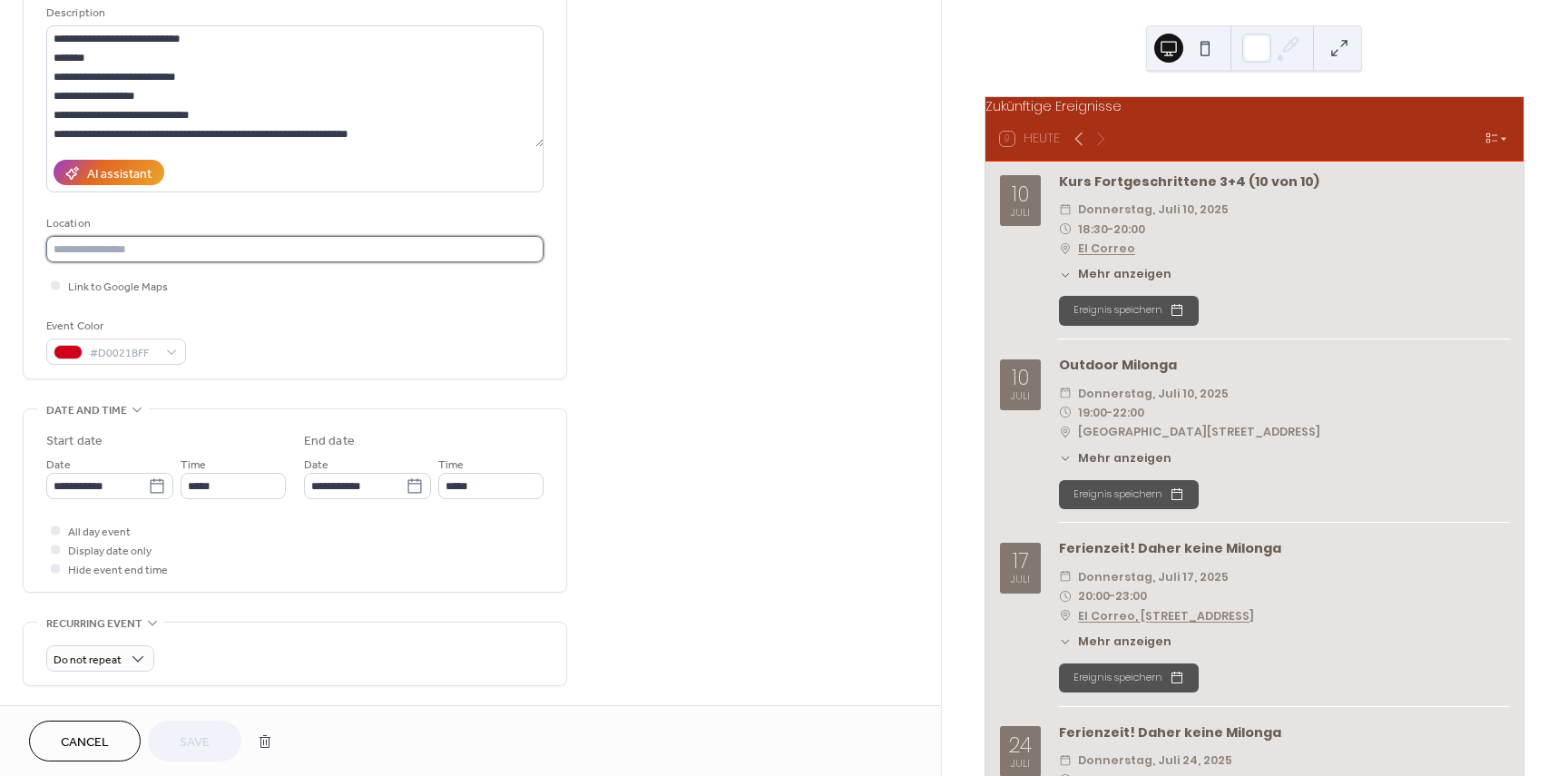 click at bounding box center [295, 249] 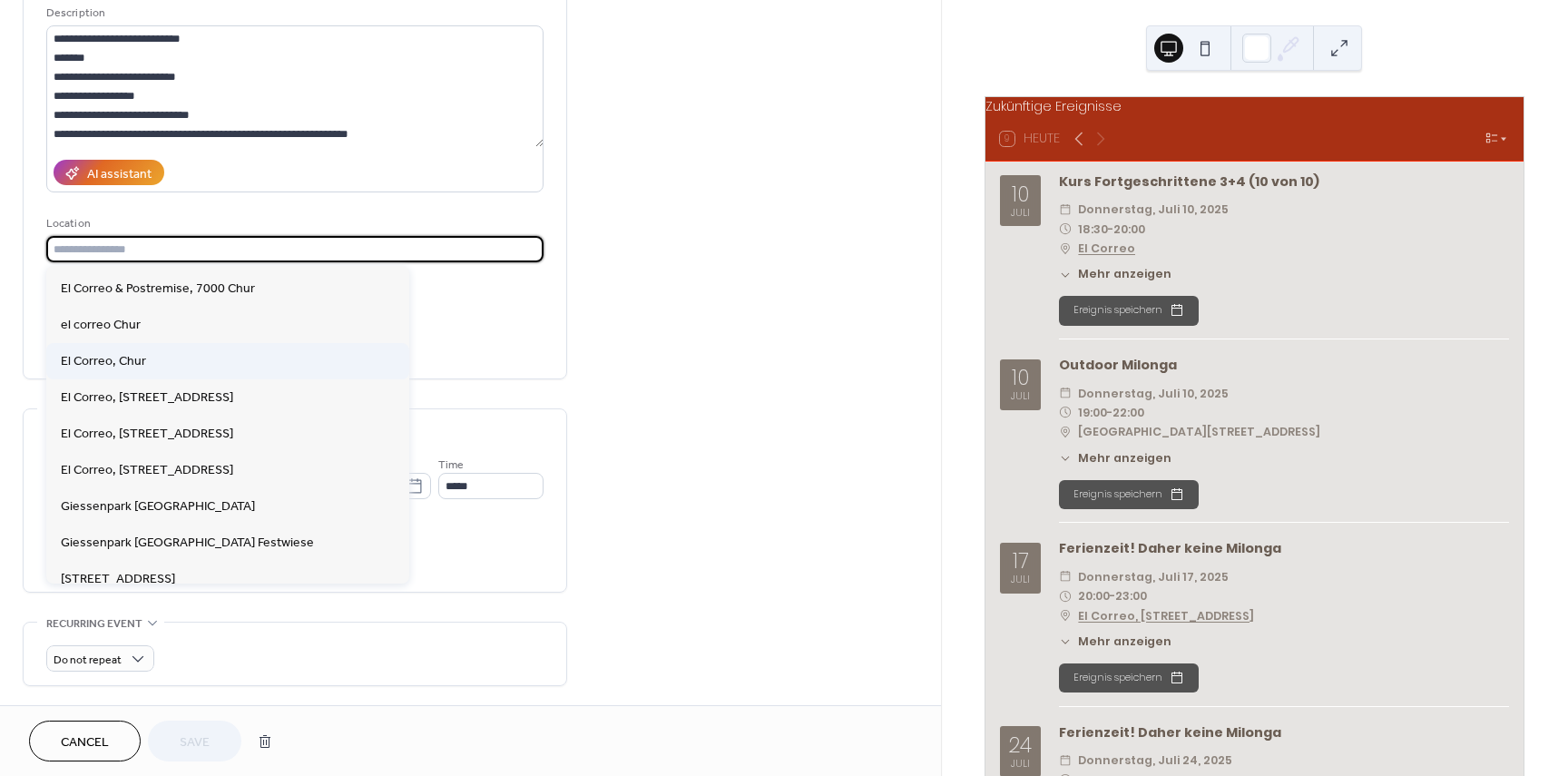 scroll, scrollTop: 182, scrollLeft: 0, axis: vertical 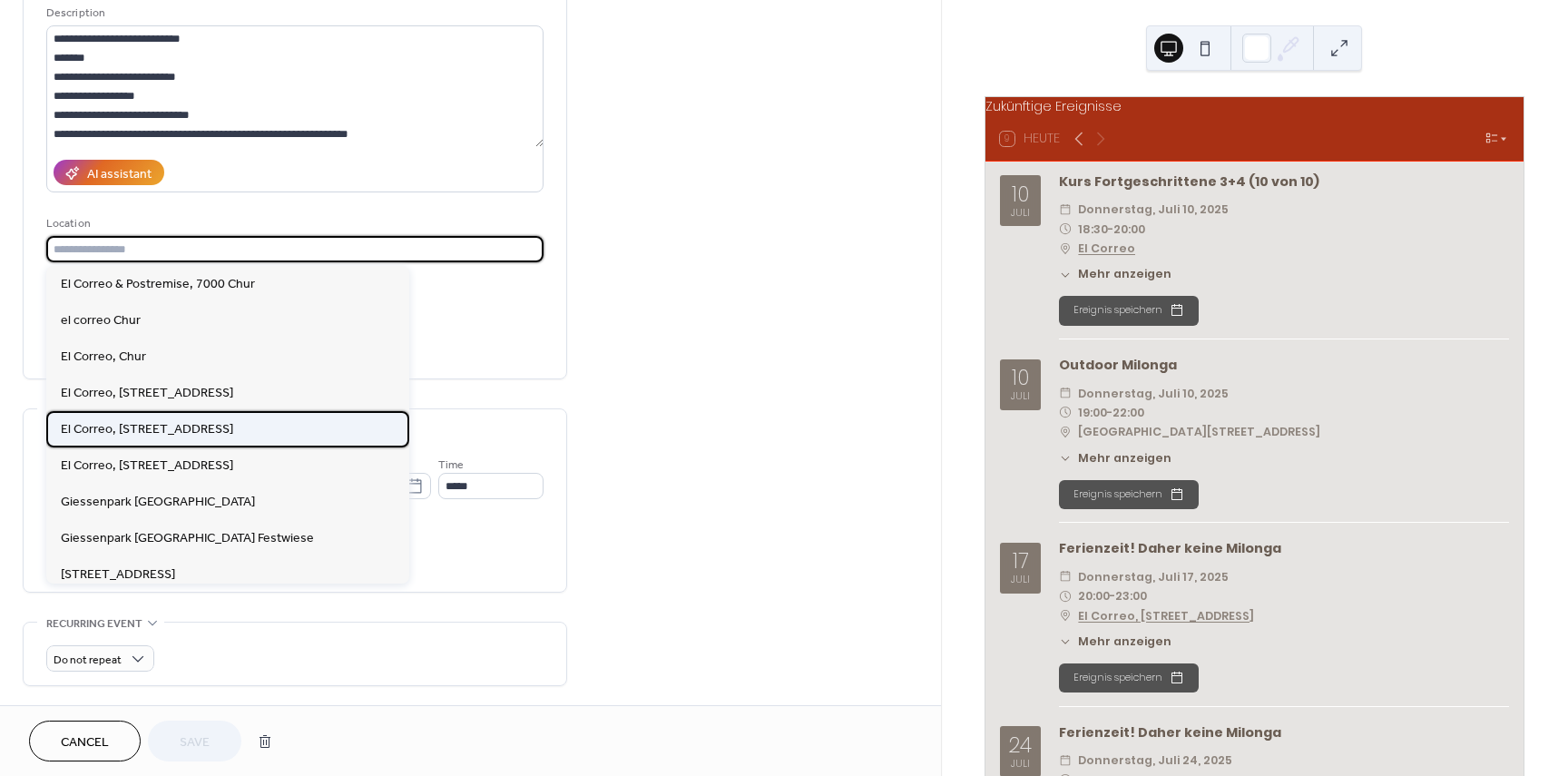 click on "El Correo, [STREET_ADDRESS]" at bounding box center (147, 429) 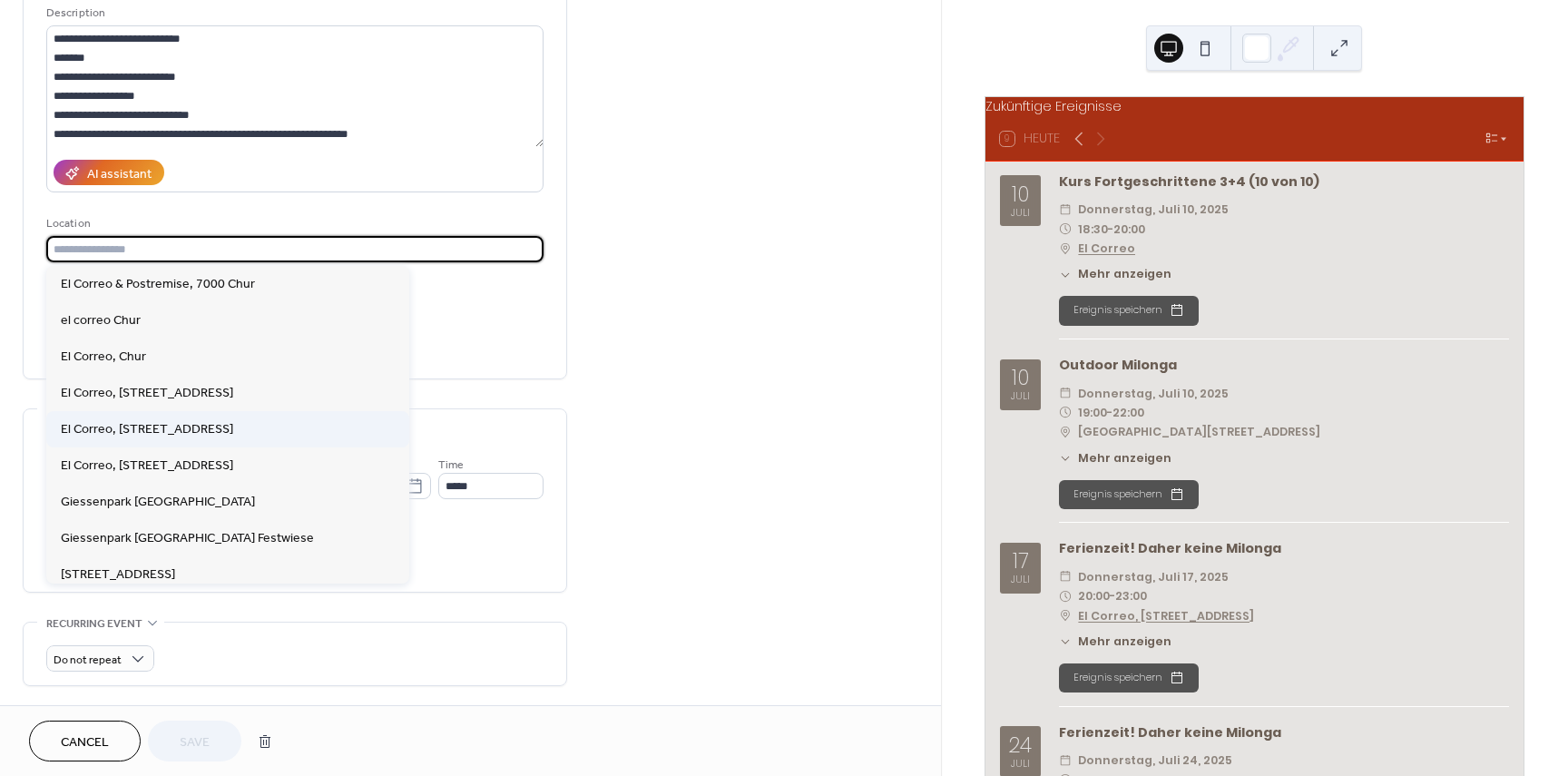 type on "**********" 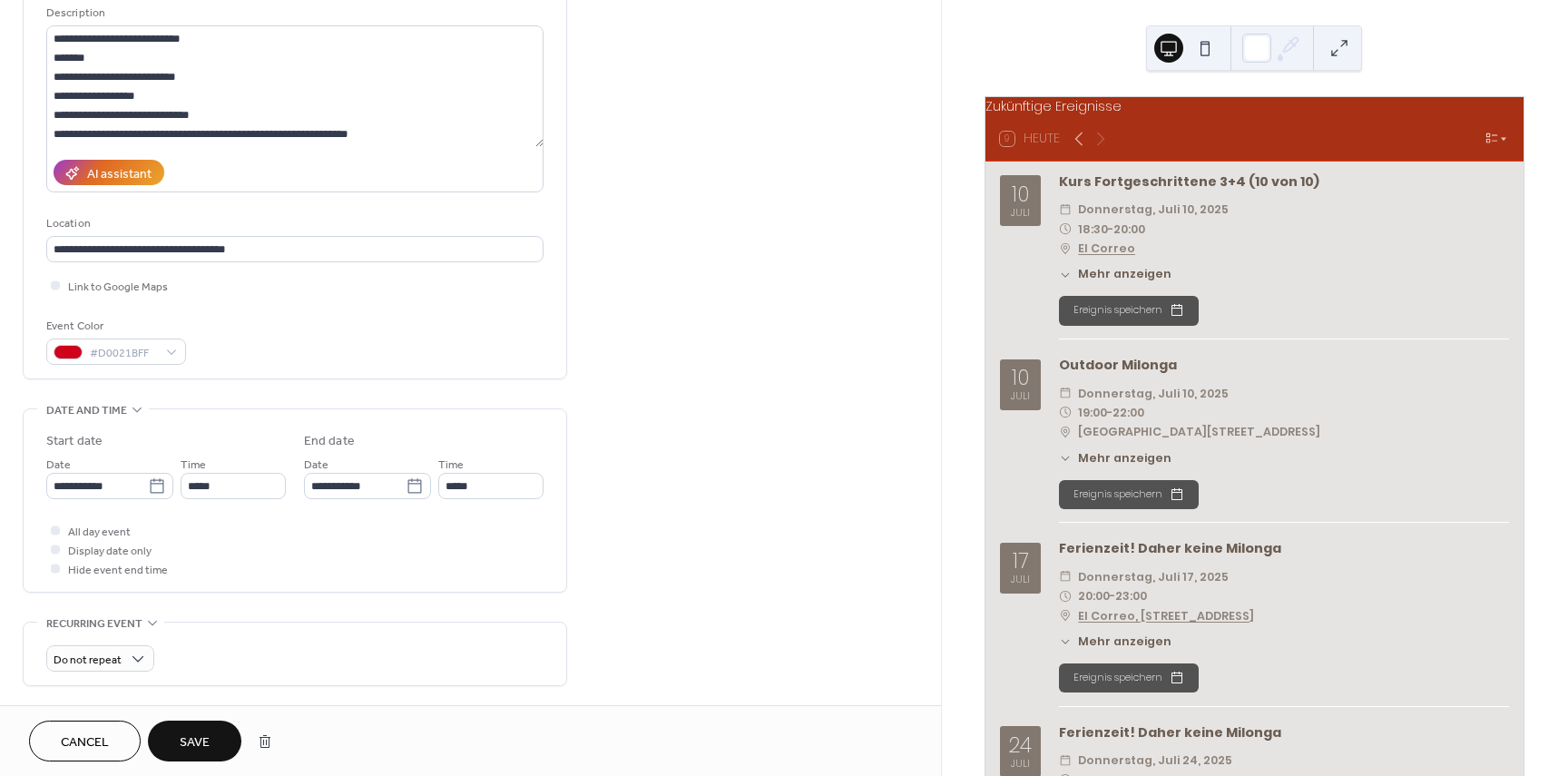 click on "Save" at bounding box center [194, 742] 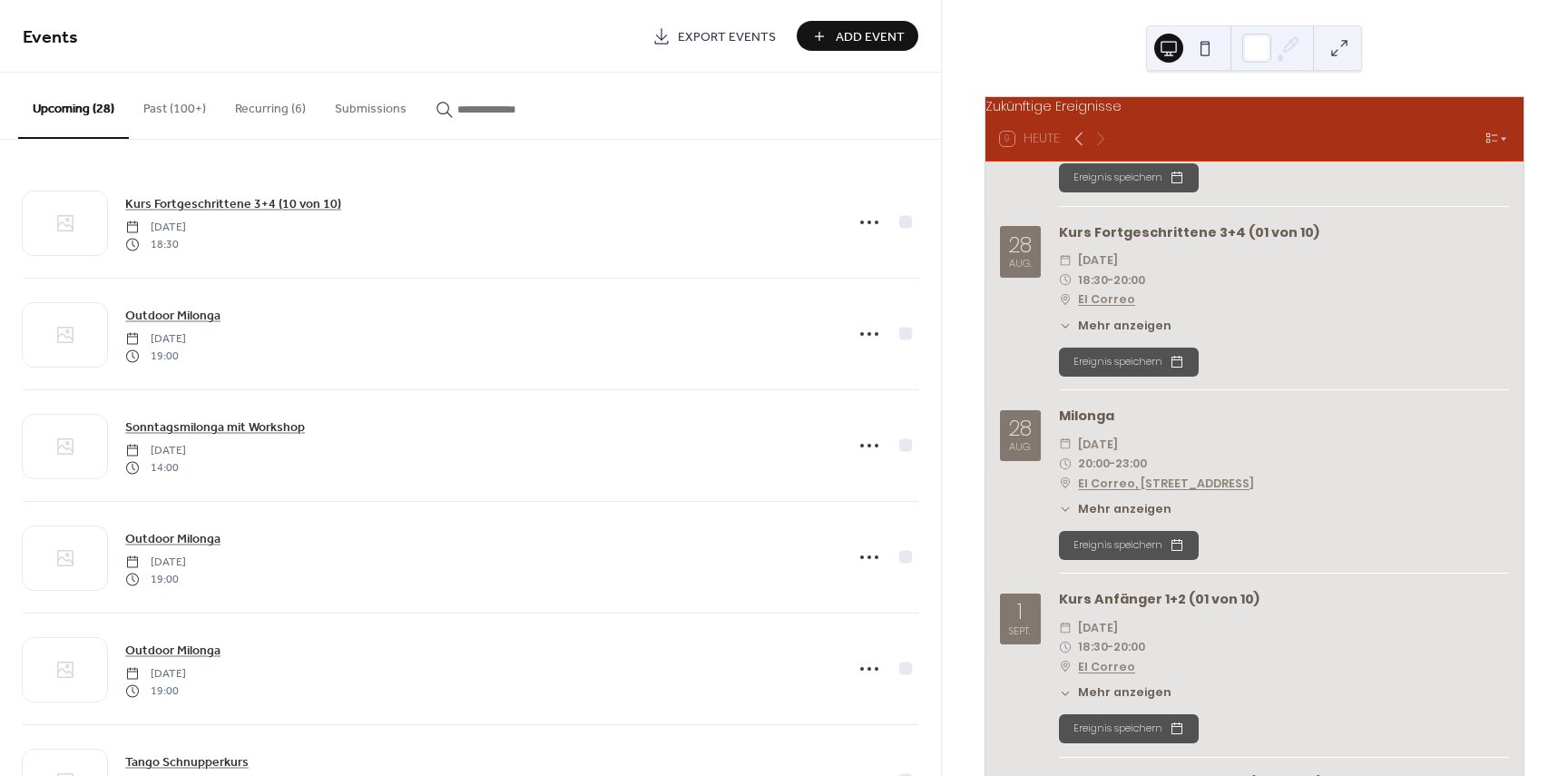scroll, scrollTop: 2723, scrollLeft: 0, axis: vertical 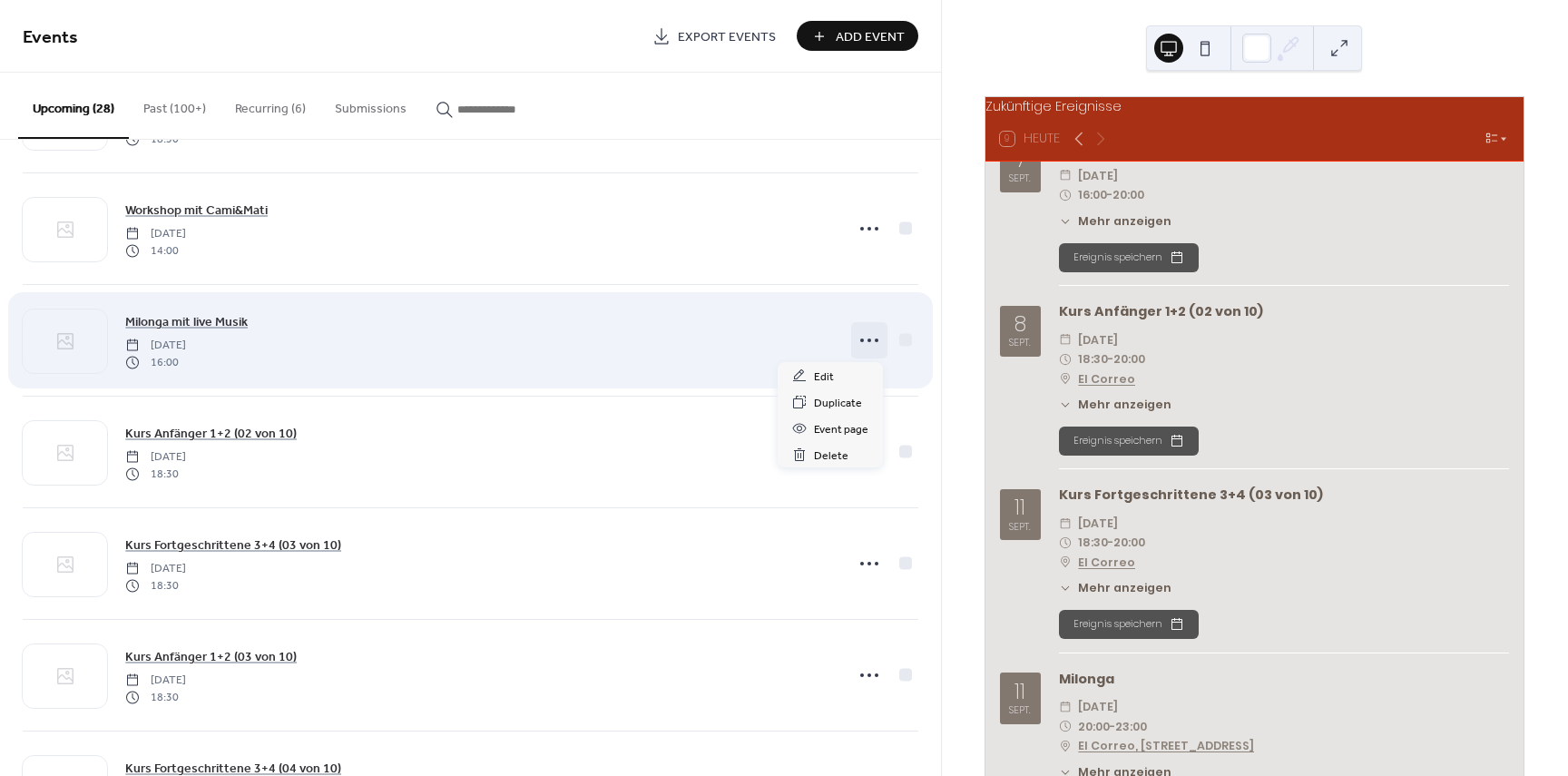 click 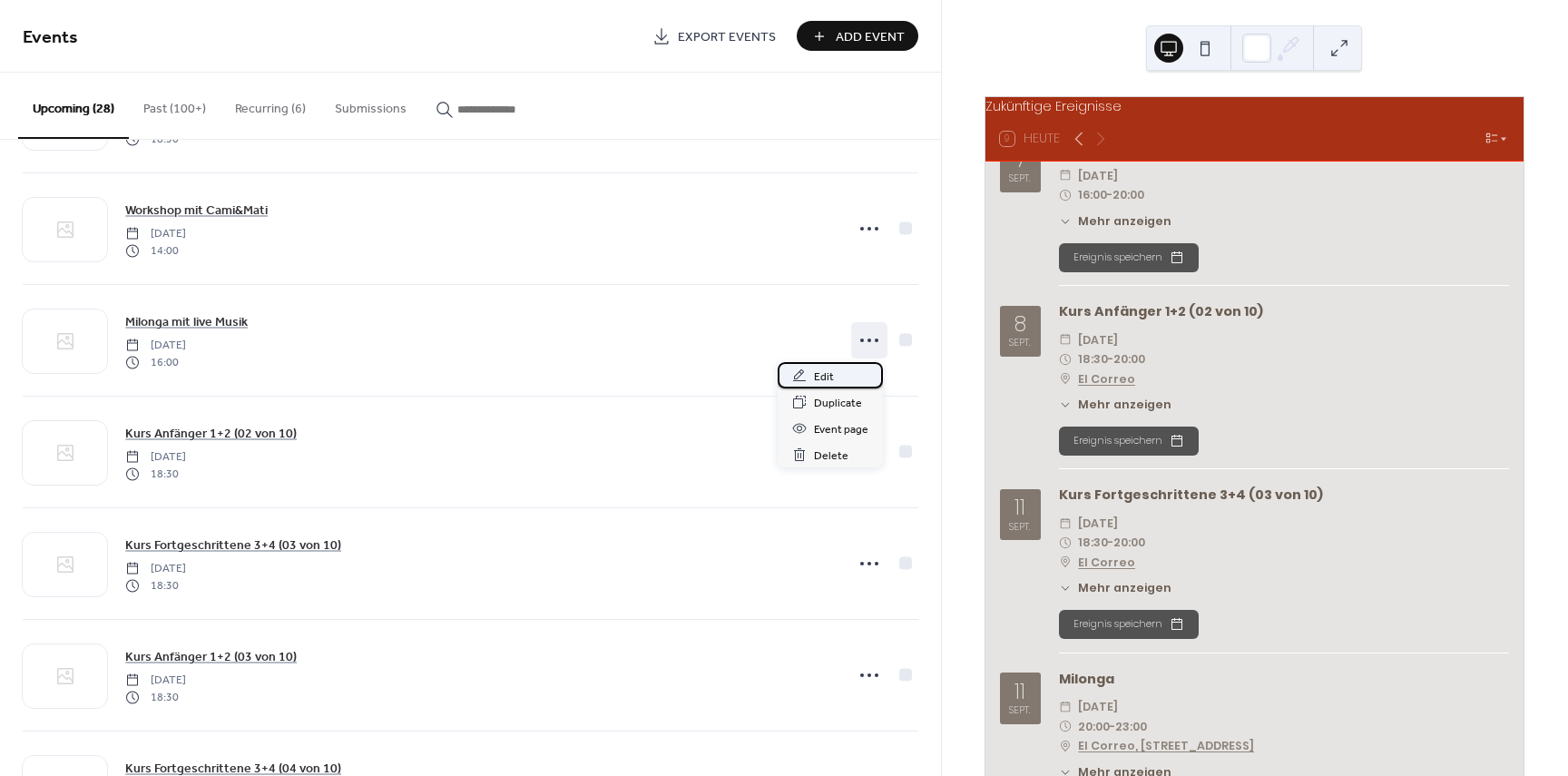 click on "Edit" at bounding box center (830, 375) 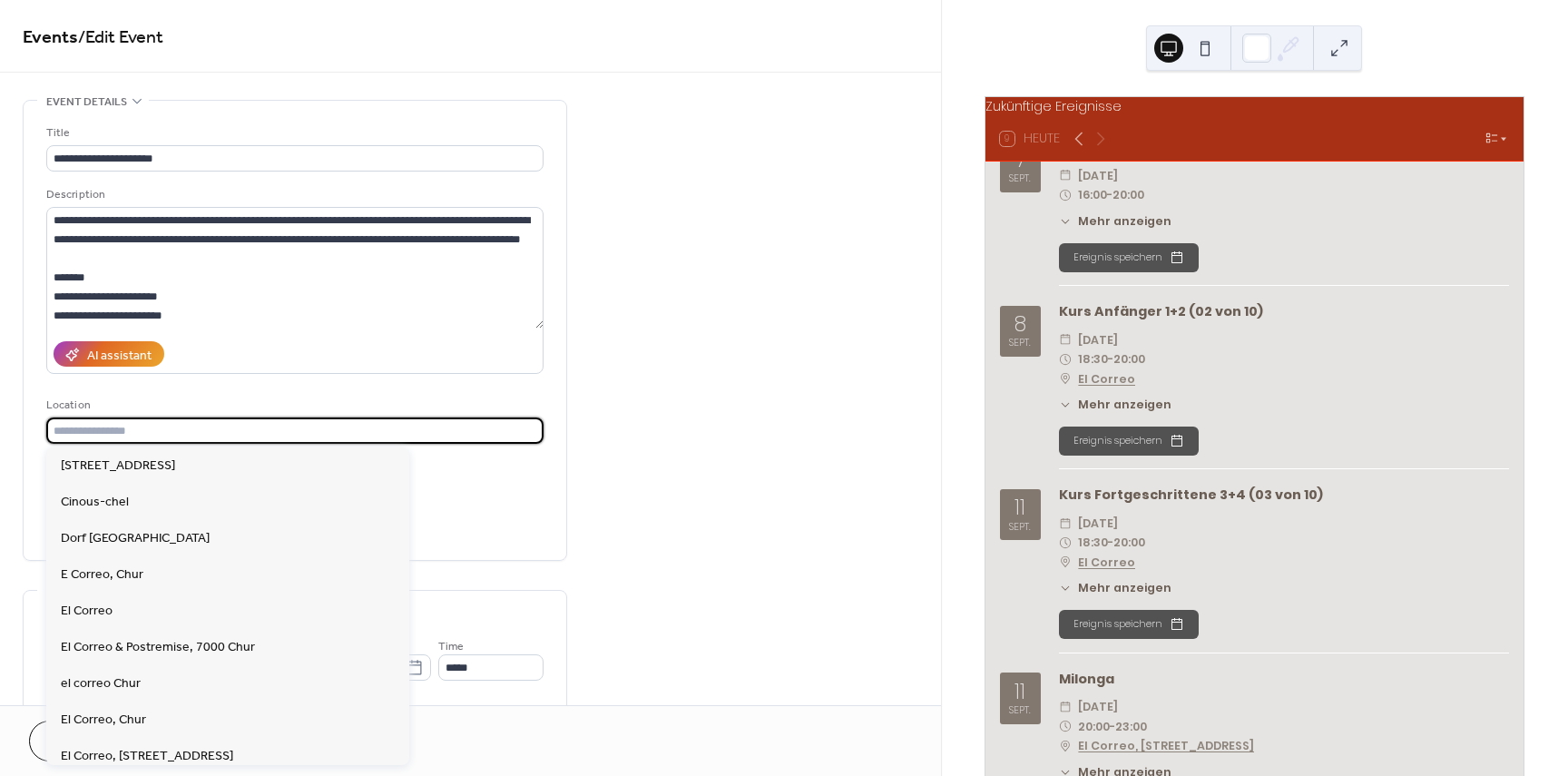click at bounding box center (295, 430) 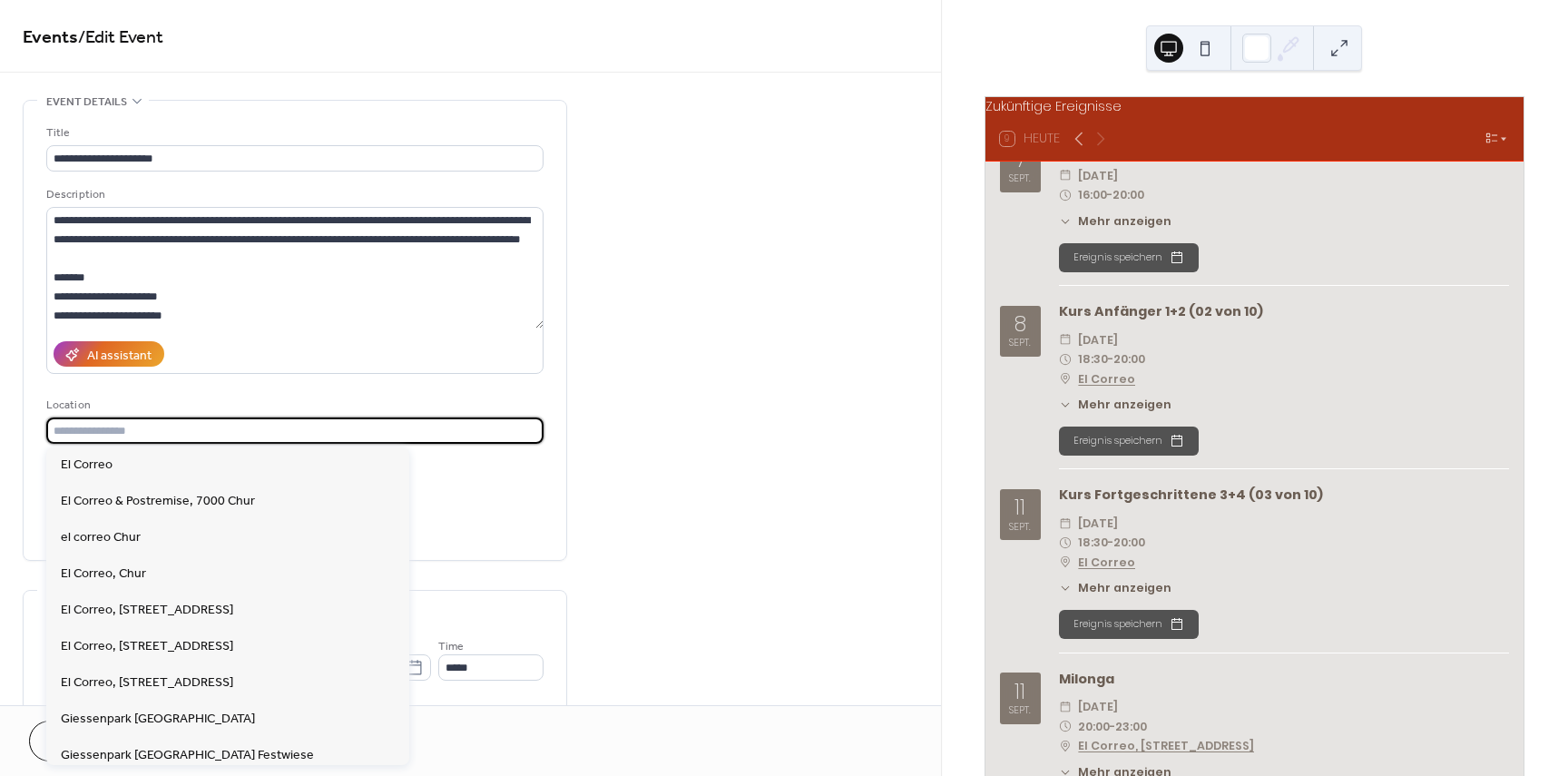 scroll, scrollTop: 182, scrollLeft: 0, axis: vertical 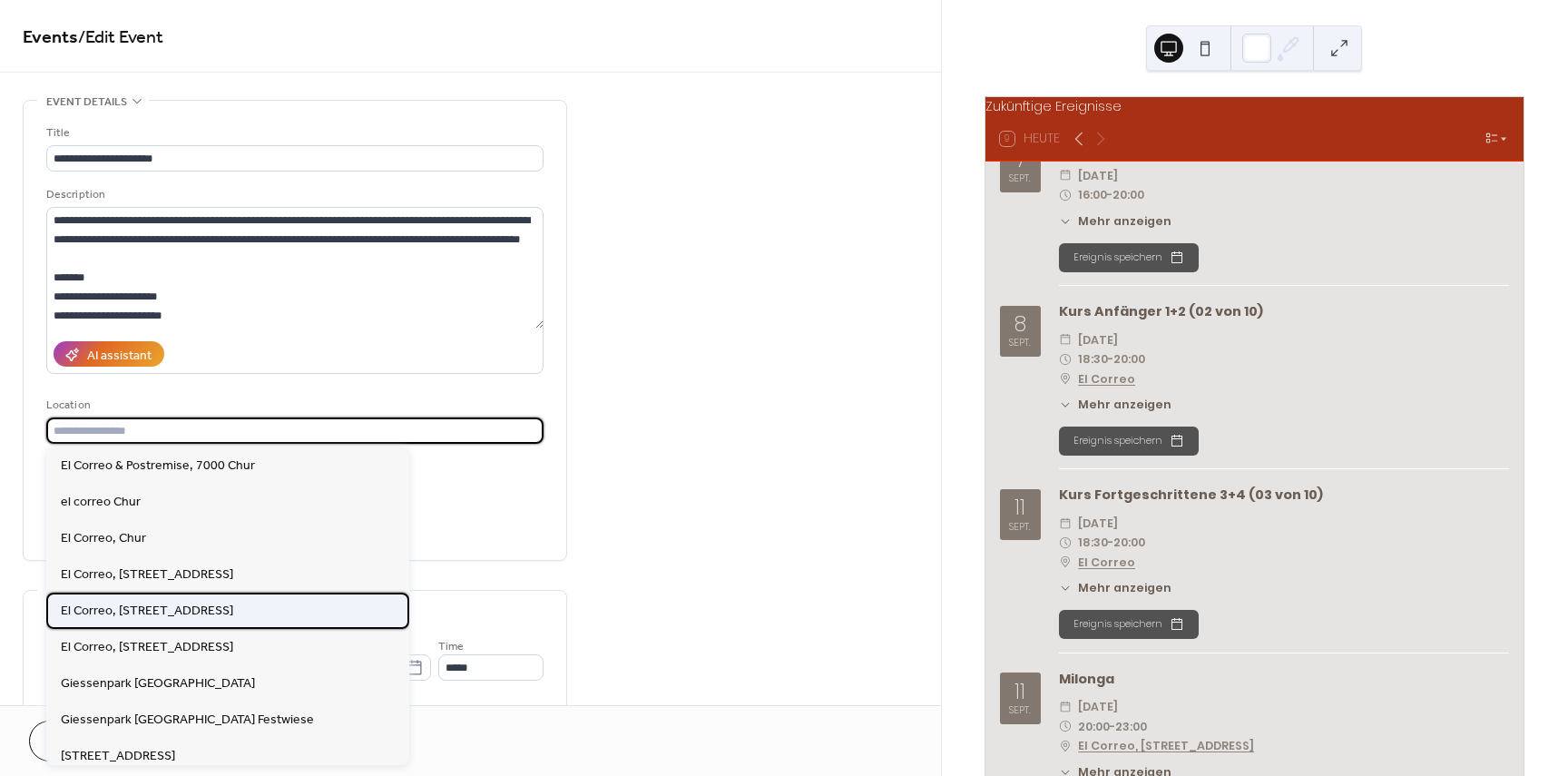 click on "El Correo, [STREET_ADDRESS]" at bounding box center [147, 611] 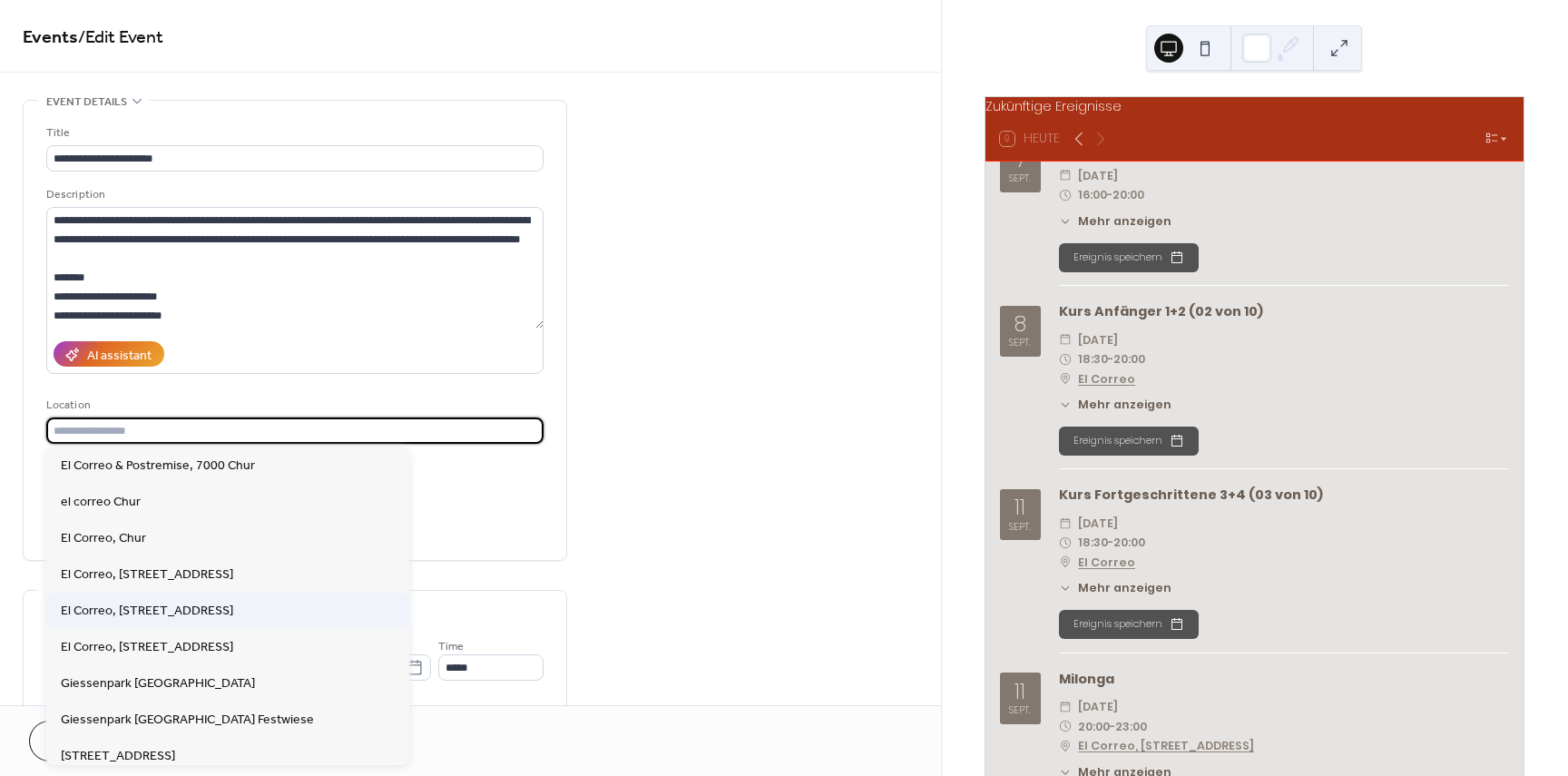 type on "**********" 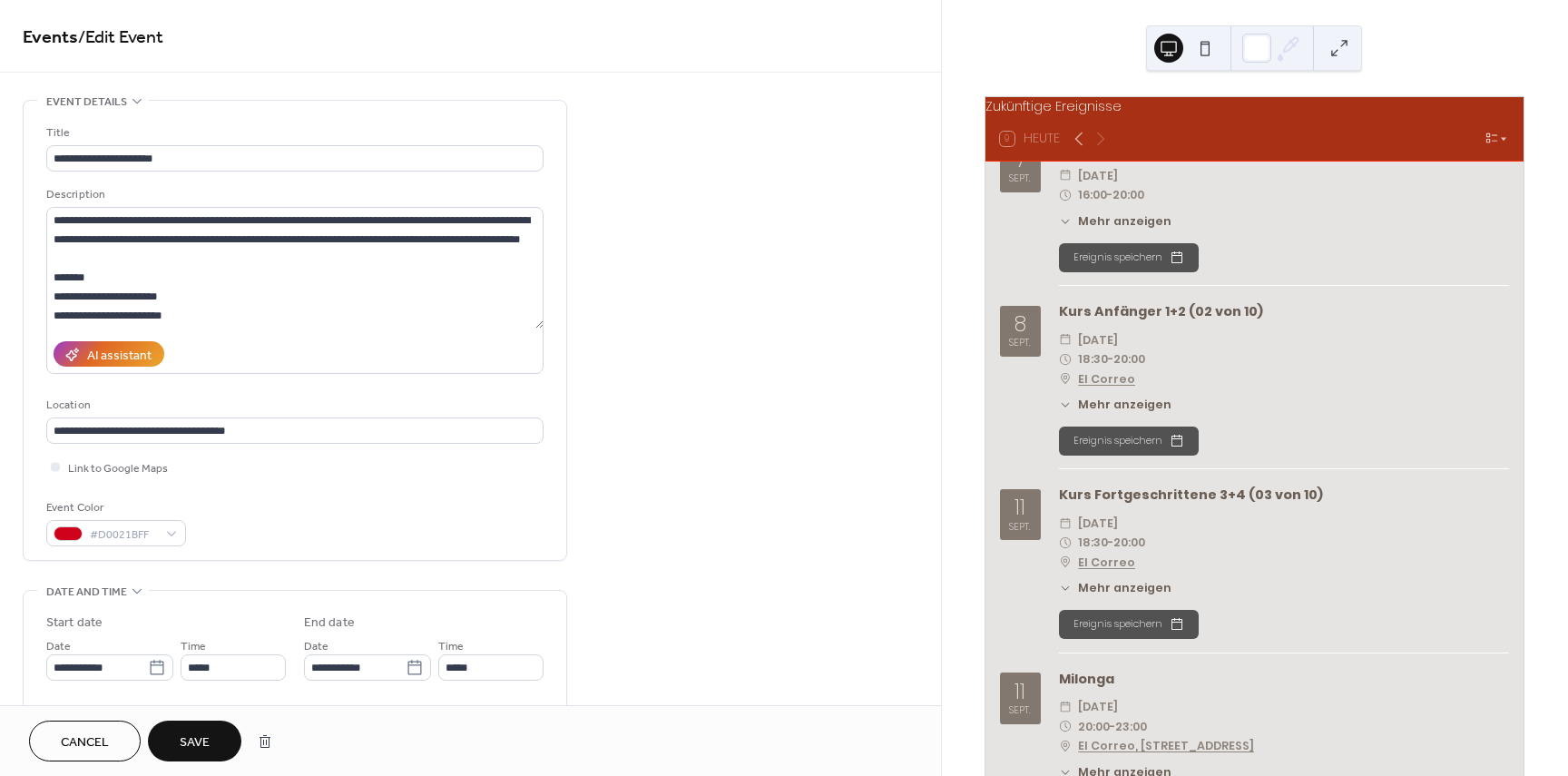 click on "Save" at bounding box center [194, 741] 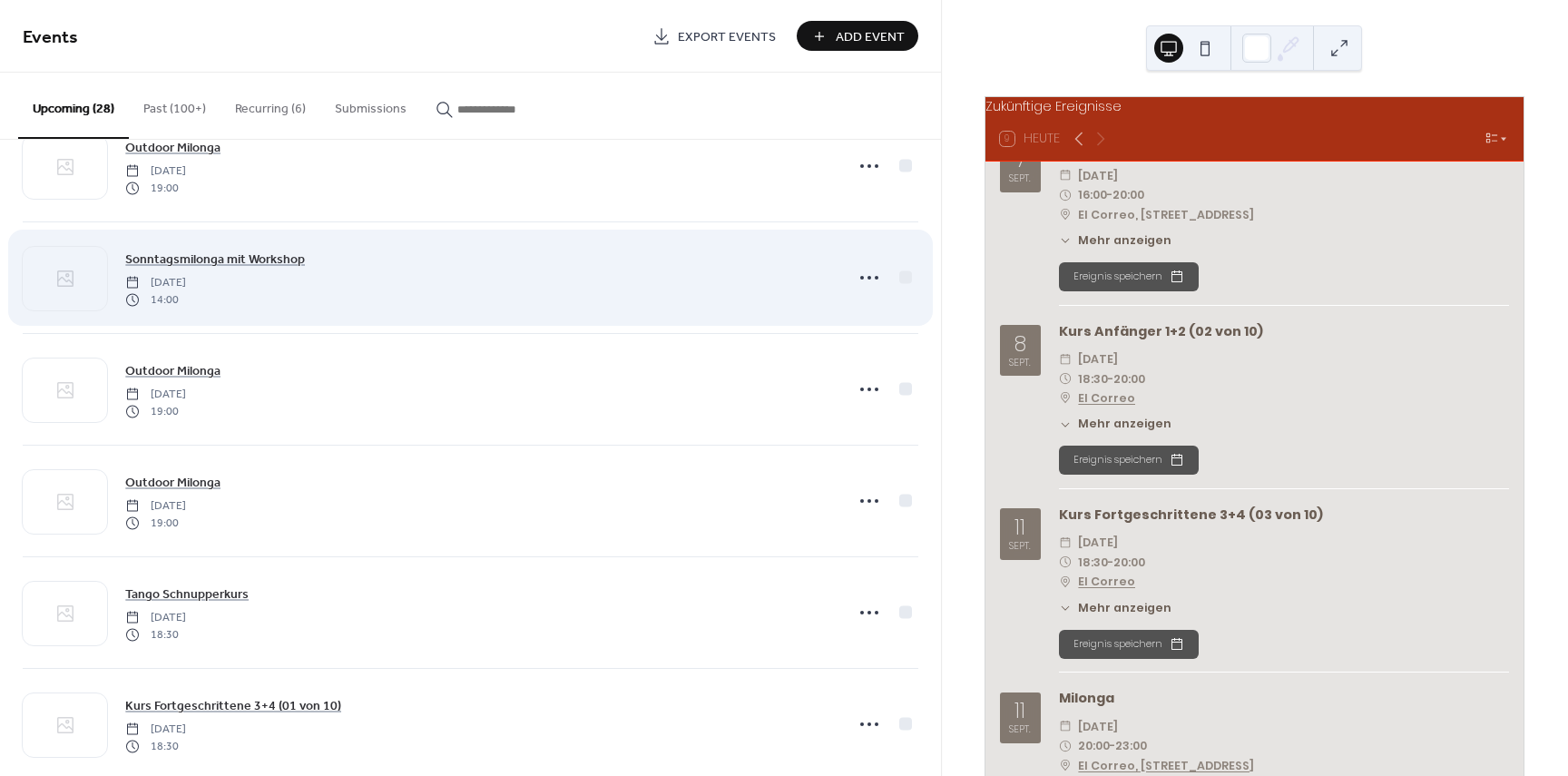 scroll, scrollTop: 182, scrollLeft: 0, axis: vertical 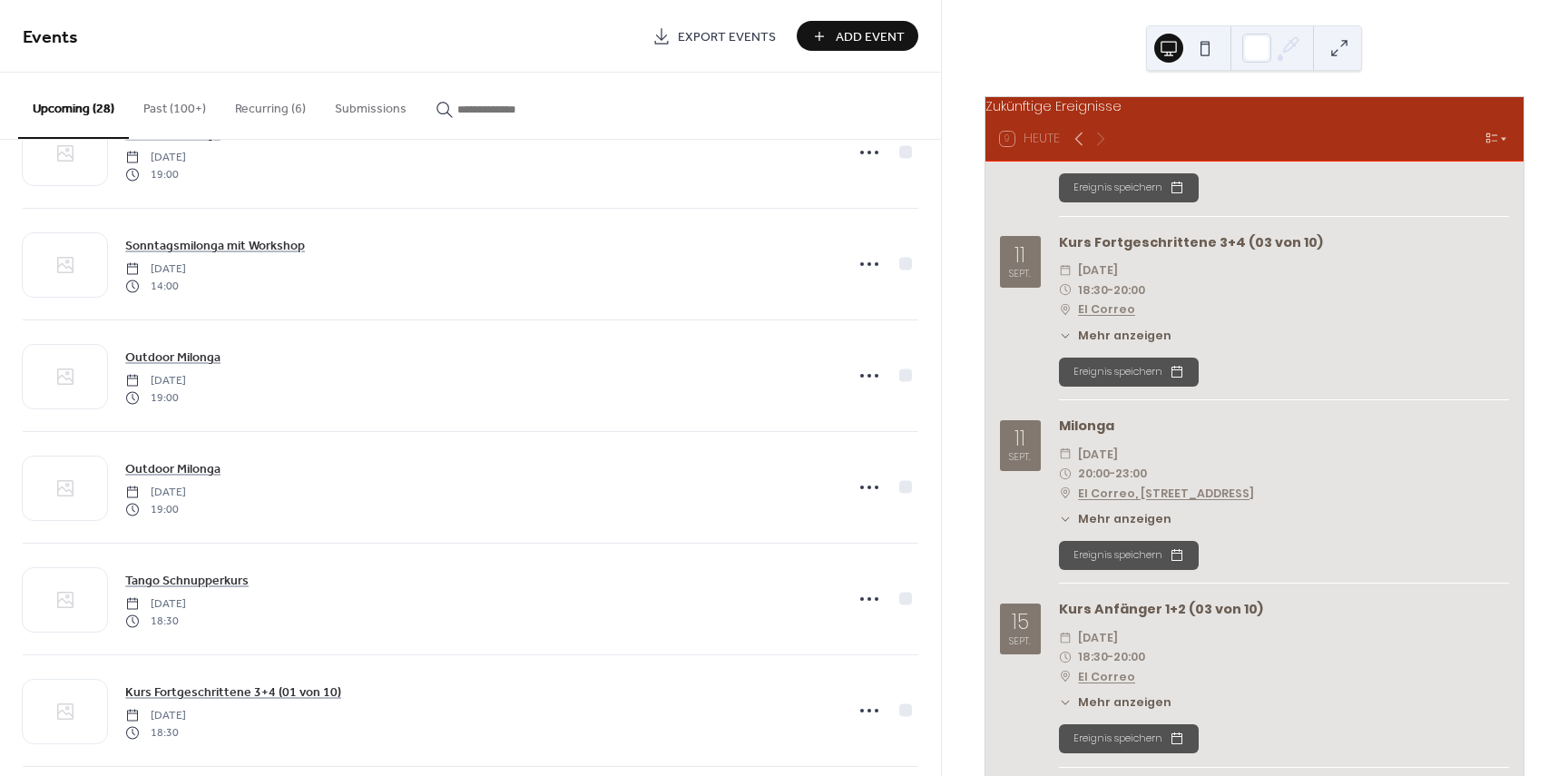 click on "Recurring  (6)" at bounding box center [270, 104] 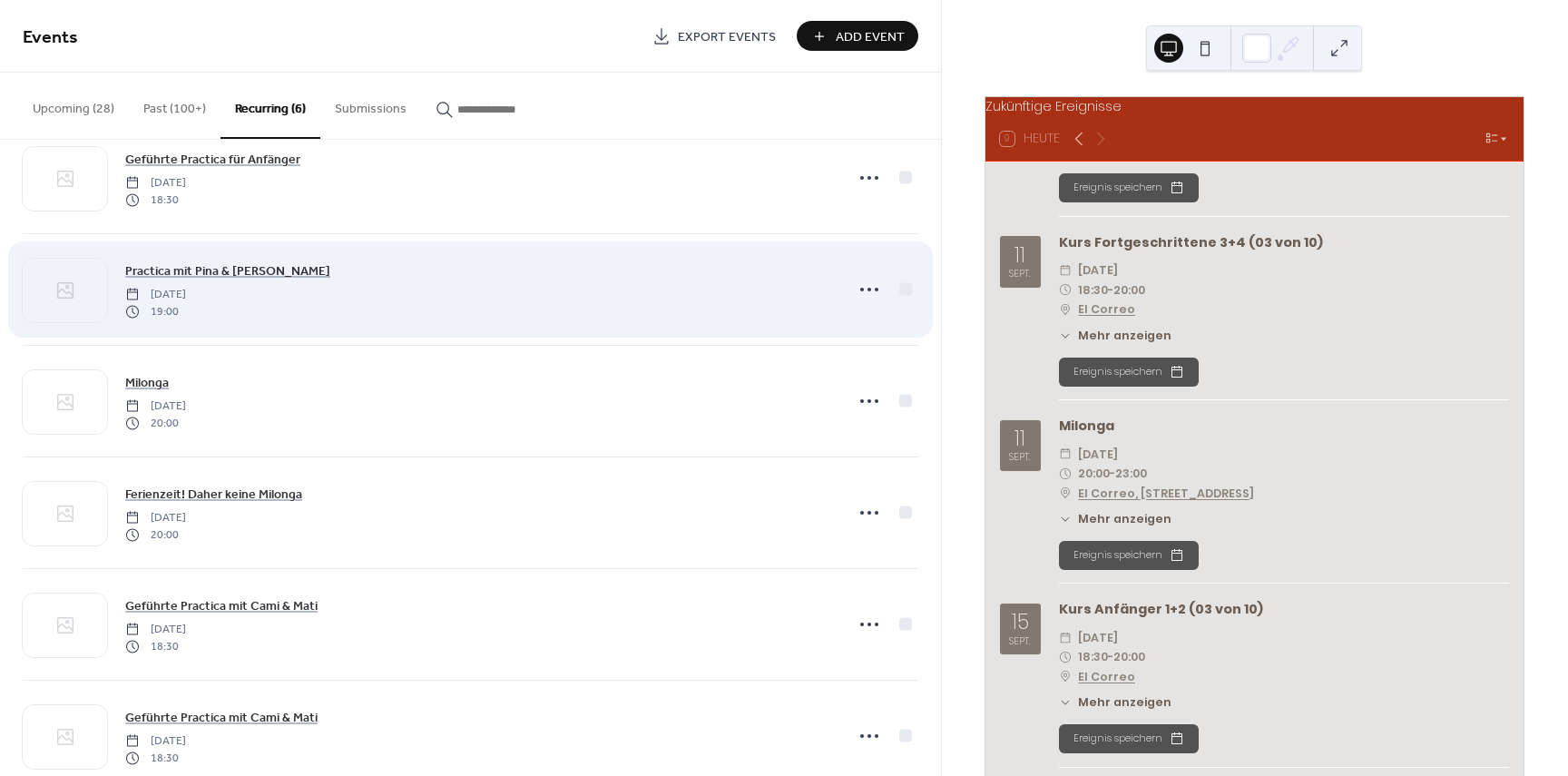 scroll, scrollTop: 87, scrollLeft: 0, axis: vertical 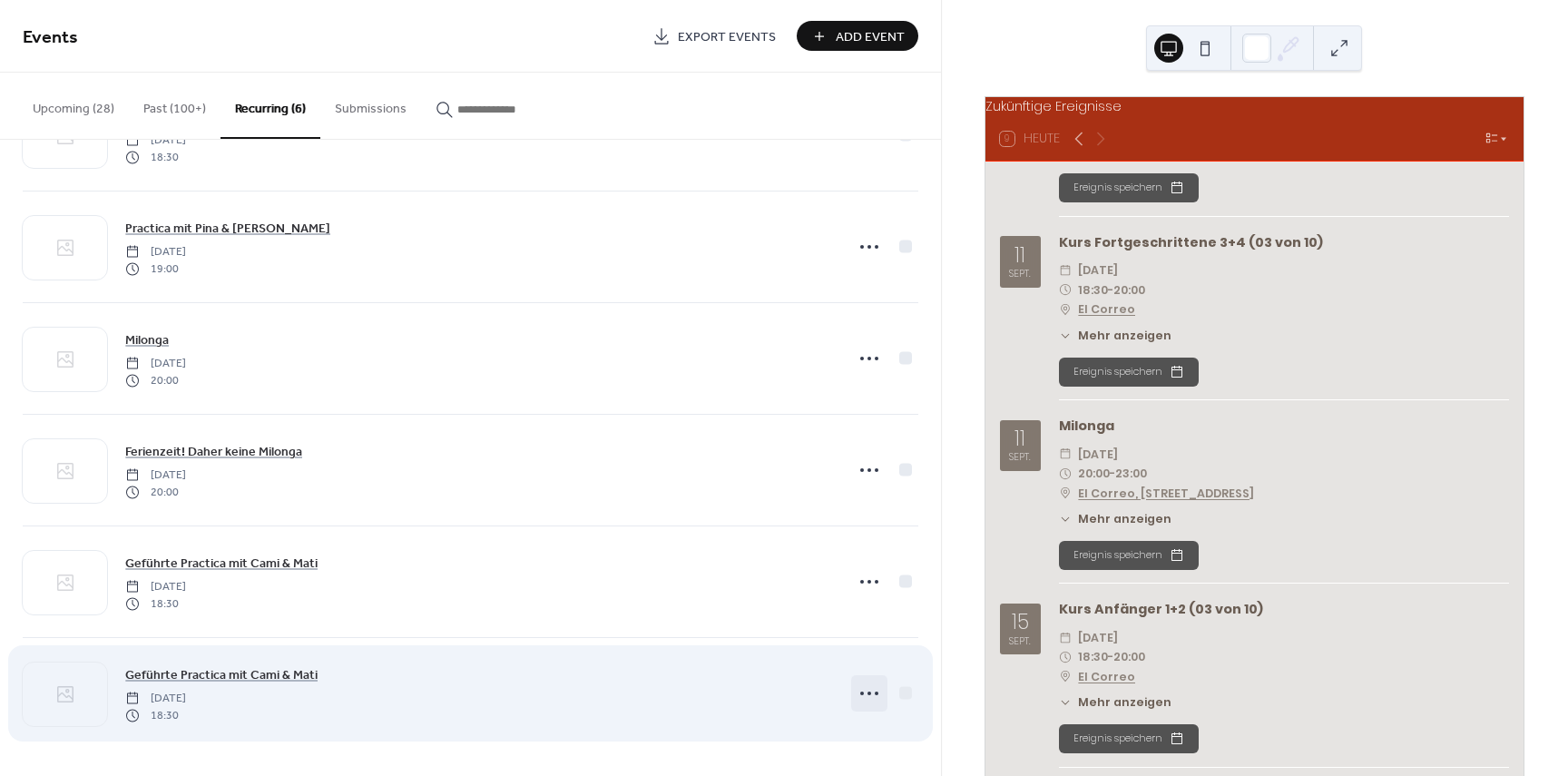 click 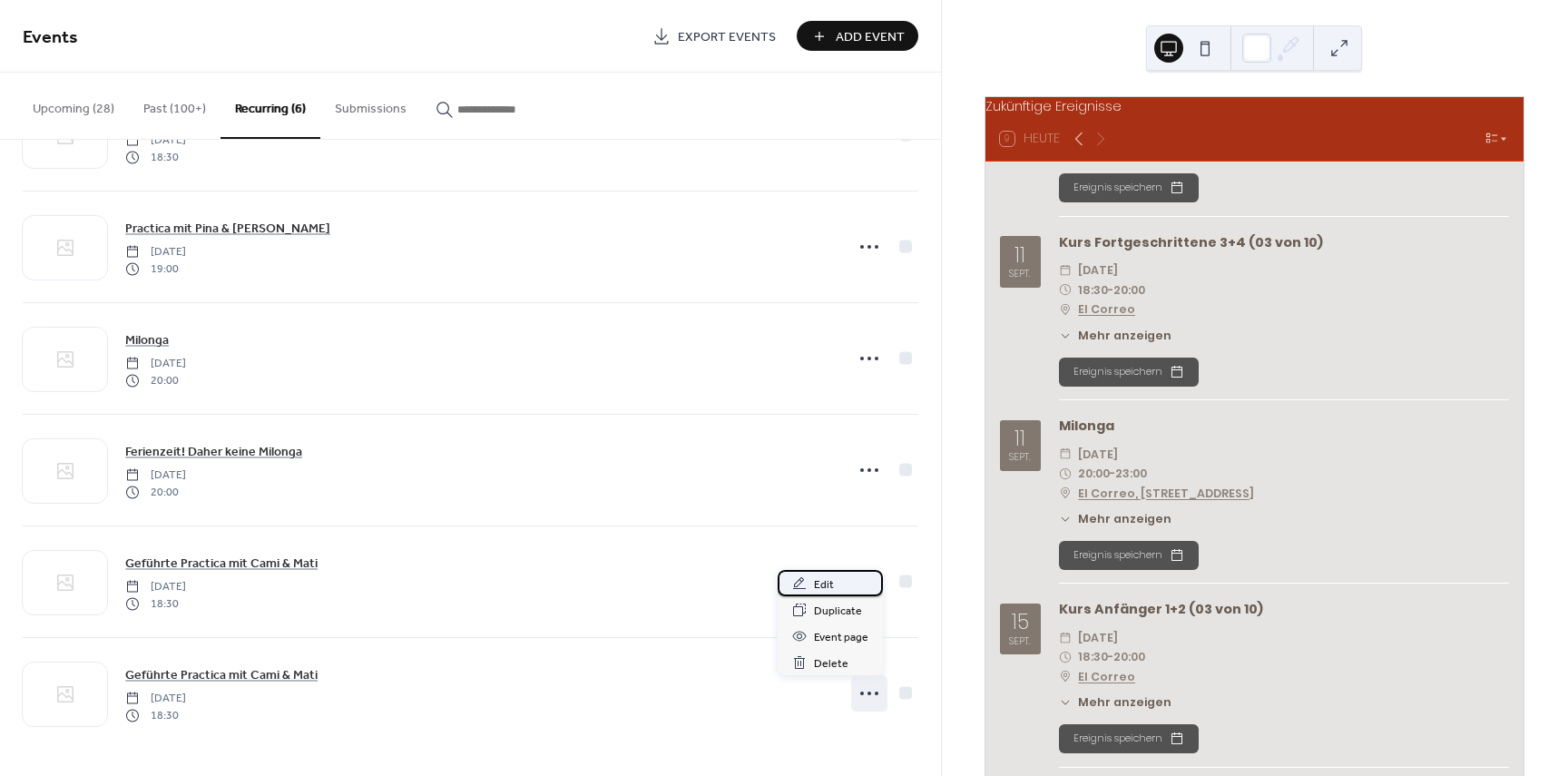 click on "Edit" at bounding box center [830, 583] 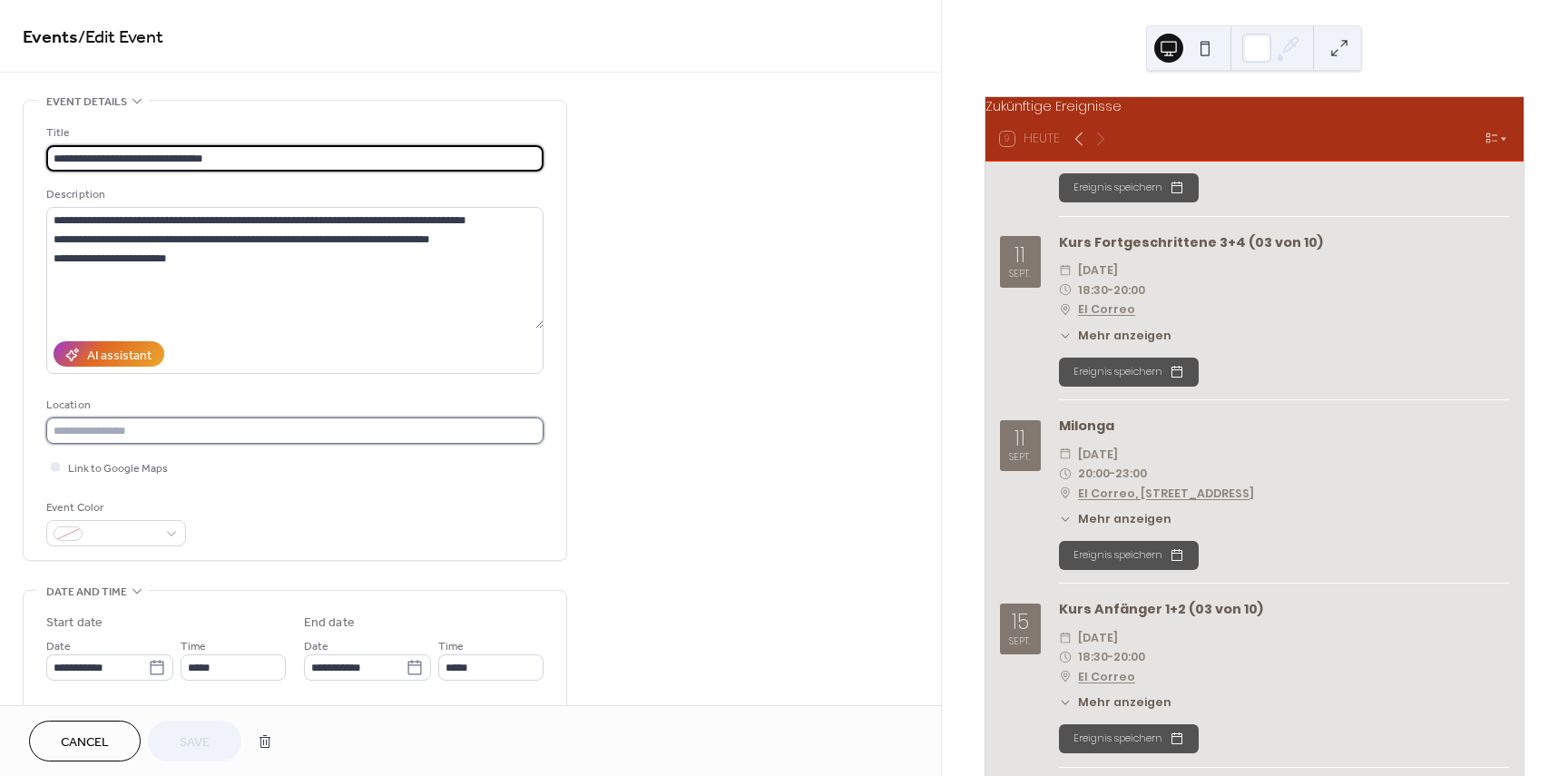 click at bounding box center (295, 430) 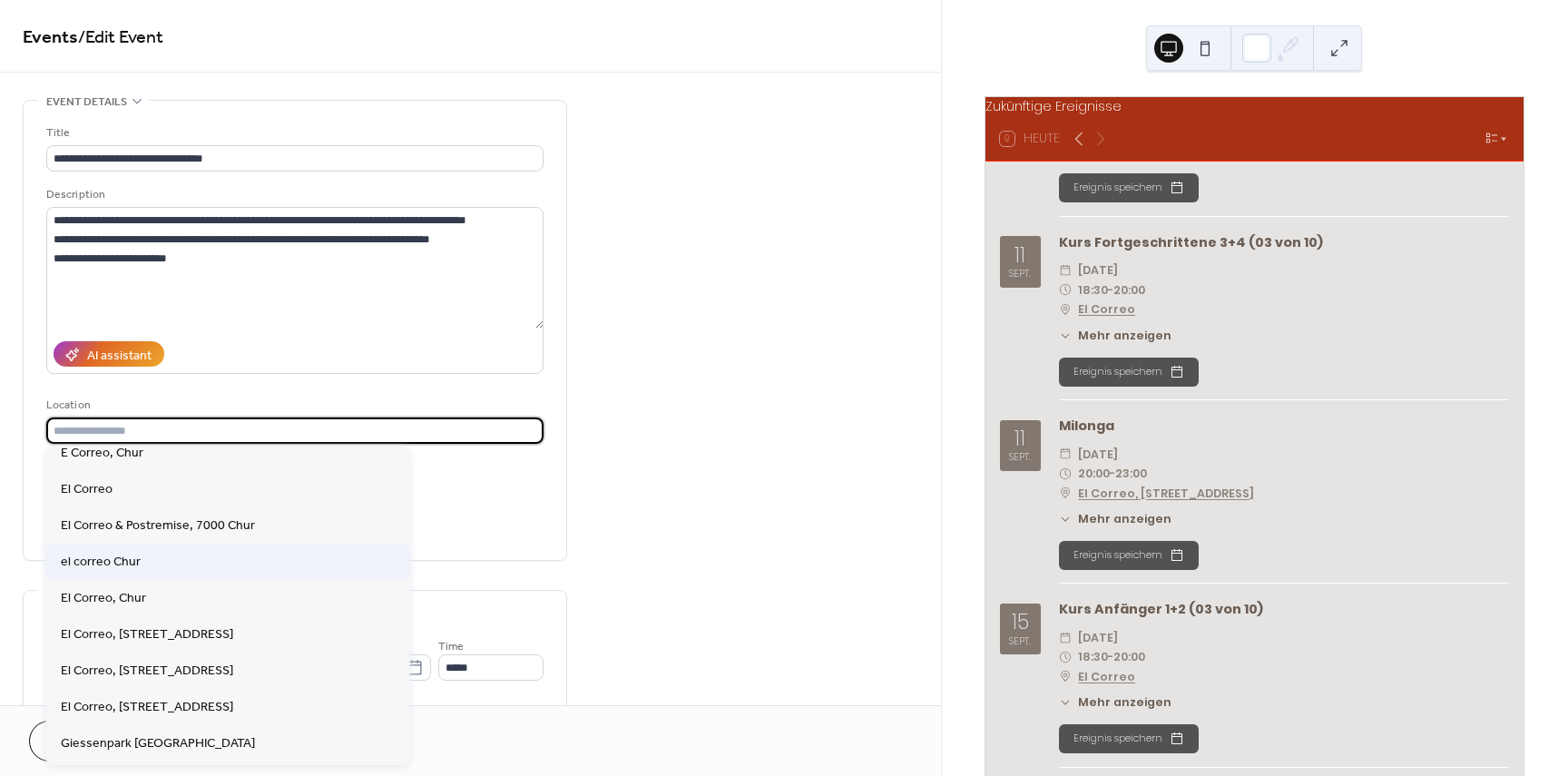 scroll, scrollTop: 182, scrollLeft: 0, axis: vertical 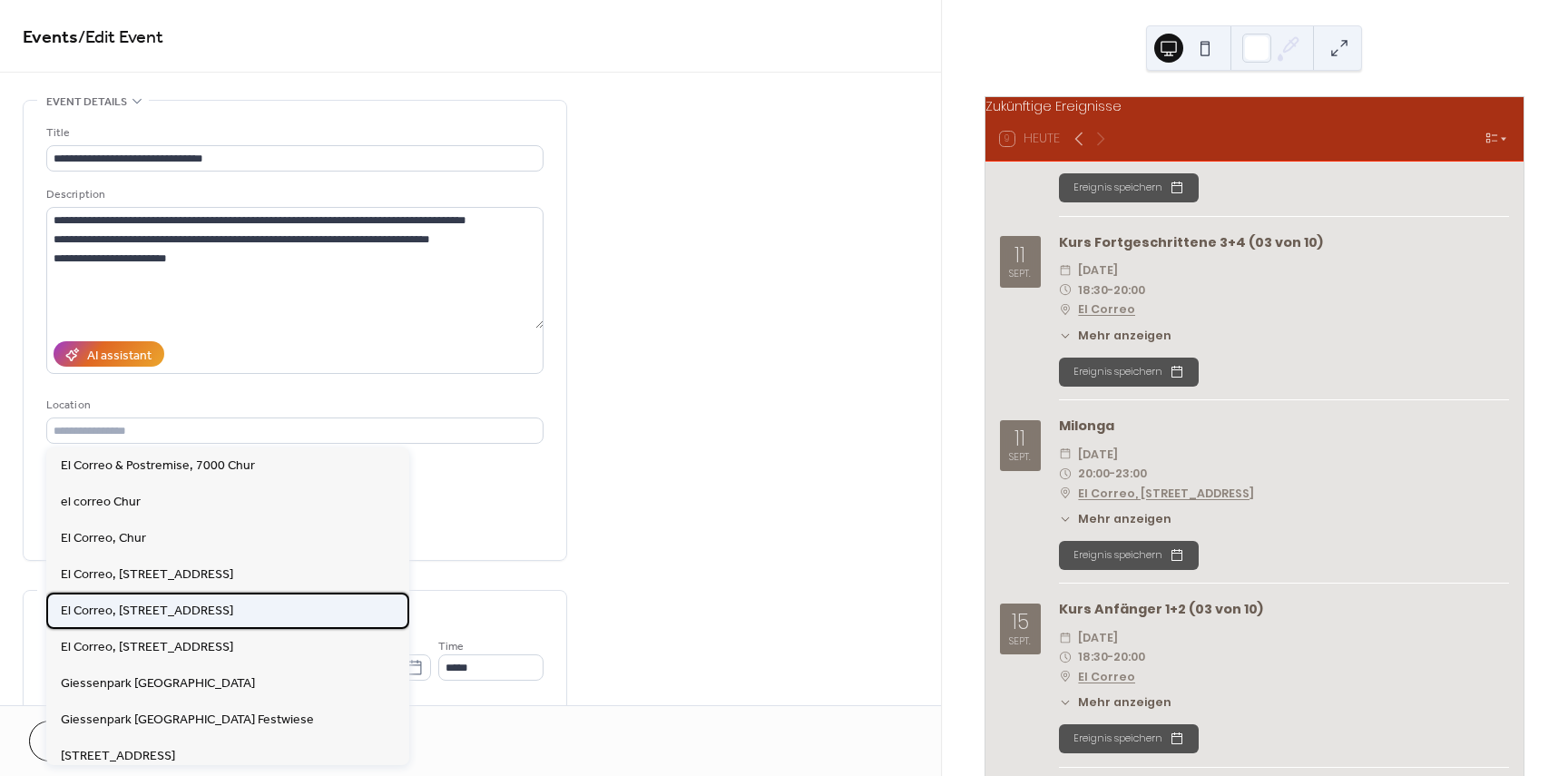 click on "El Correo, Gürtelstrasse 24, 7000 Chur" at bounding box center [147, 611] 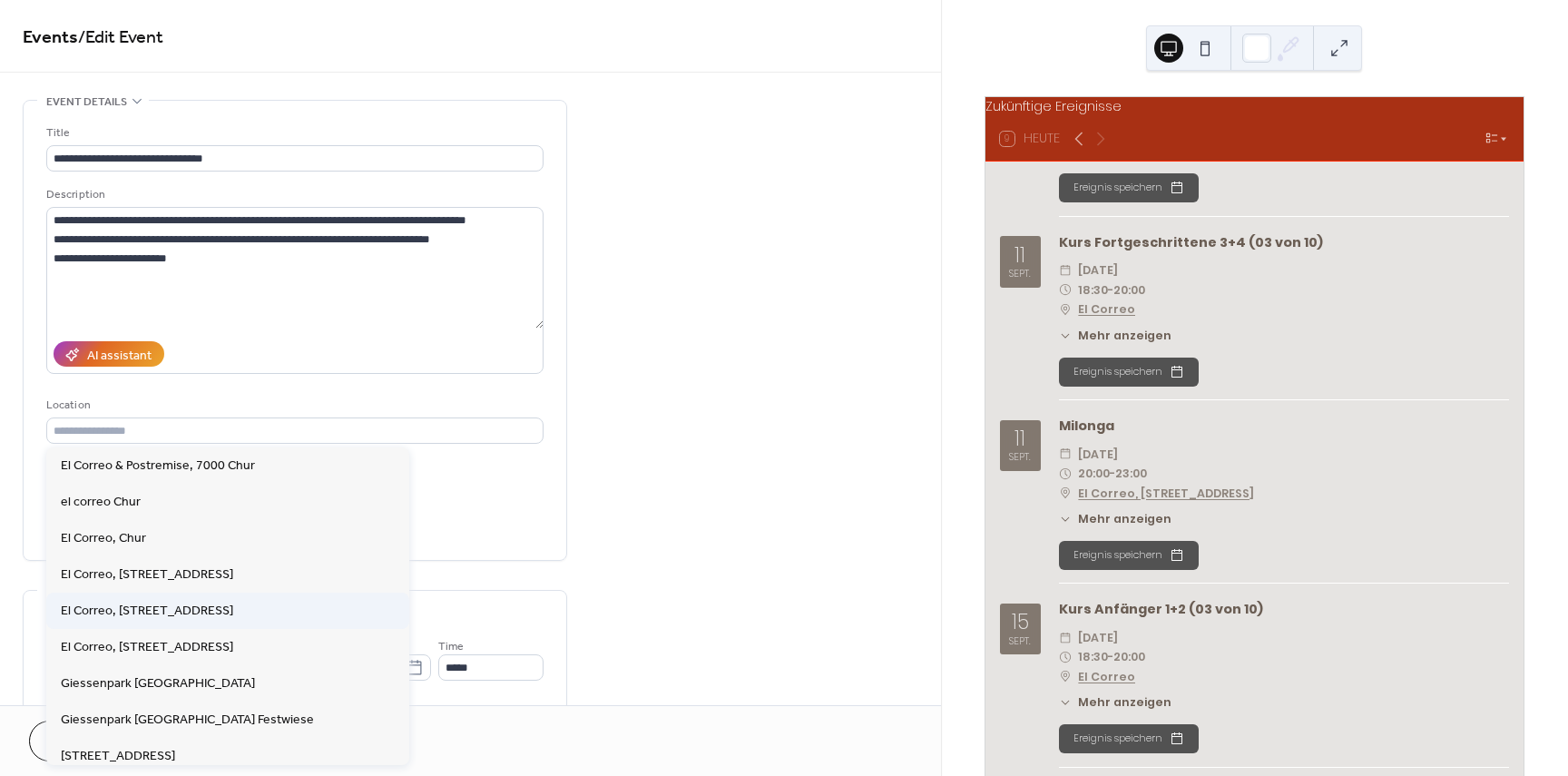type on "**********" 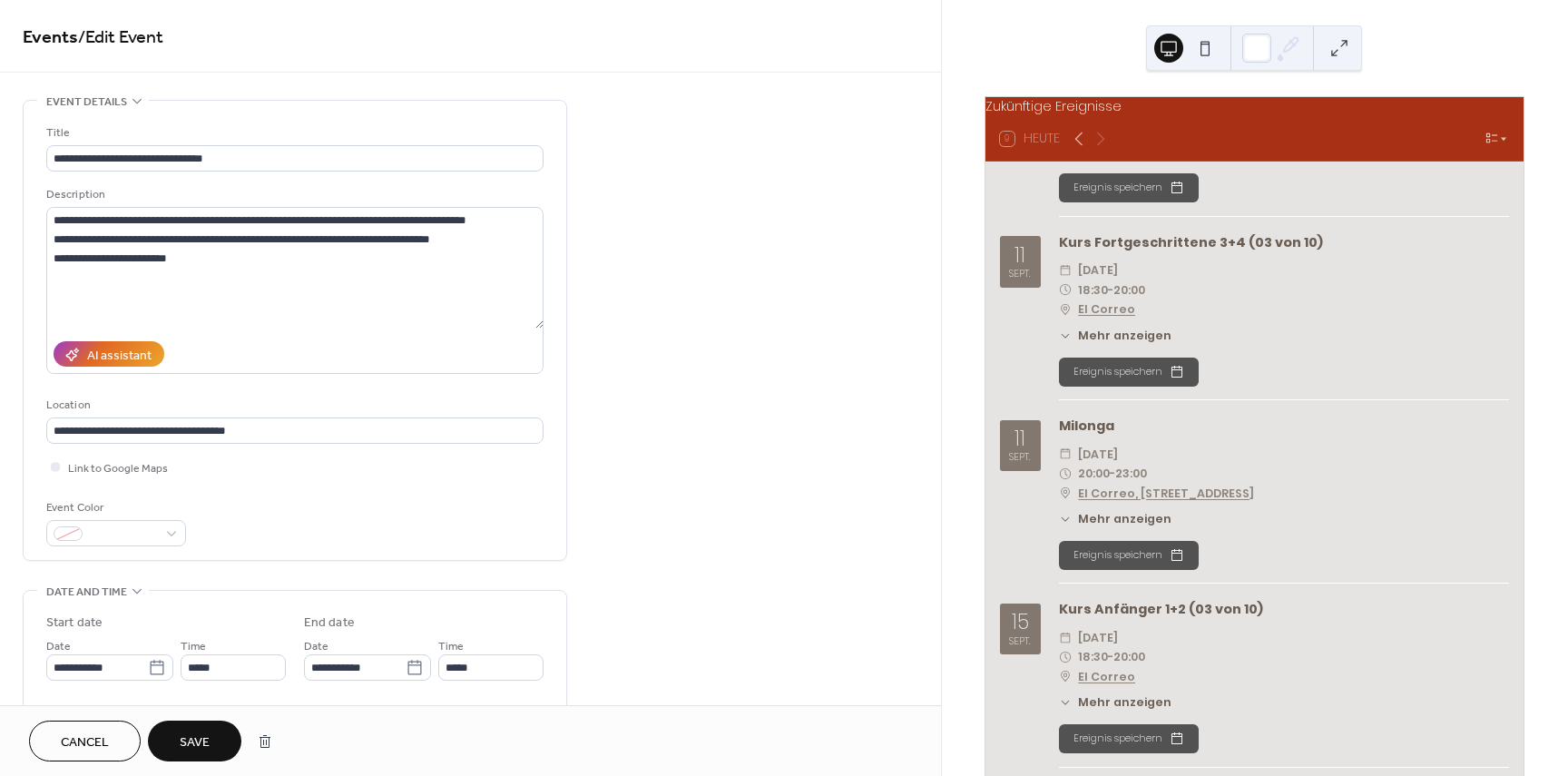 click on "Save" at bounding box center (194, 741) 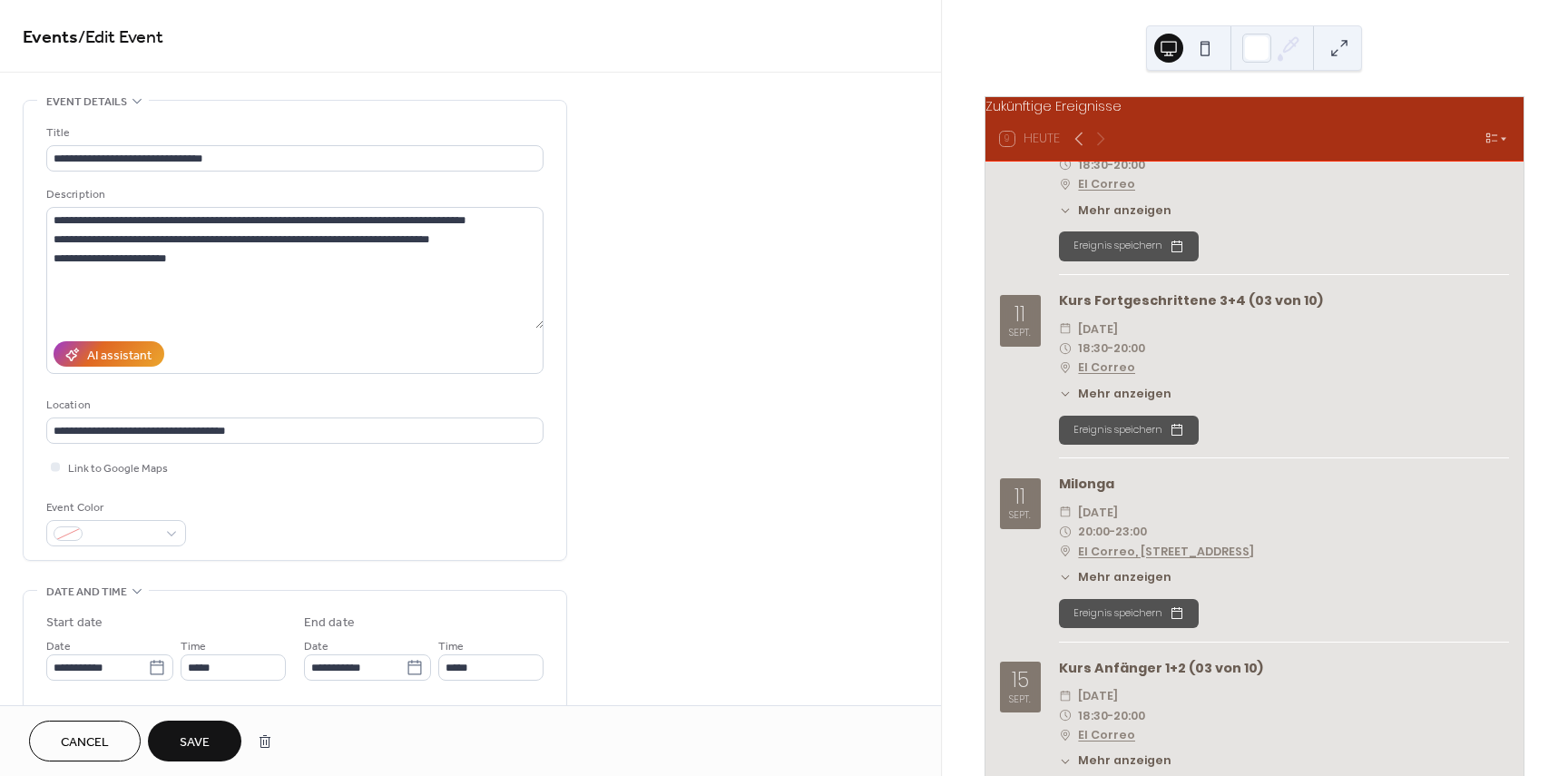 scroll, scrollTop: 4142, scrollLeft: 0, axis: vertical 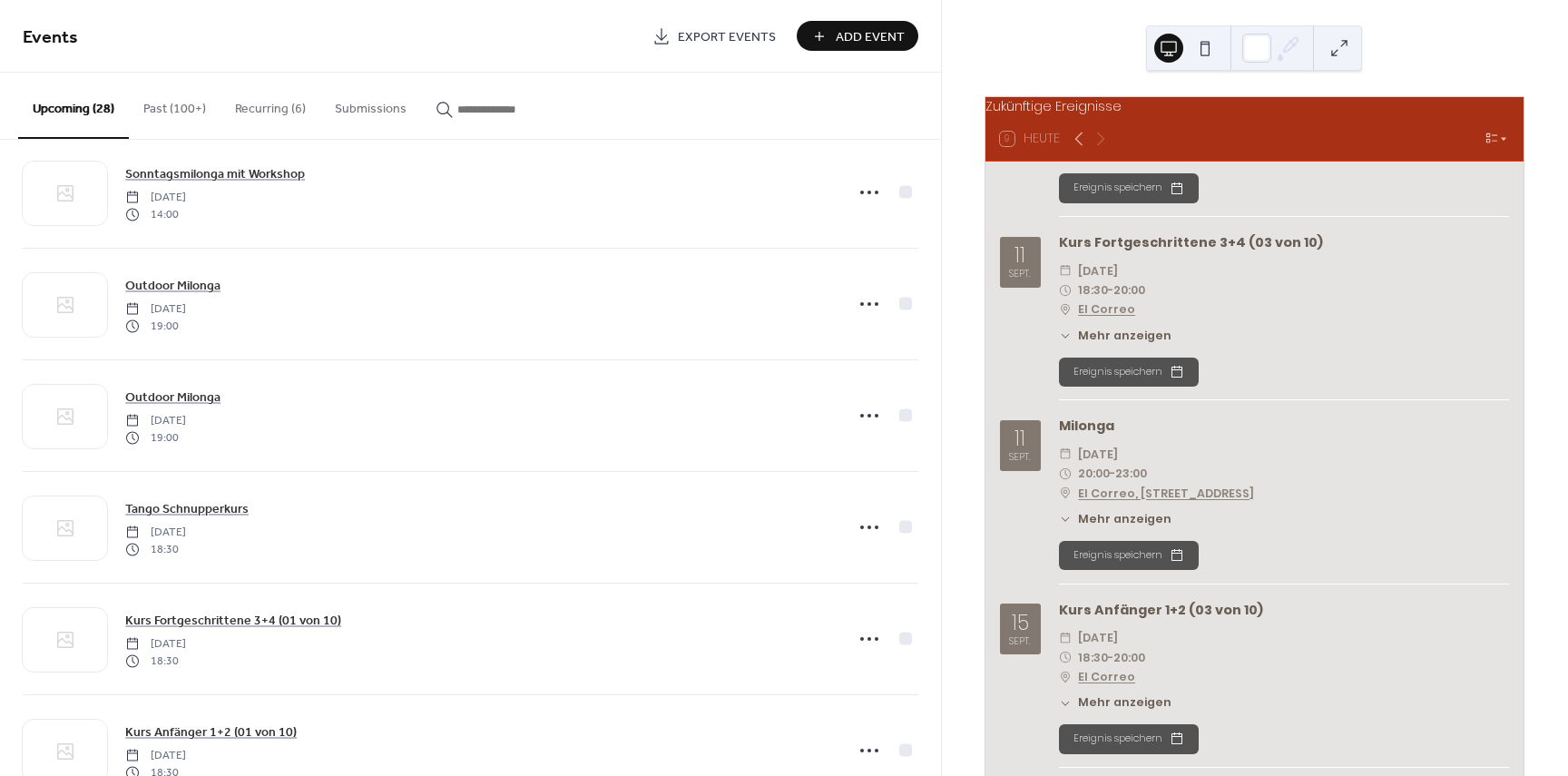 click on "Recurring  (6)" at bounding box center [270, 104] 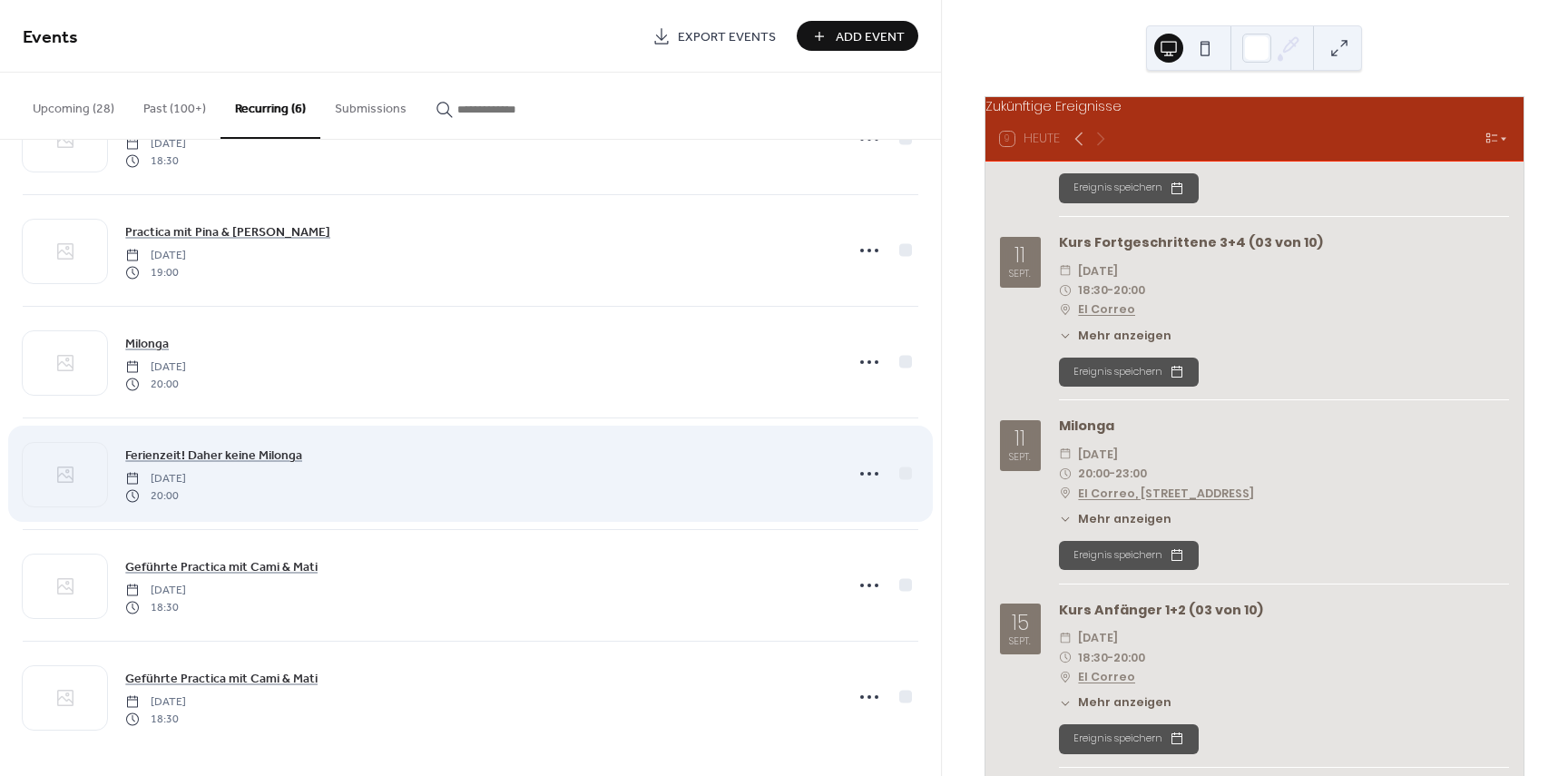 scroll, scrollTop: 87, scrollLeft: 0, axis: vertical 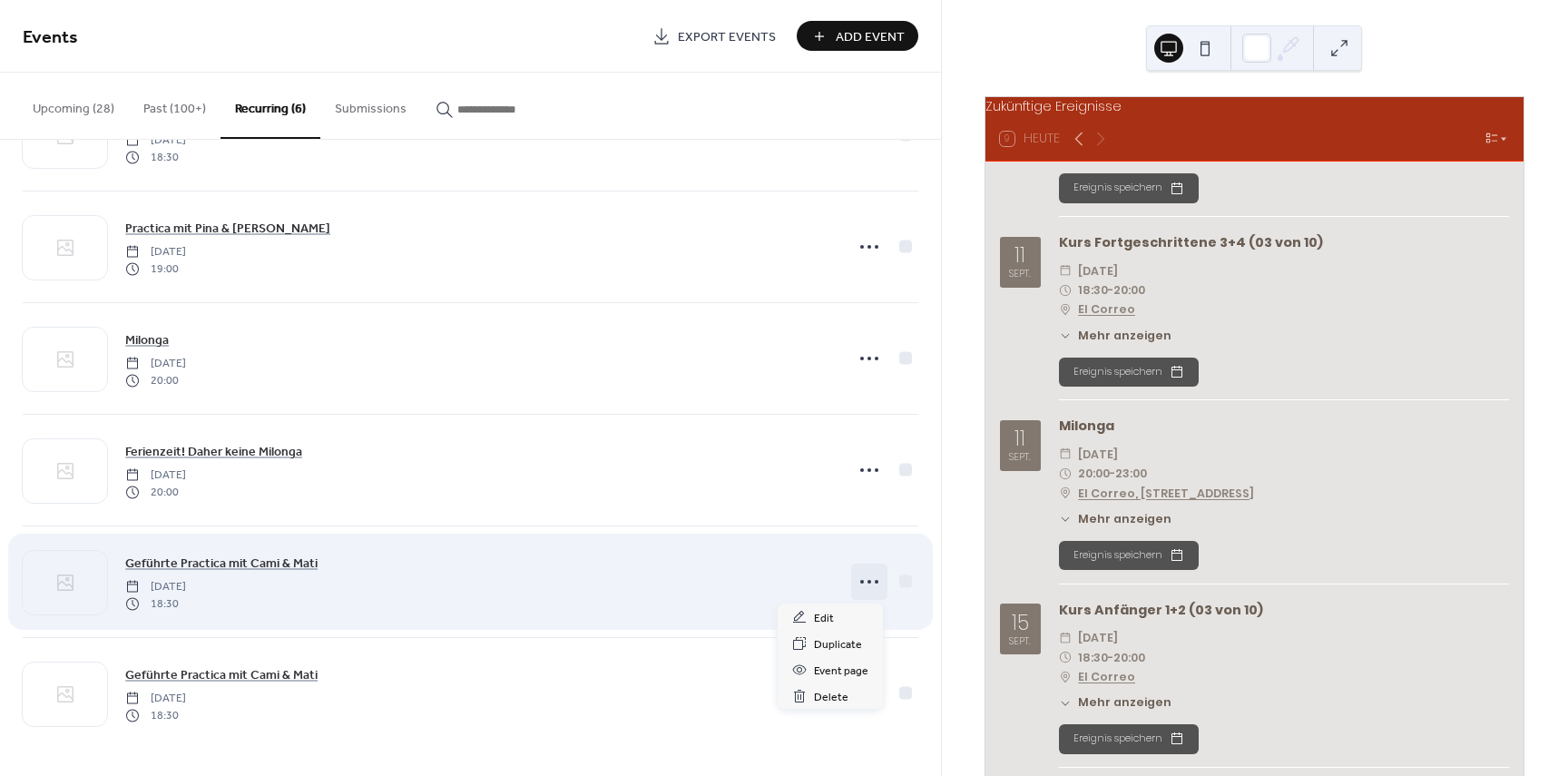 click 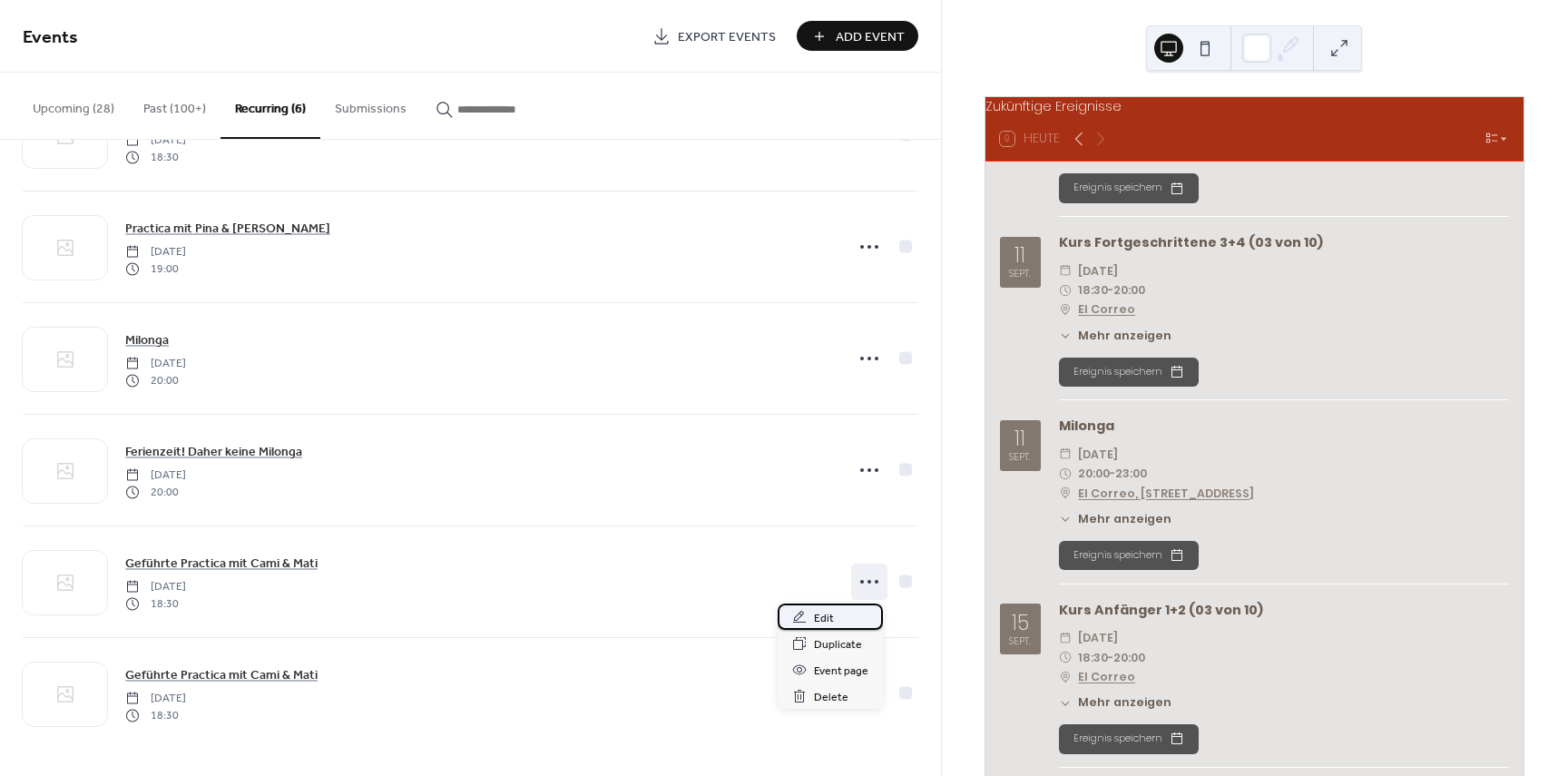 click on "Edit" at bounding box center [830, 616] 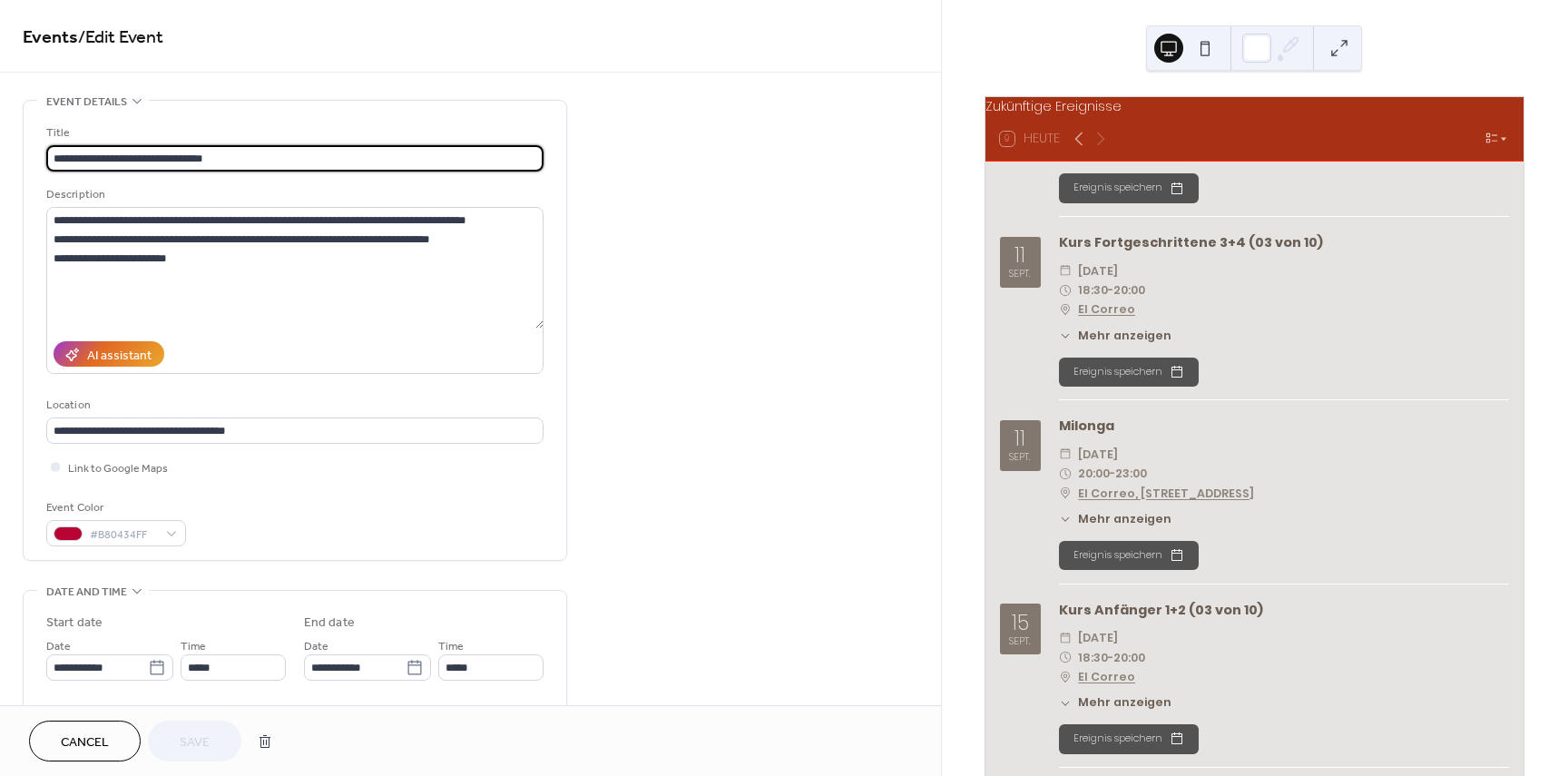 click on "Cancel" at bounding box center [84, 741] 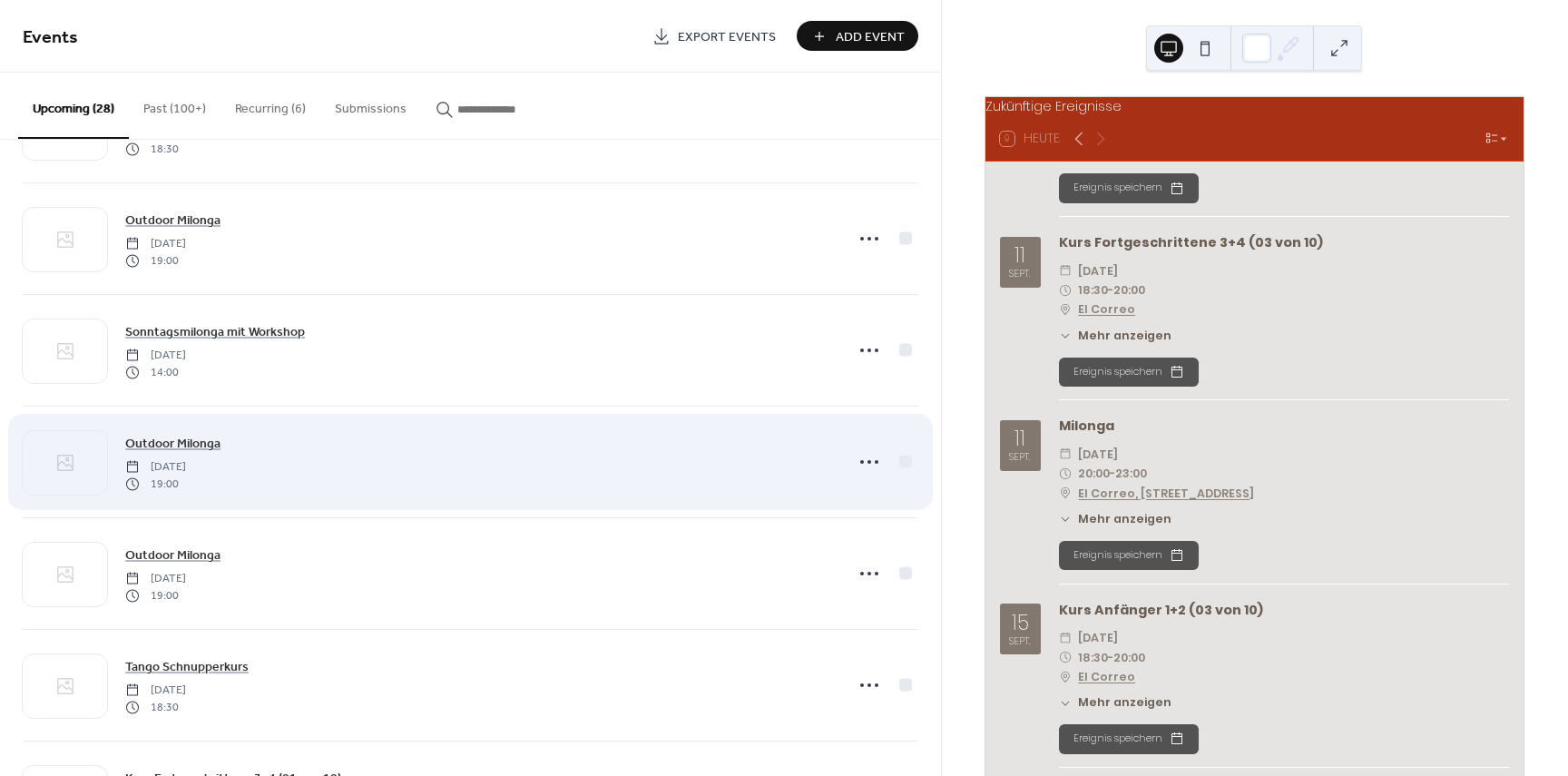 scroll, scrollTop: 0, scrollLeft: 0, axis: both 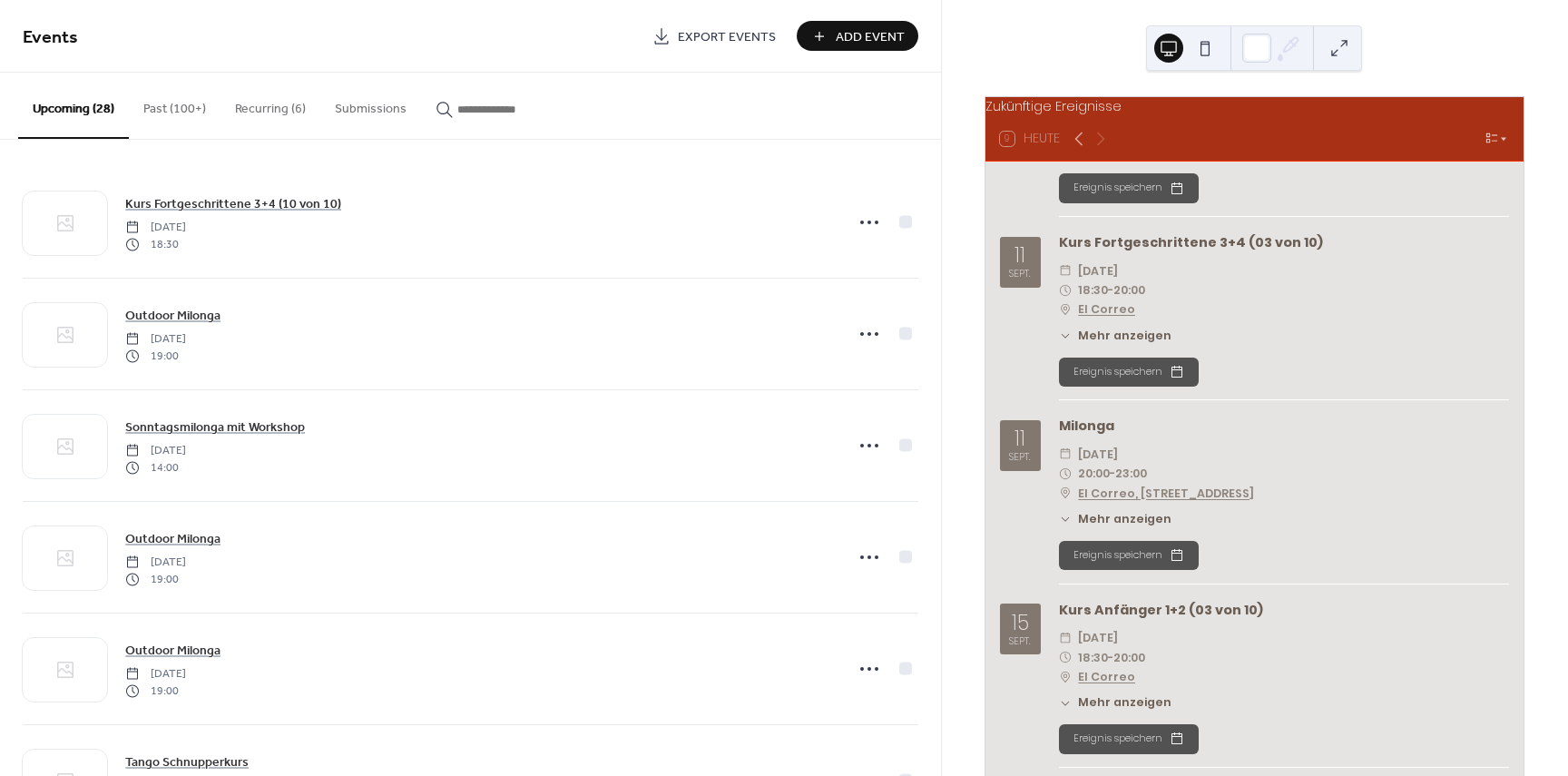 click on "Recurring  (6)" at bounding box center [270, 104] 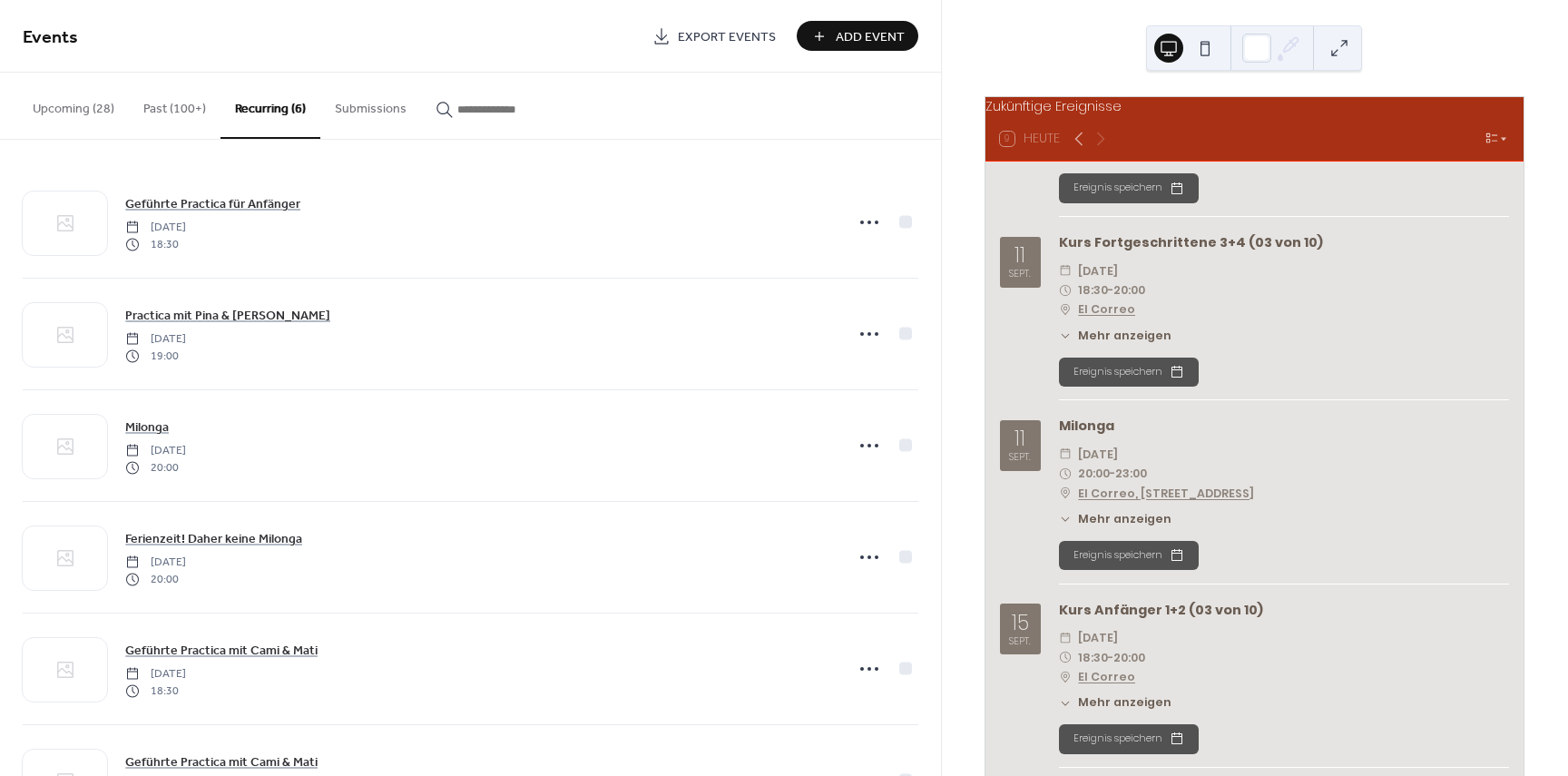 scroll, scrollTop: 87, scrollLeft: 0, axis: vertical 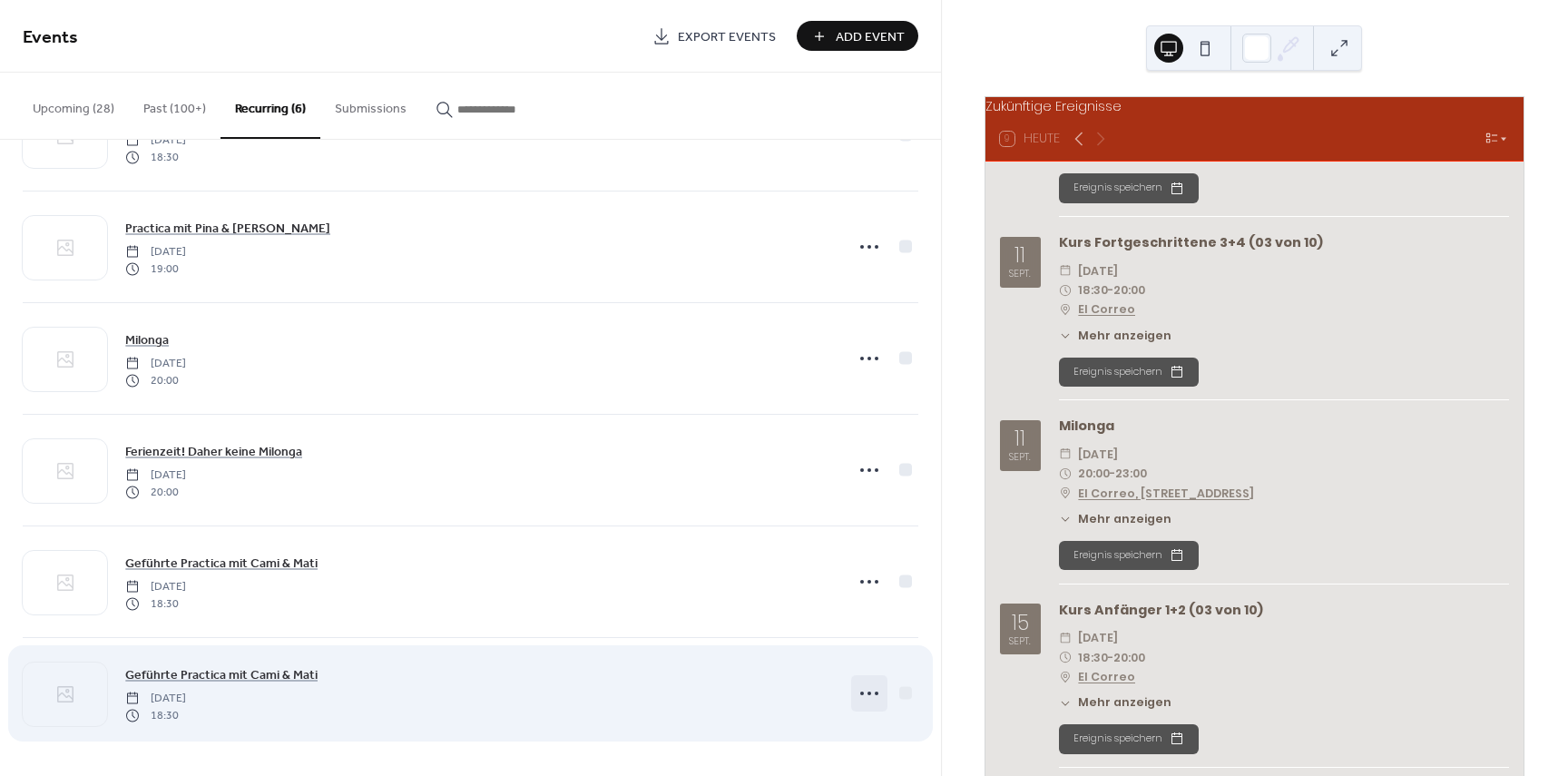 click 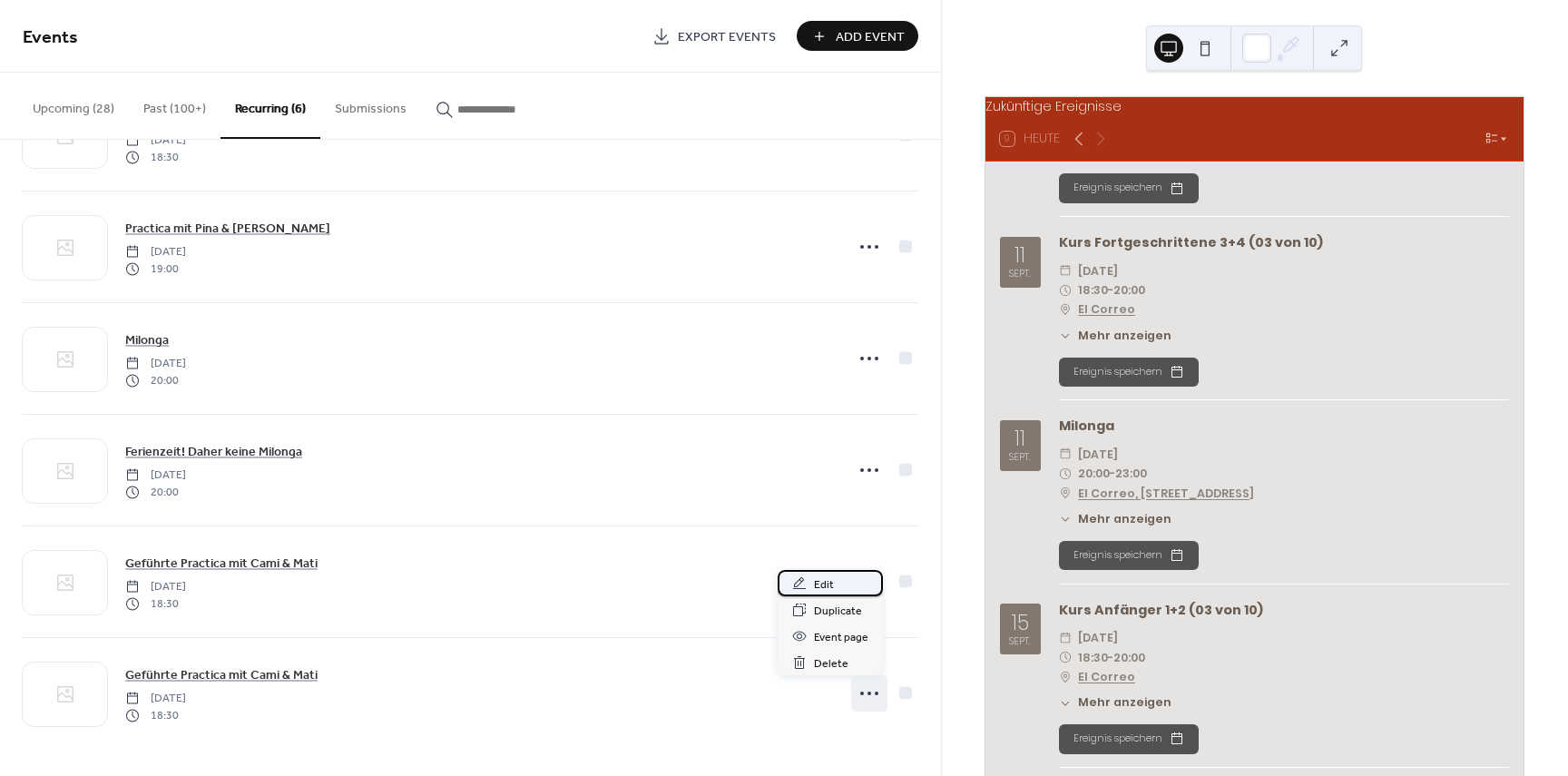 click on "Edit" at bounding box center (830, 583) 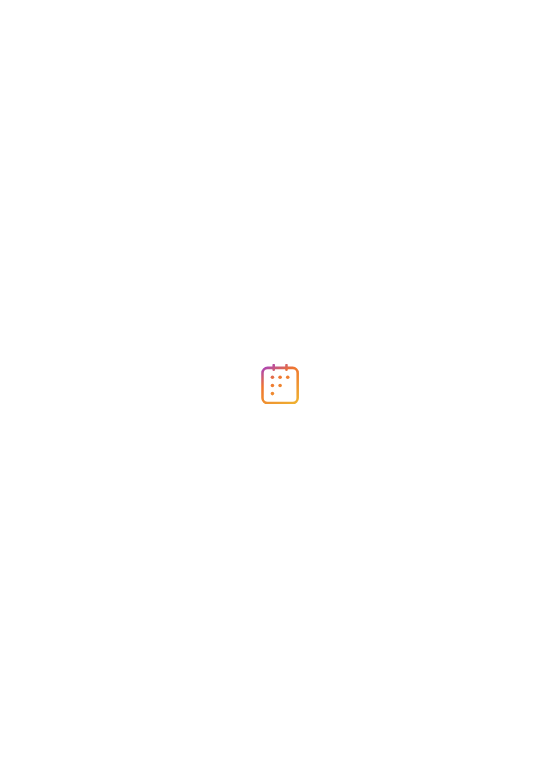 scroll, scrollTop: 0, scrollLeft: 0, axis: both 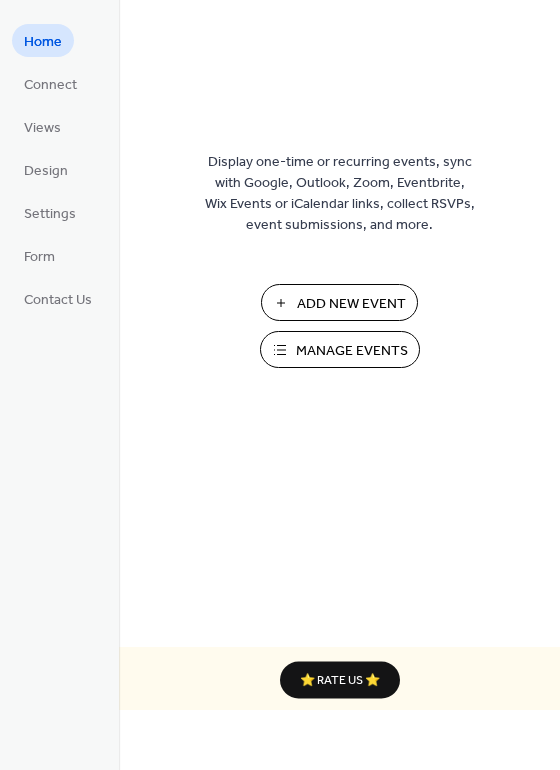 click on "Manage Events" at bounding box center [352, 351] 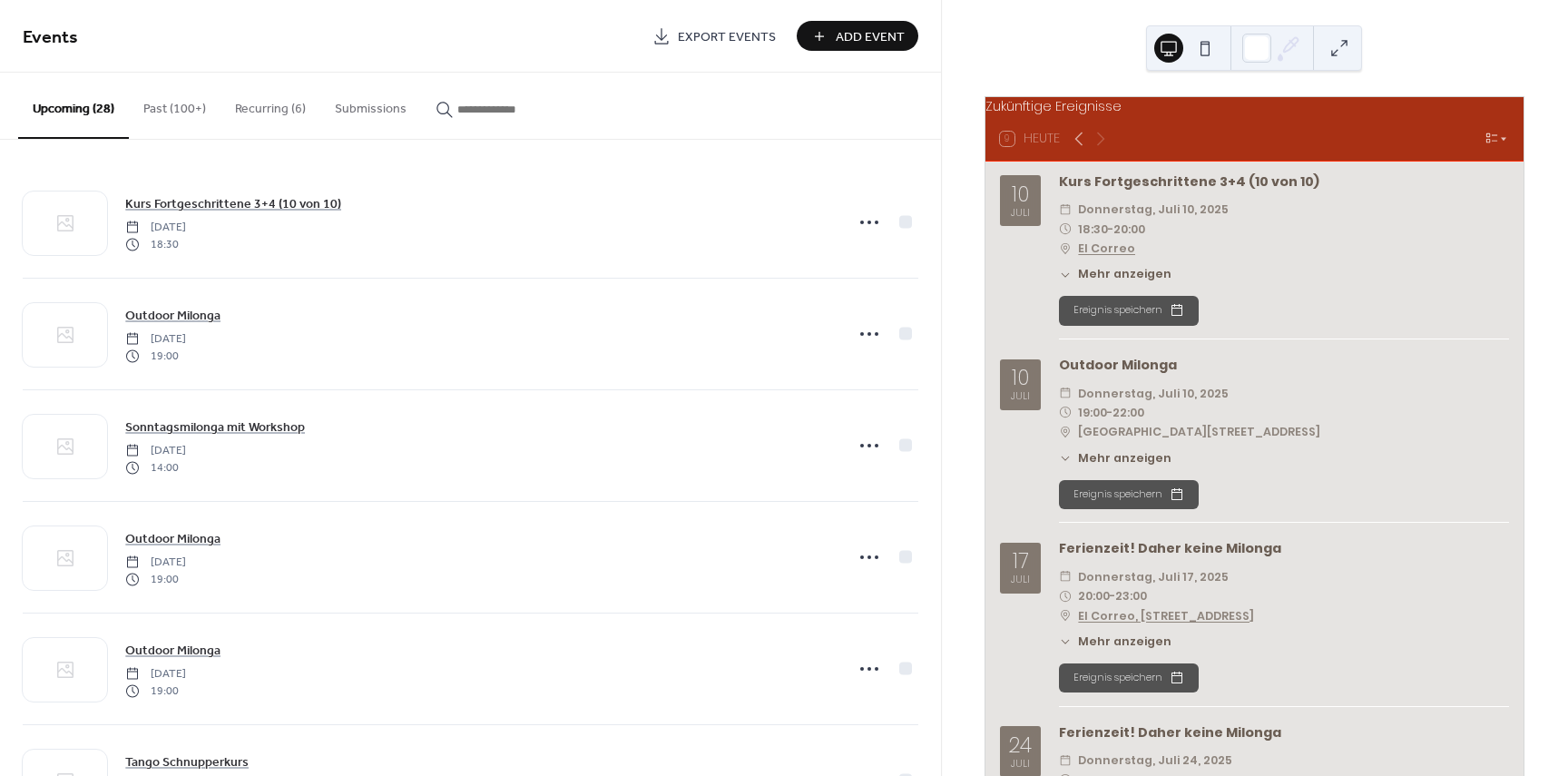 scroll, scrollTop: 0, scrollLeft: 0, axis: both 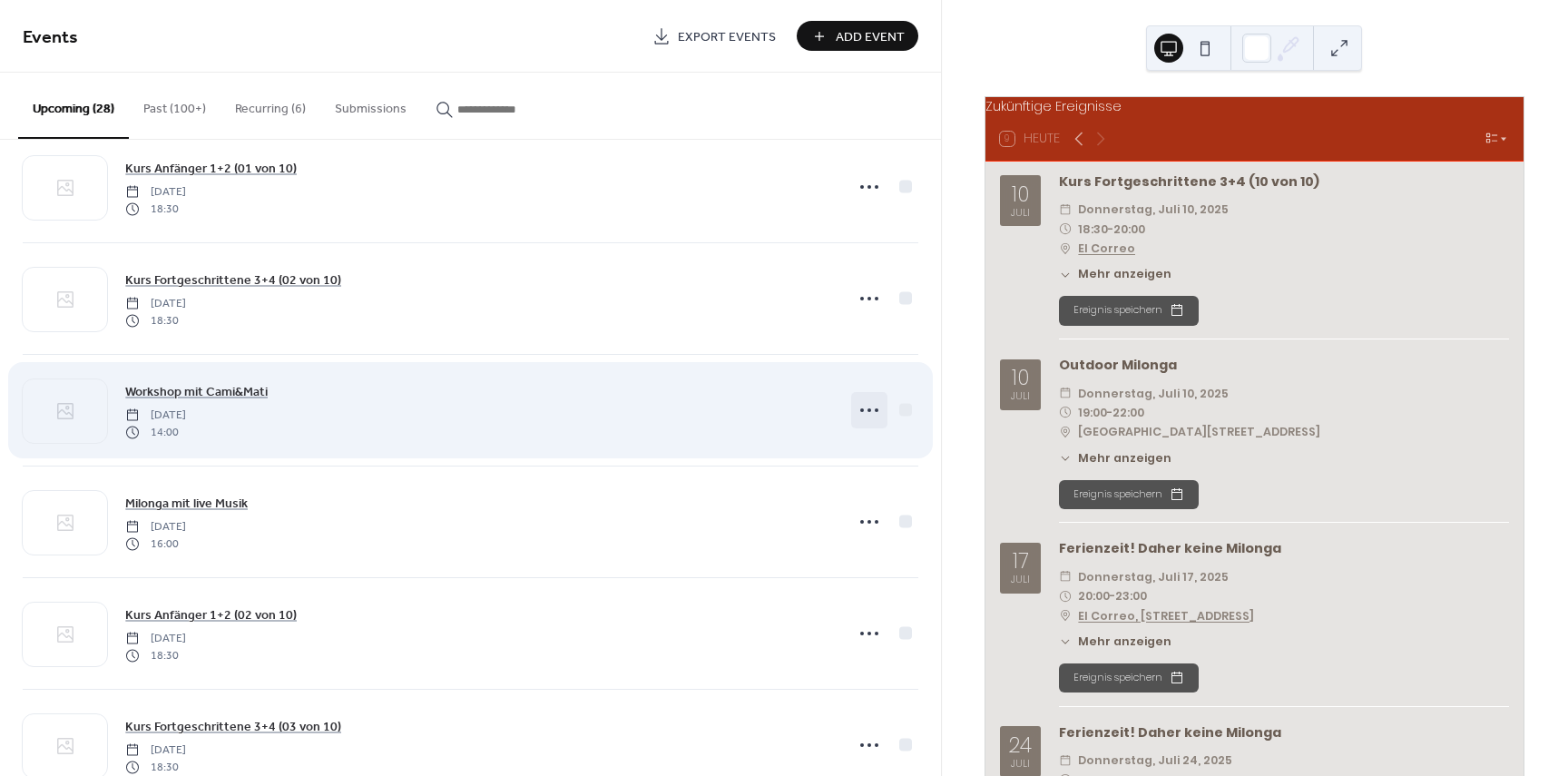 click 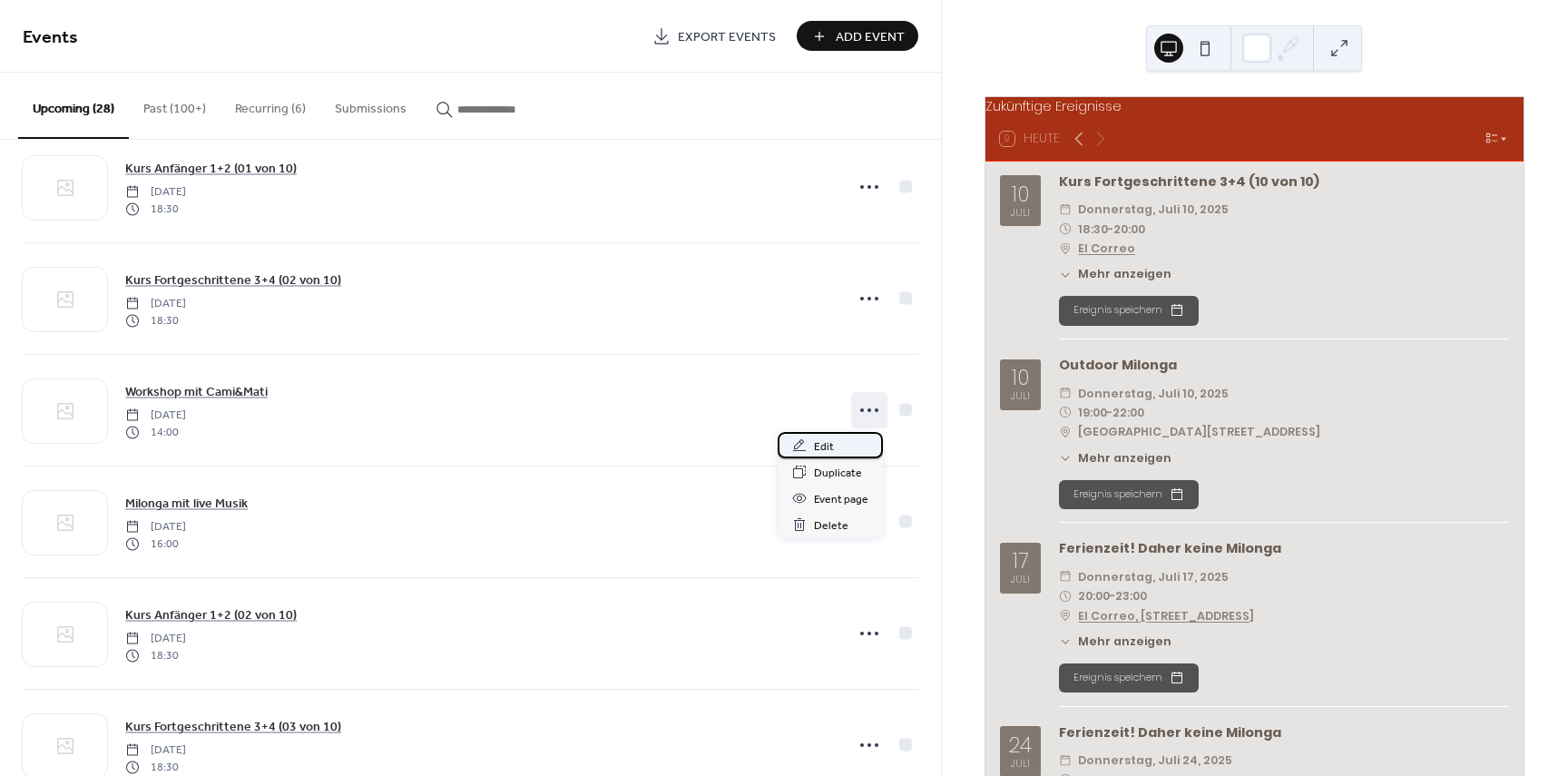 click on "Edit" at bounding box center (830, 445) 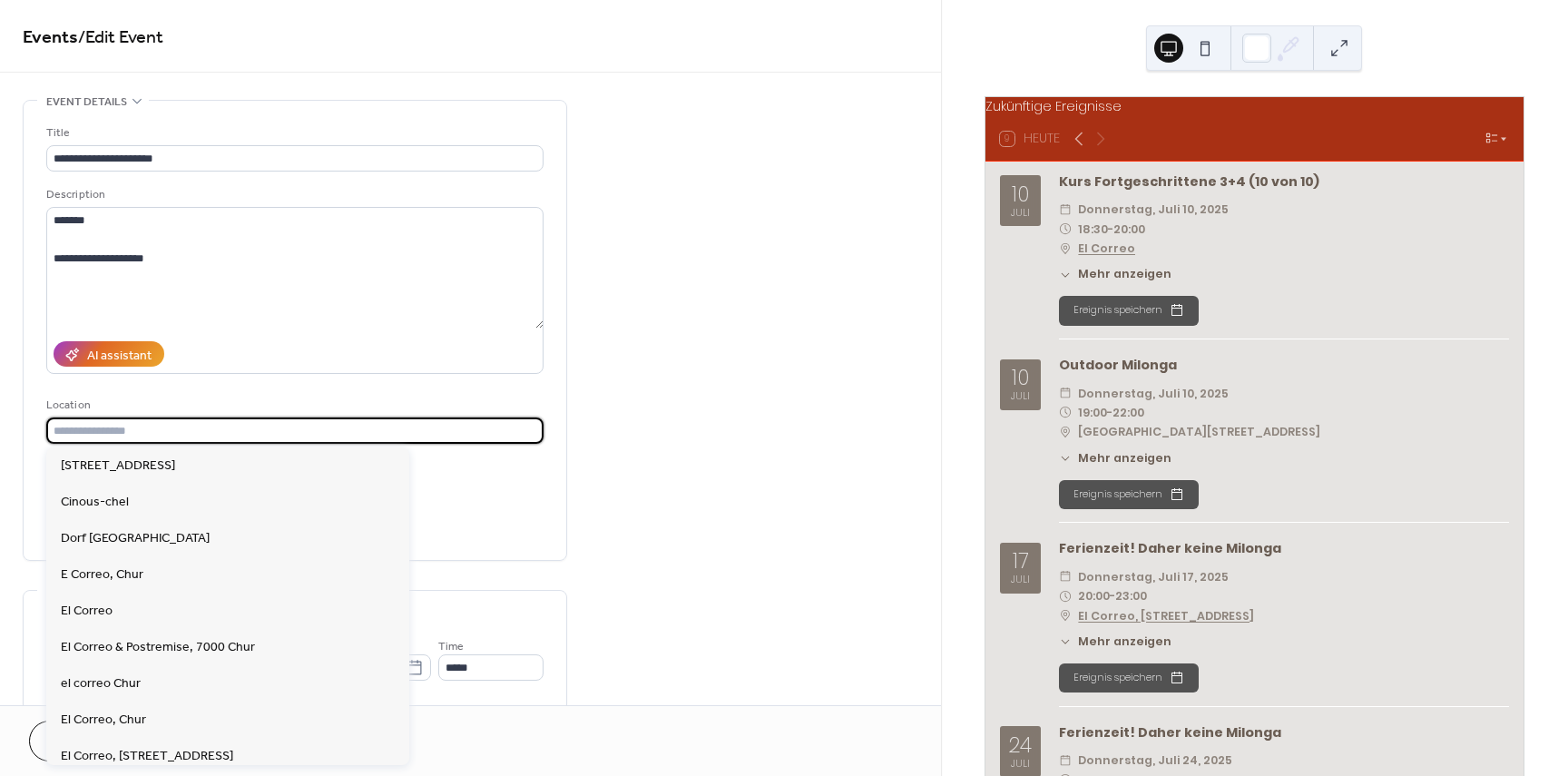 click at bounding box center [295, 430] 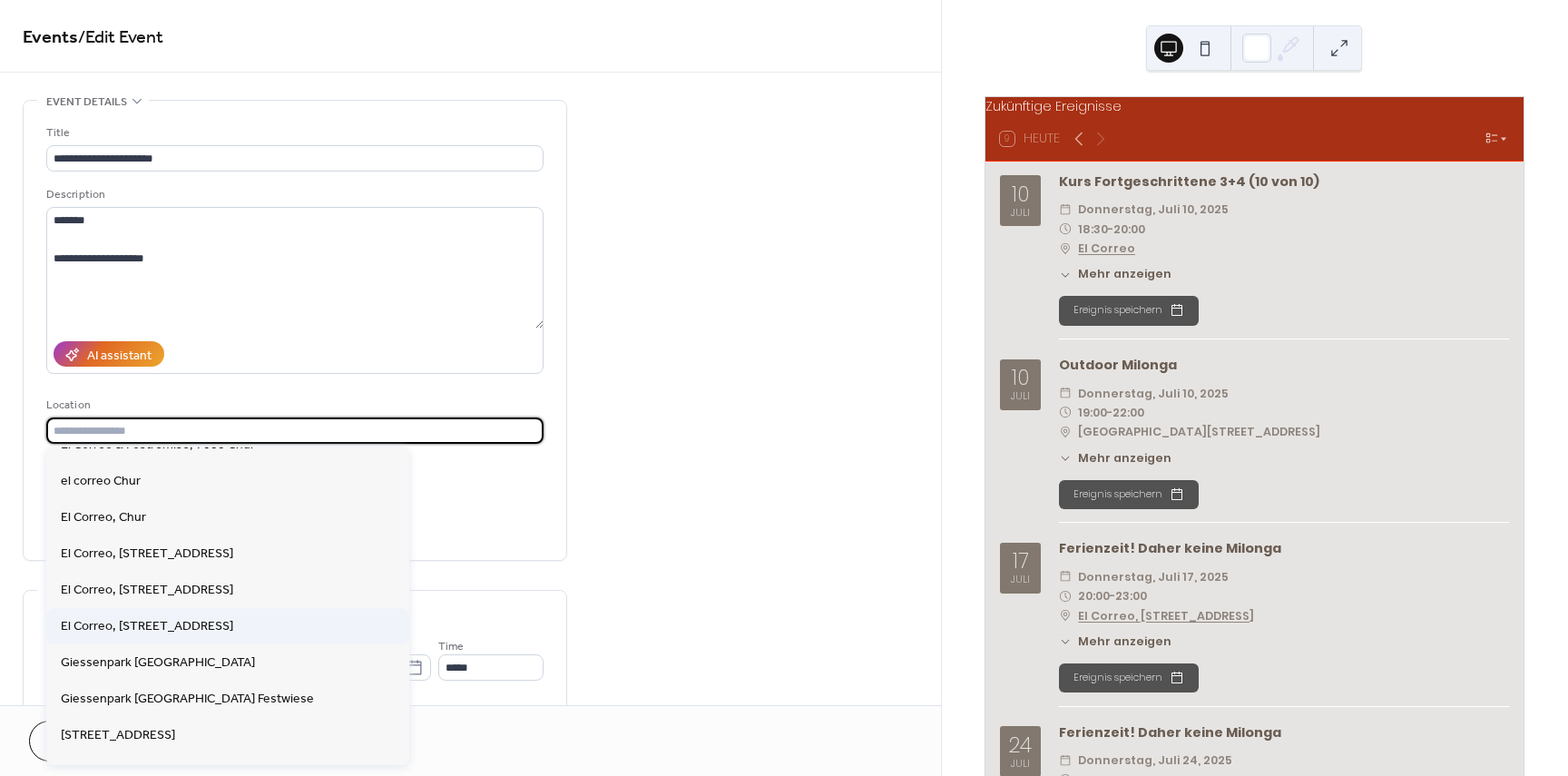 scroll, scrollTop: 272, scrollLeft: 0, axis: vertical 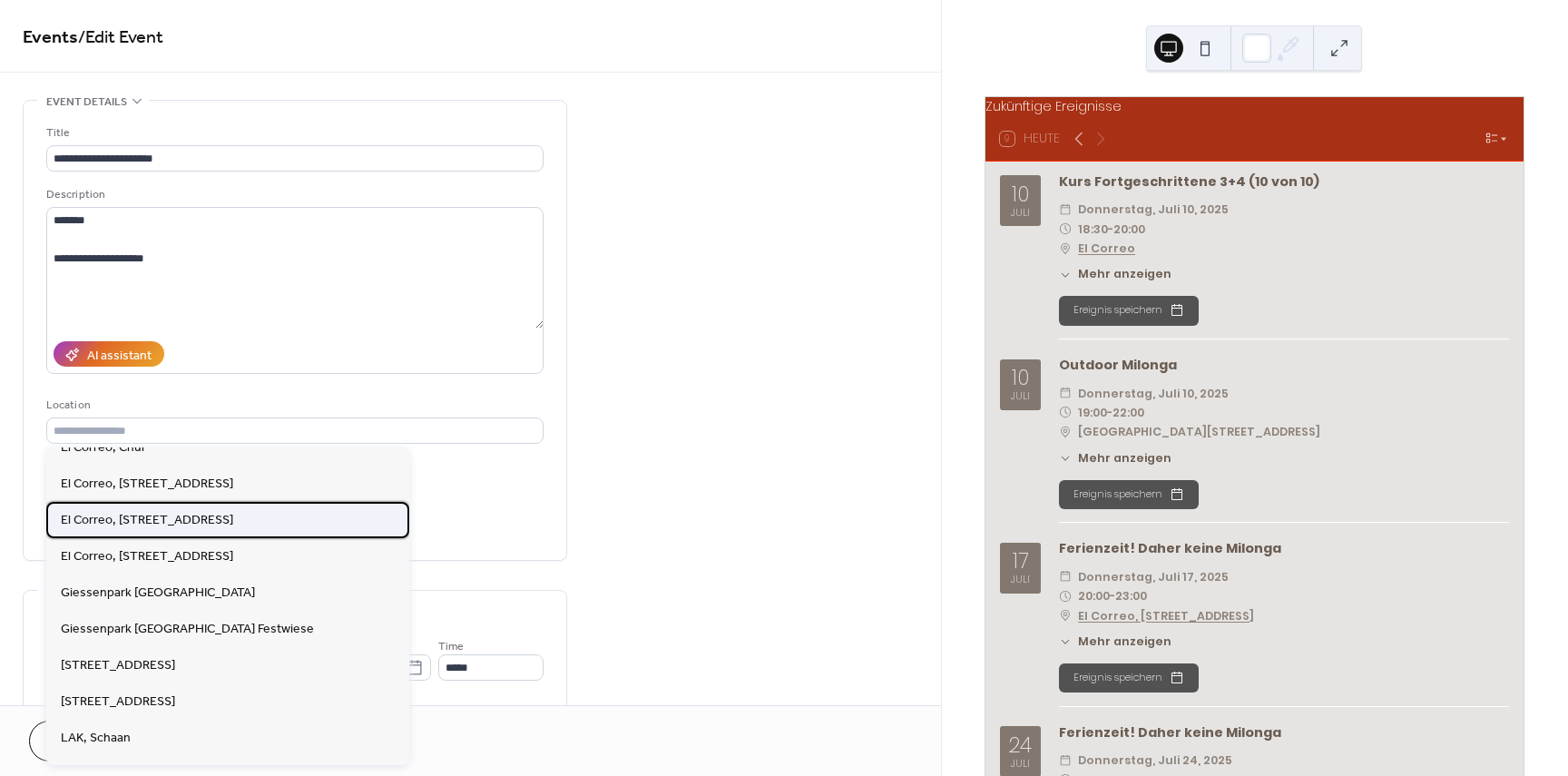 click on "El Correo, [STREET_ADDRESS]" at bounding box center [147, 520] 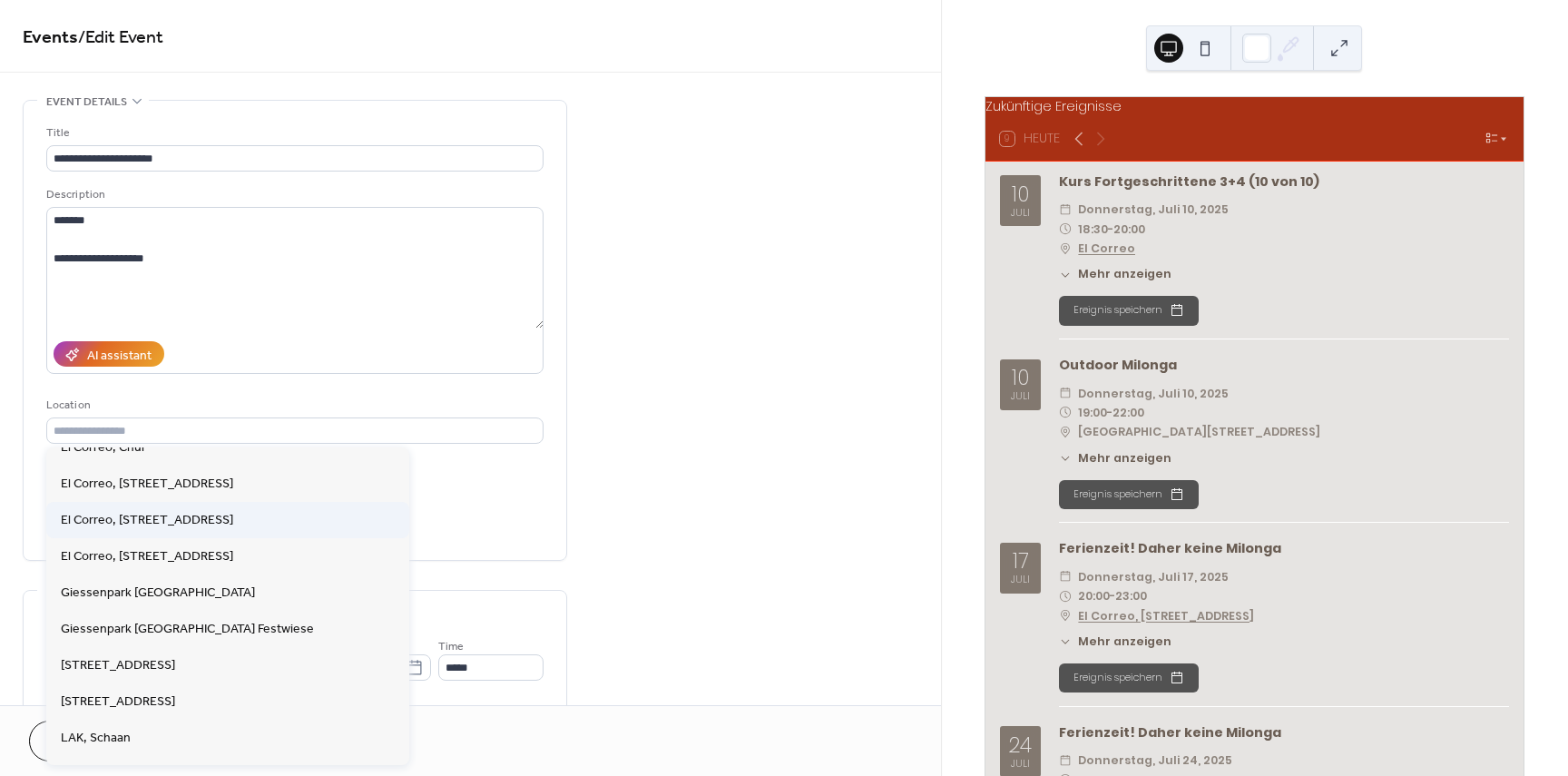 type on "**********" 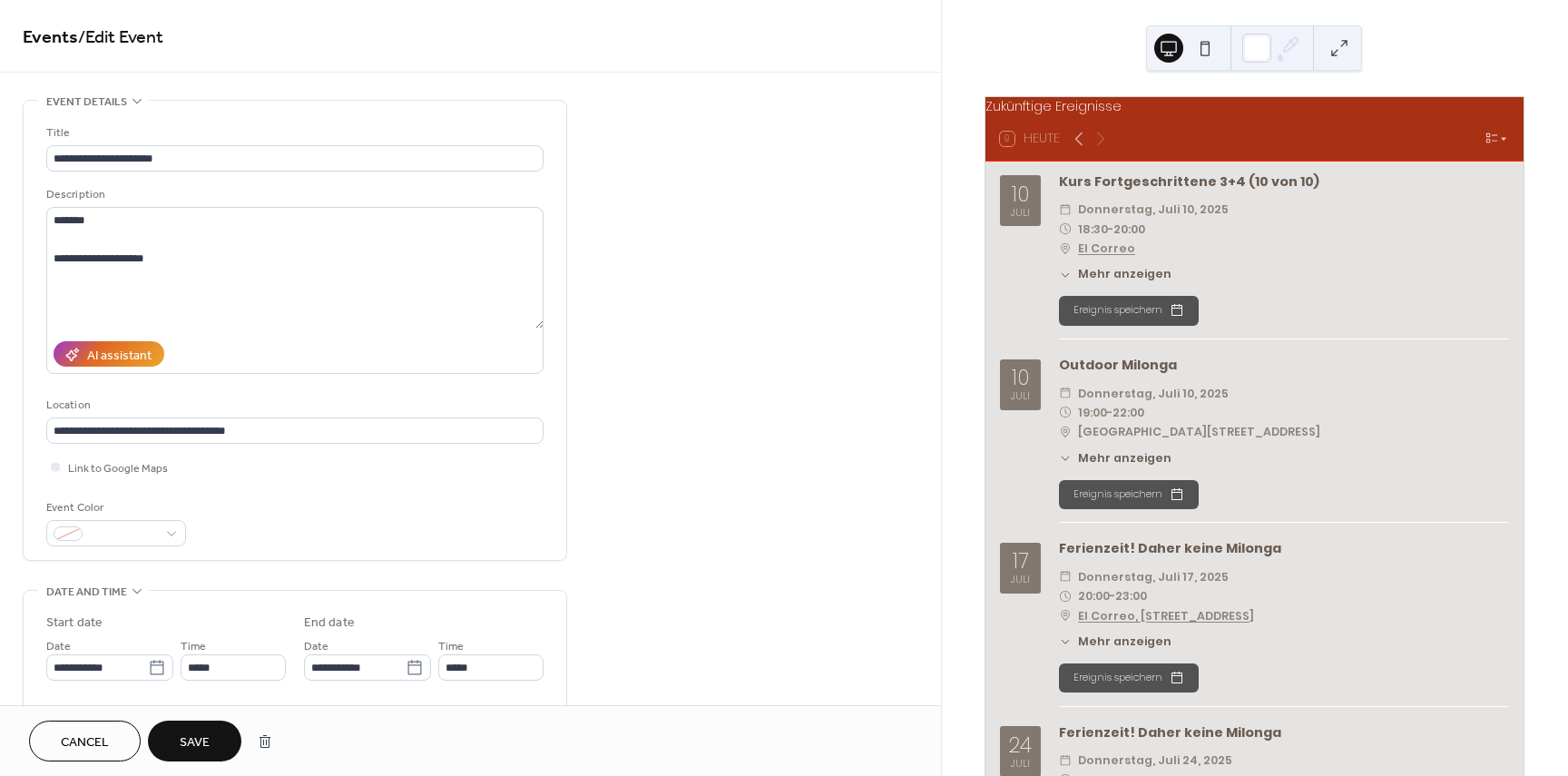 click on "Save" at bounding box center (194, 741) 